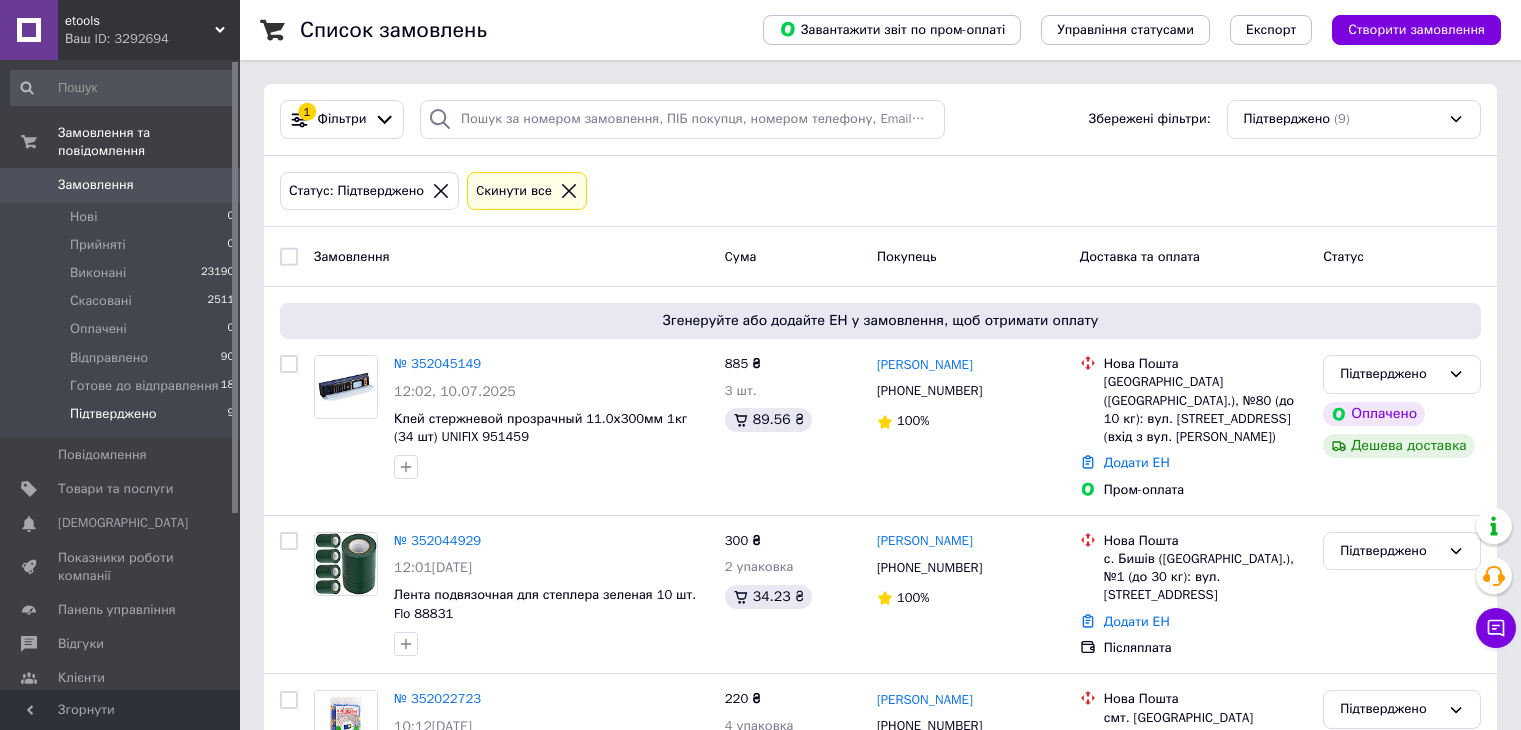 scroll, scrollTop: 0, scrollLeft: 0, axis: both 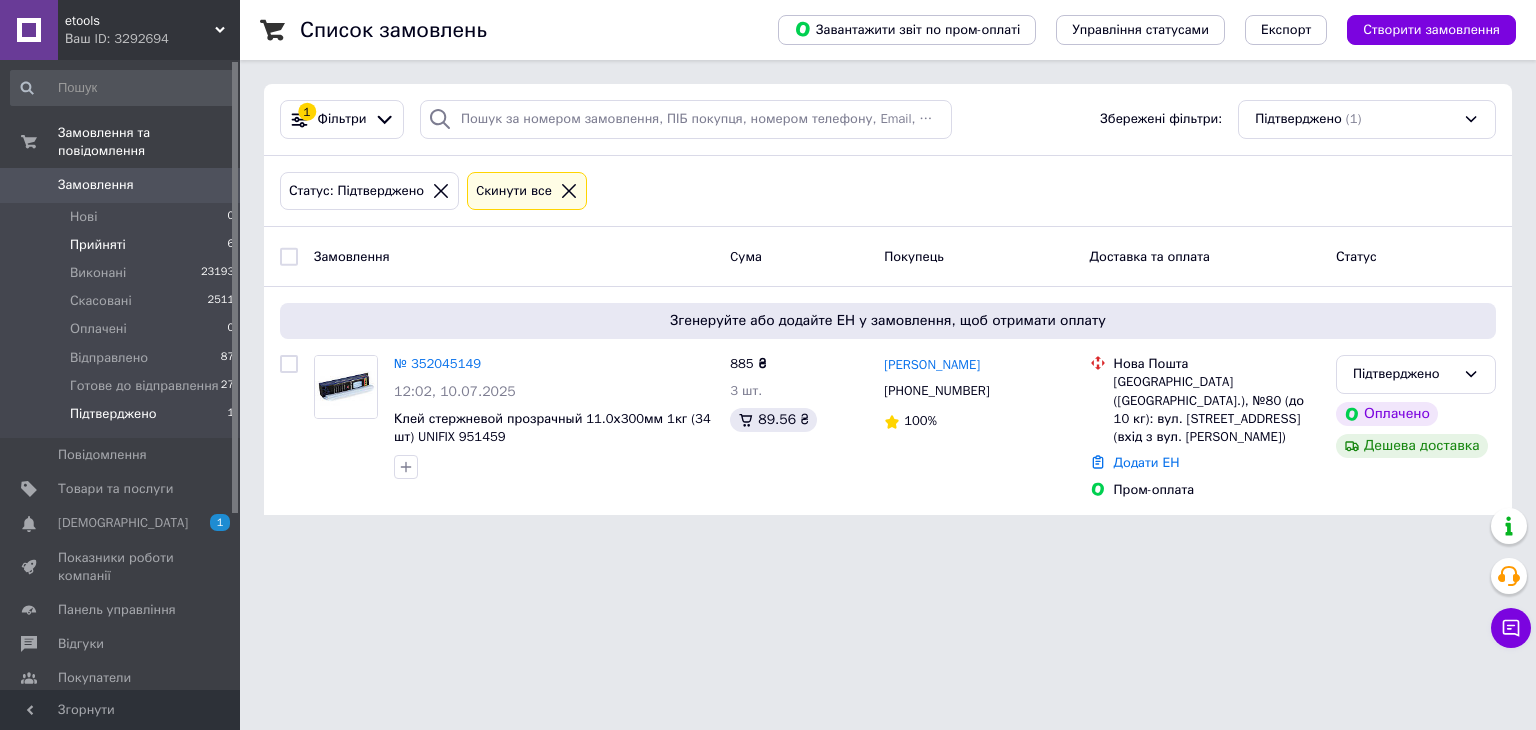 click on "Прийняті" at bounding box center (98, 245) 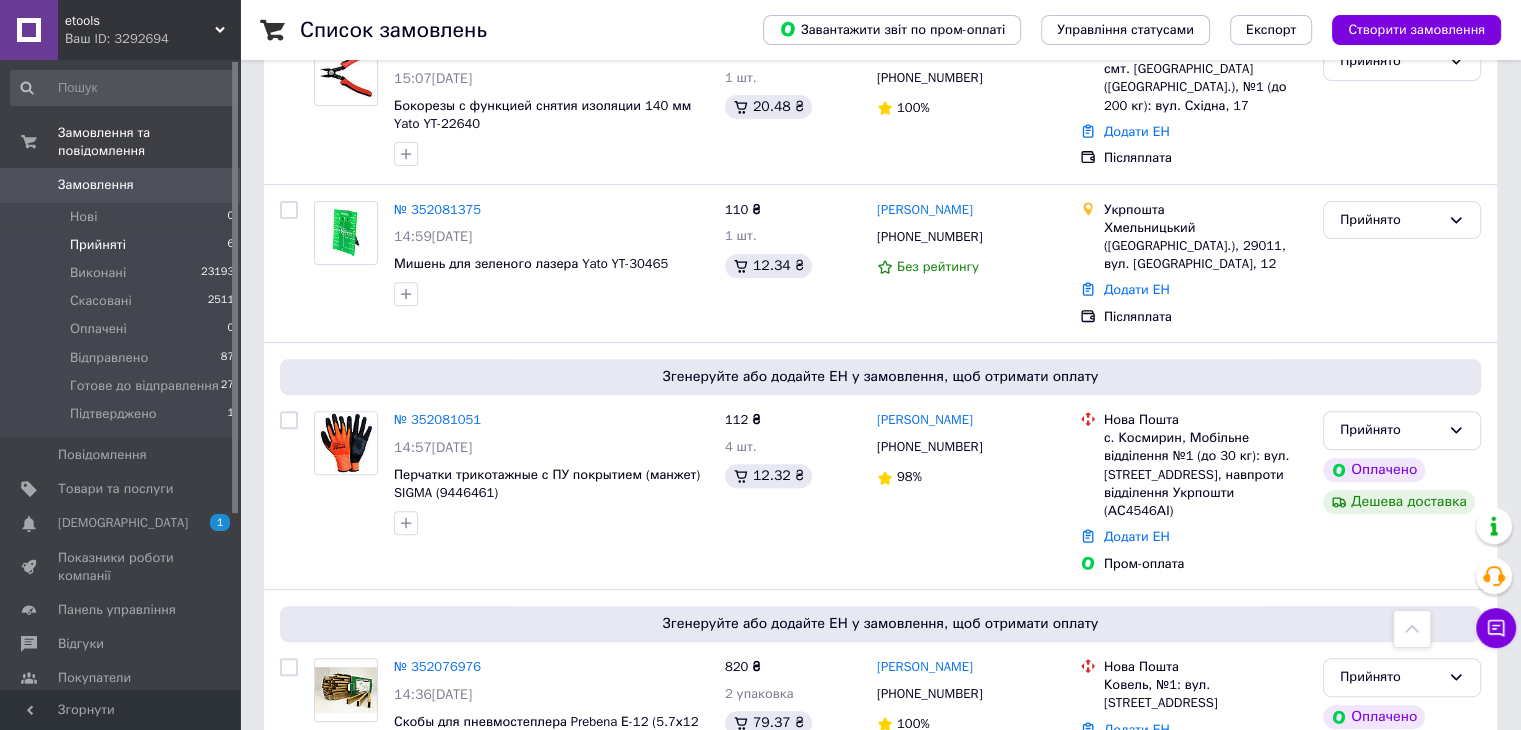 scroll, scrollTop: 756, scrollLeft: 0, axis: vertical 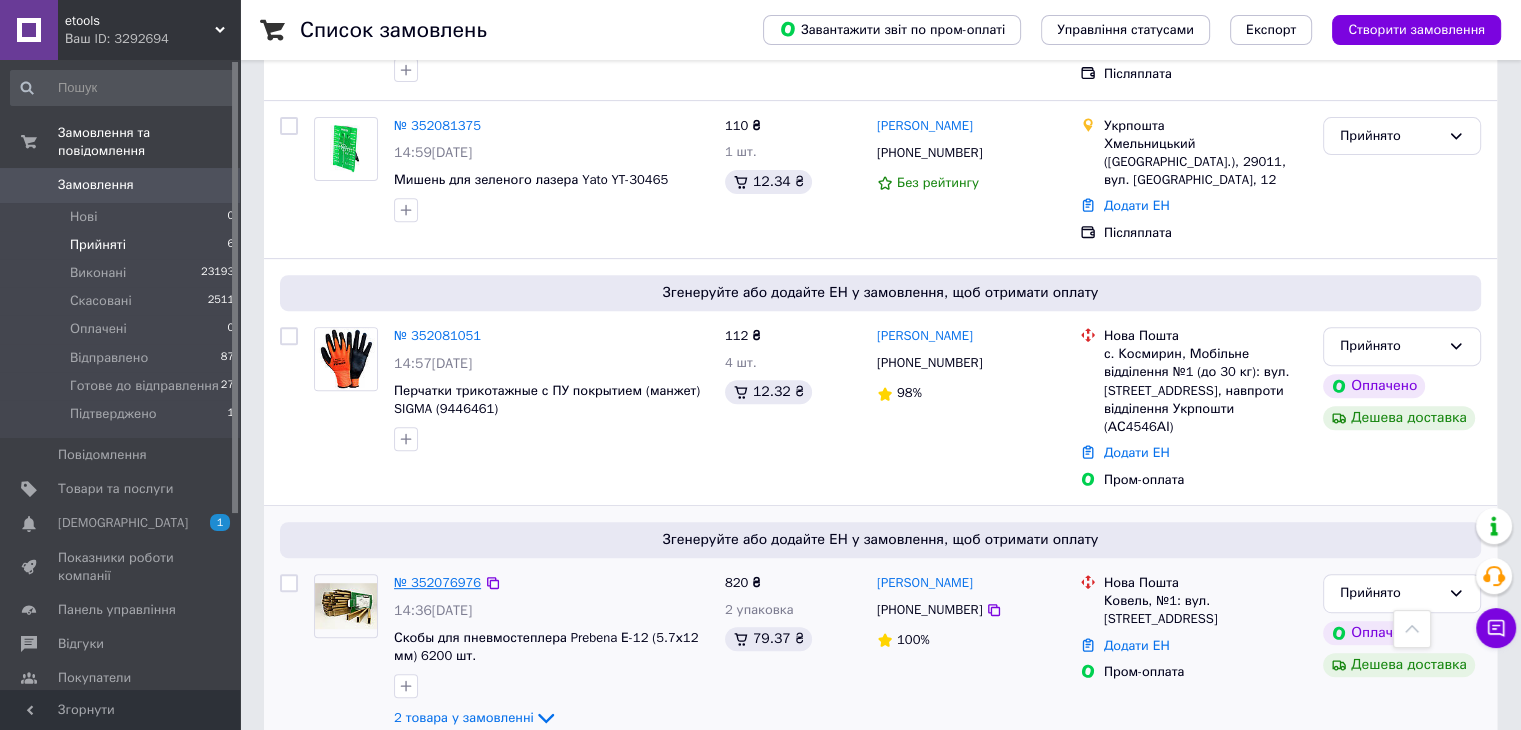 click on "№ 352076976" at bounding box center [437, 582] 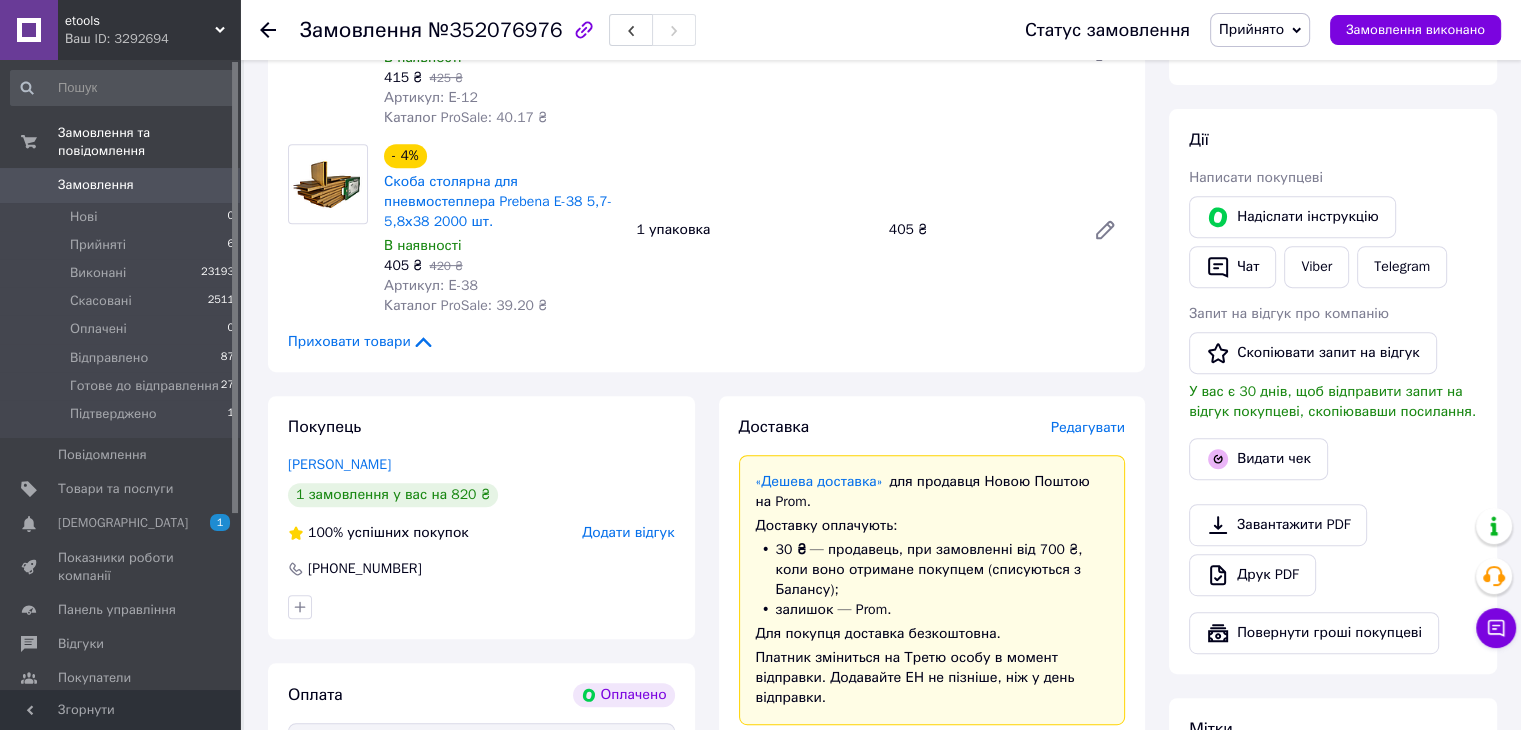 scroll, scrollTop: 784, scrollLeft: 0, axis: vertical 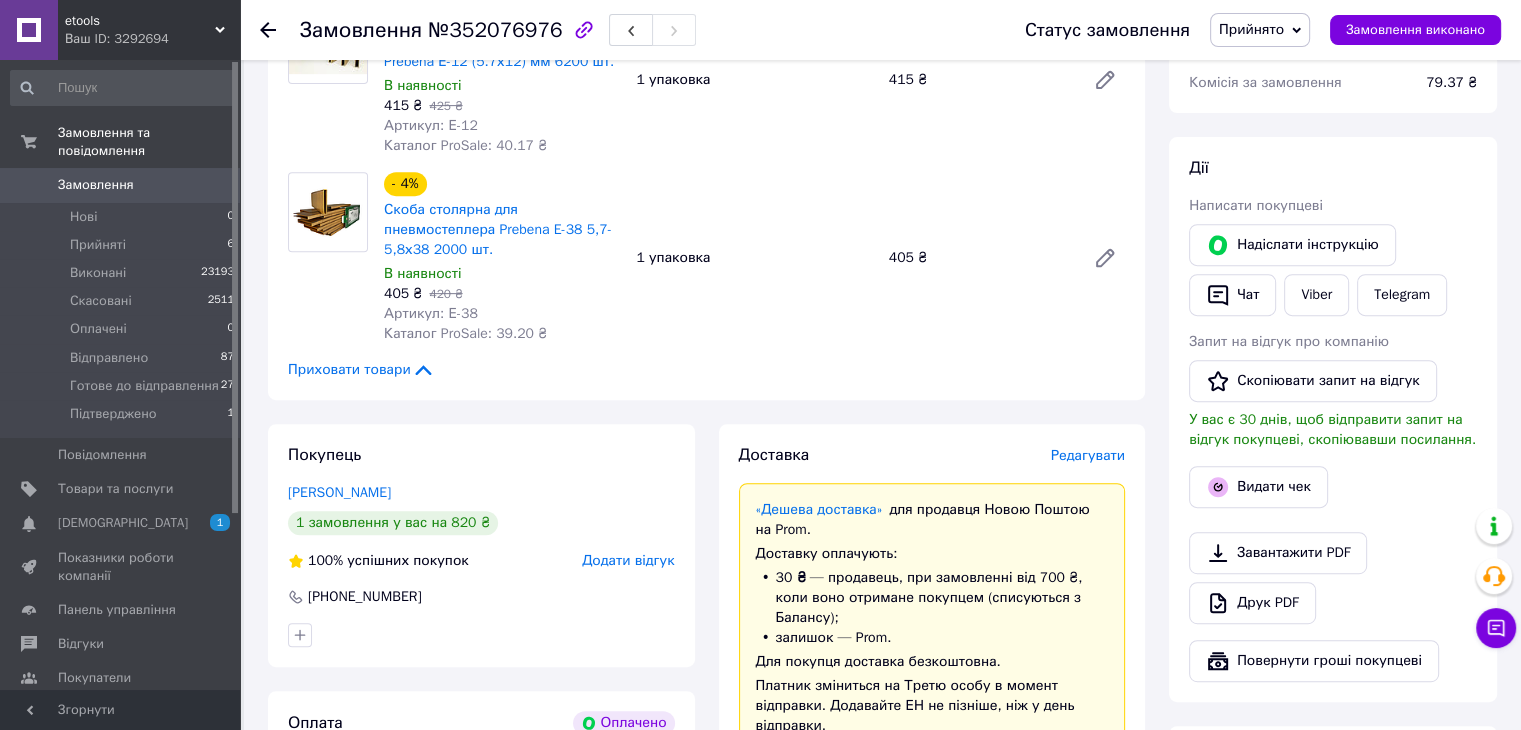 click on "Прийнято" at bounding box center (1251, 29) 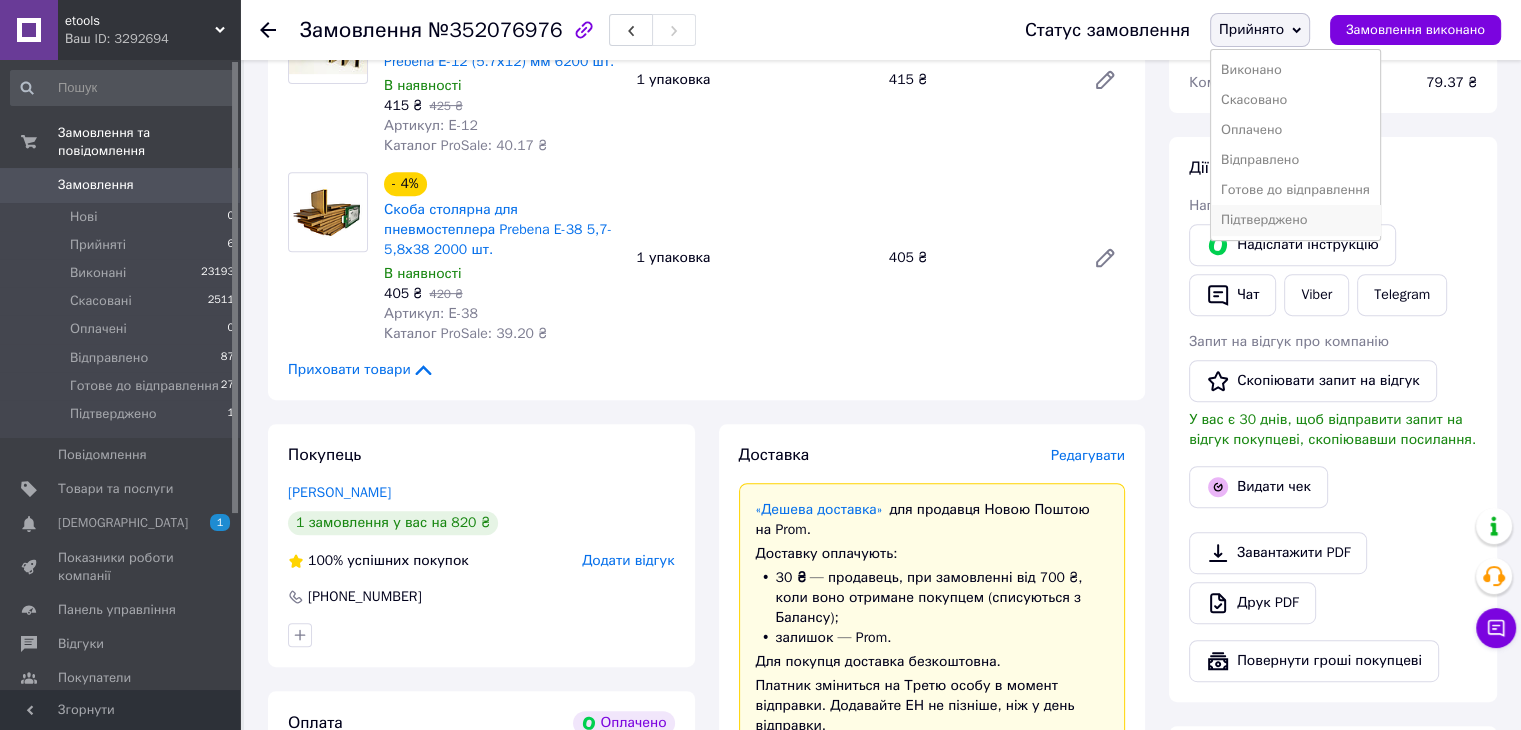 click on "Підтверджено" at bounding box center (1295, 220) 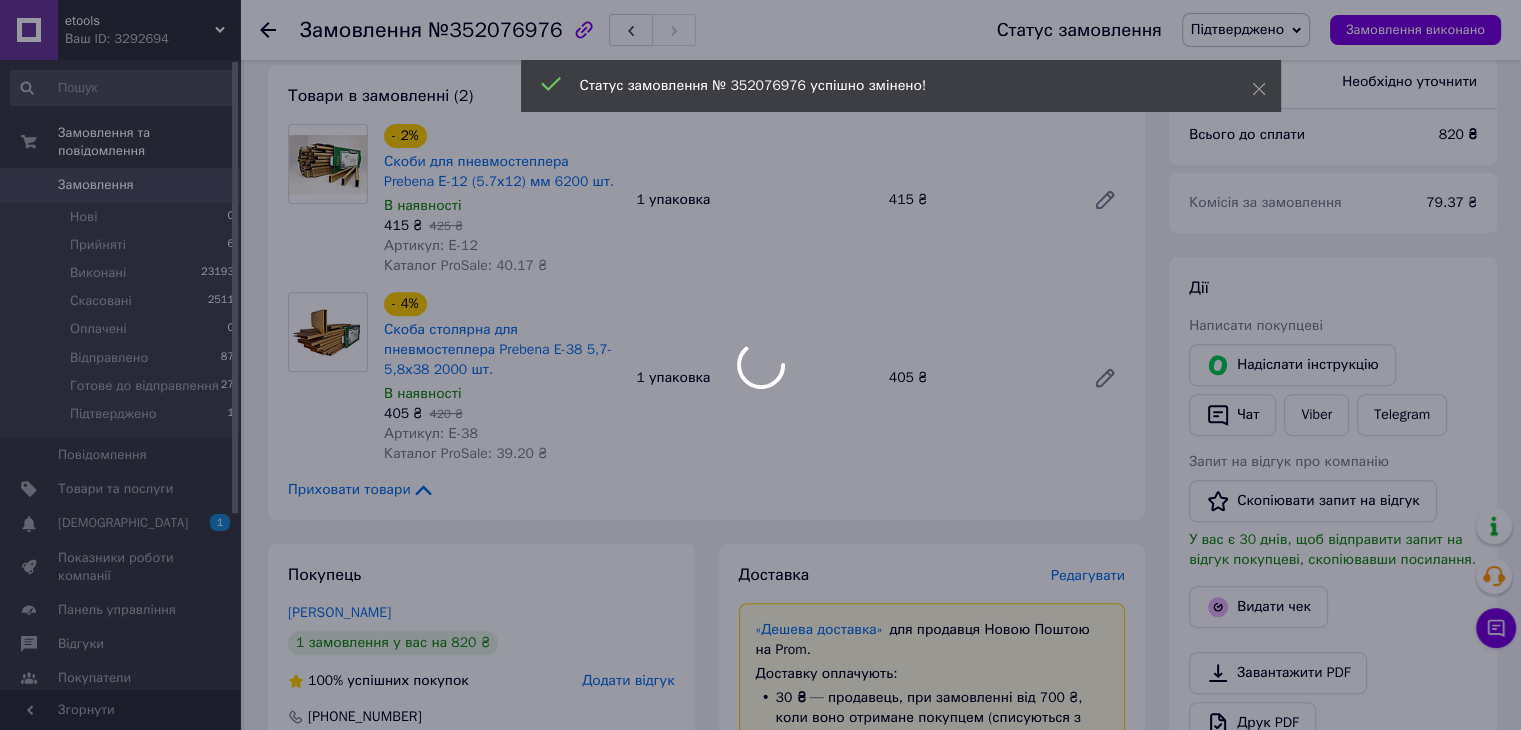 scroll, scrollTop: 284, scrollLeft: 0, axis: vertical 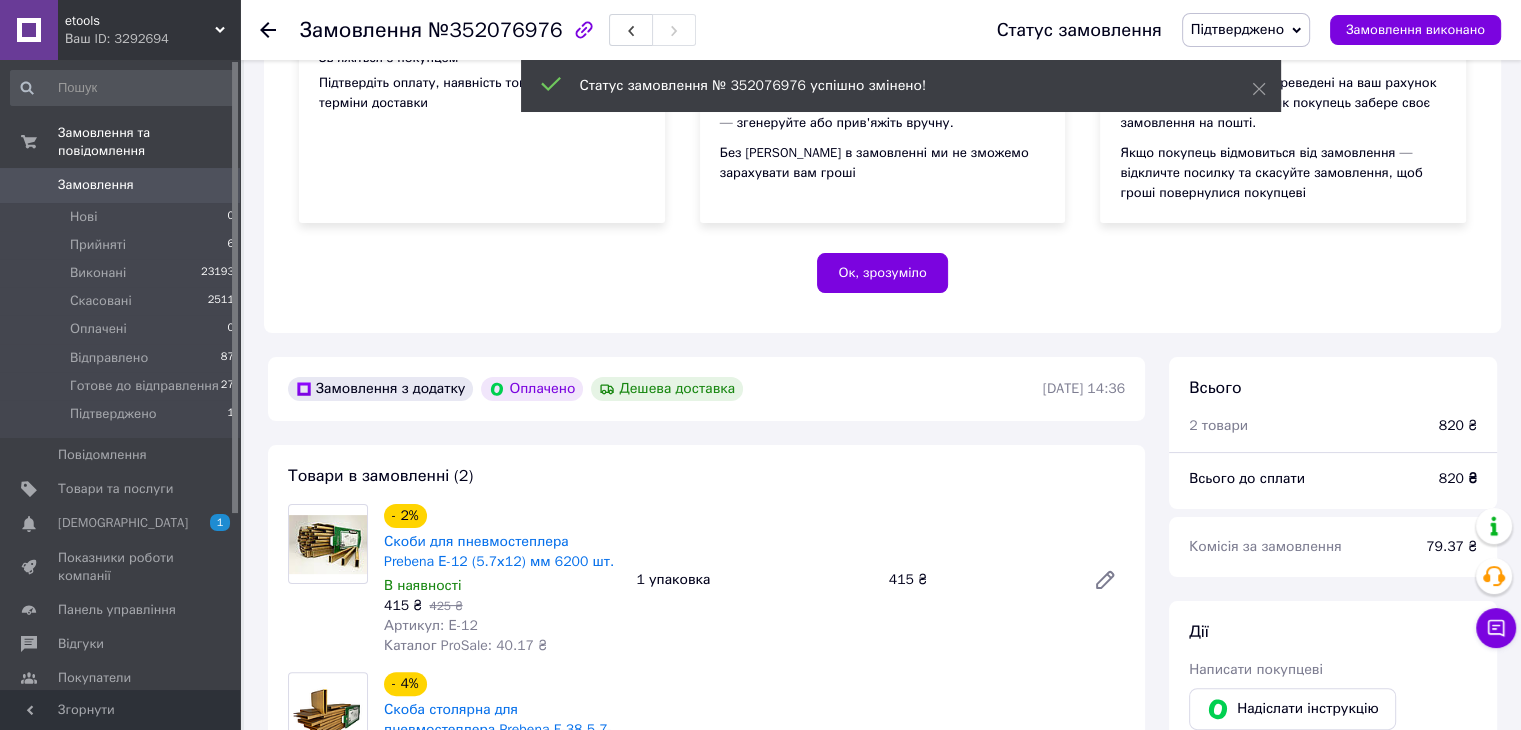 click 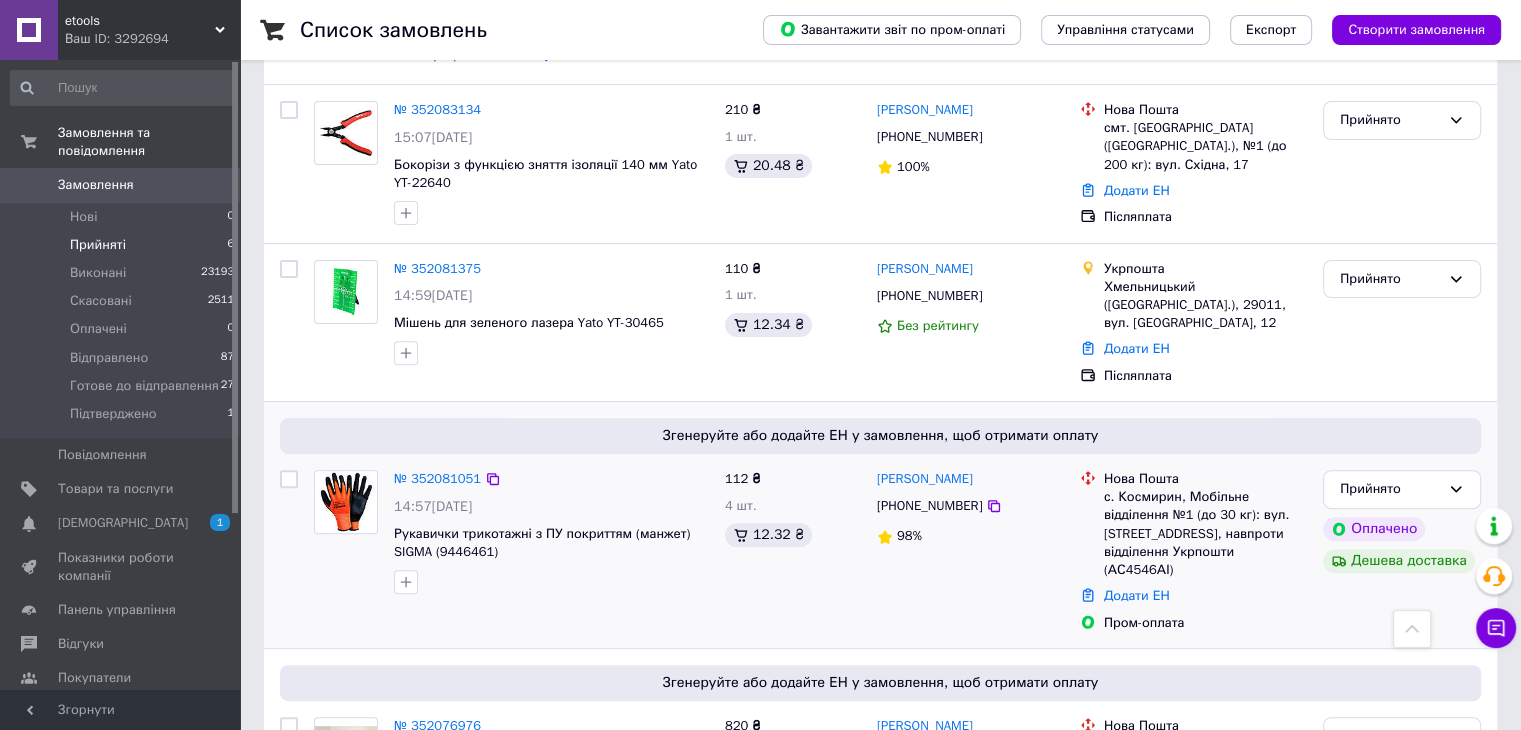 scroll, scrollTop: 700, scrollLeft: 0, axis: vertical 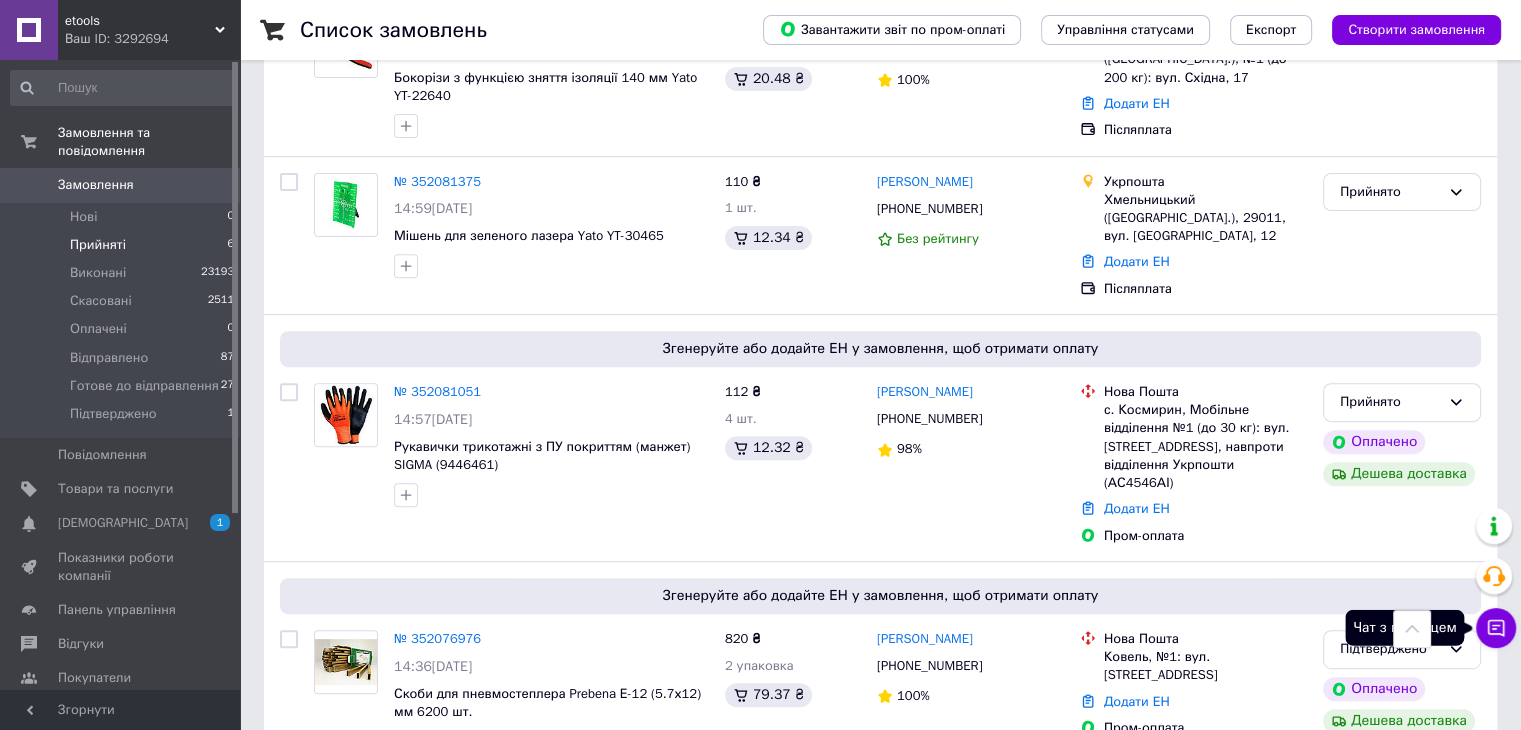 click 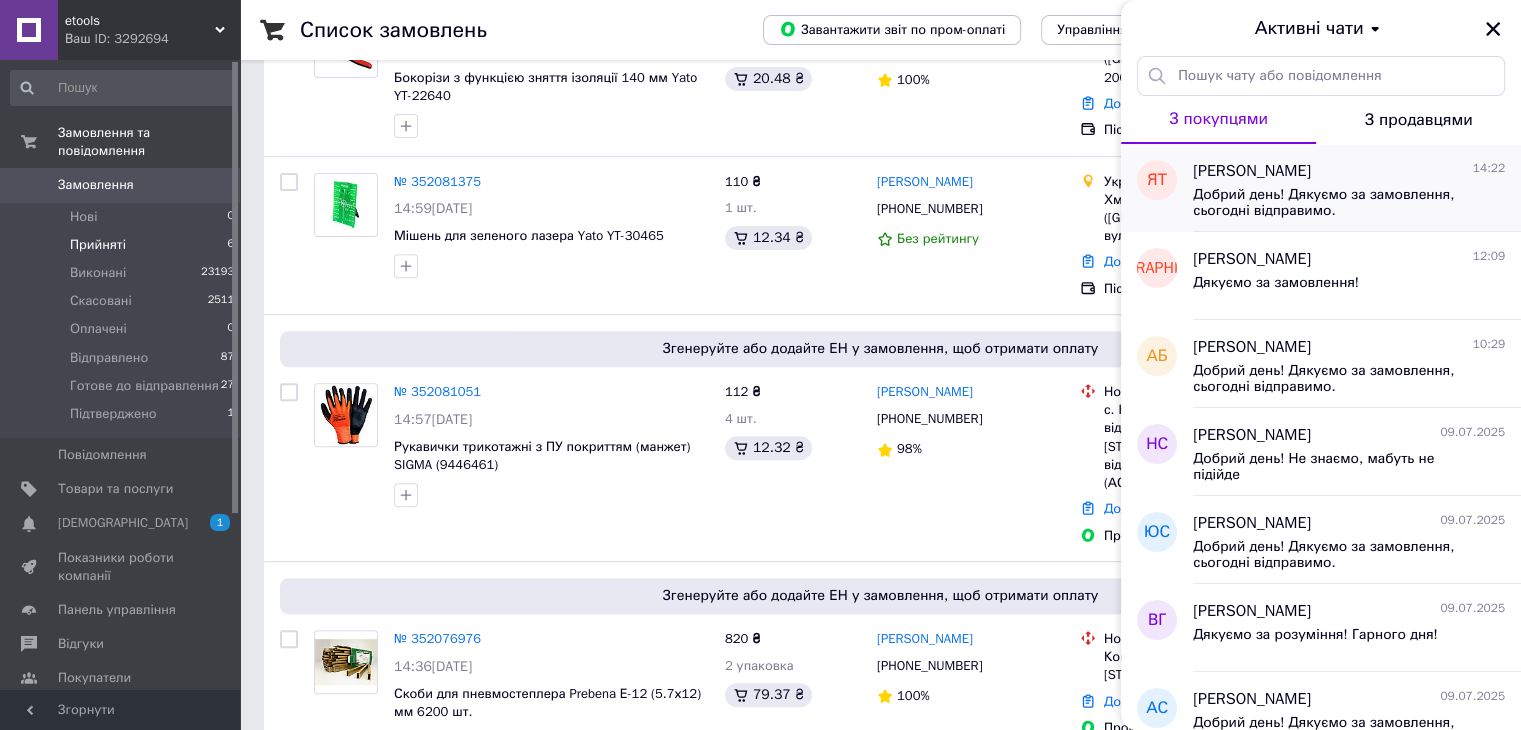 click on "Добрий день! Дякуємо за замовлення, сьогодні відправимо." at bounding box center [1335, 203] 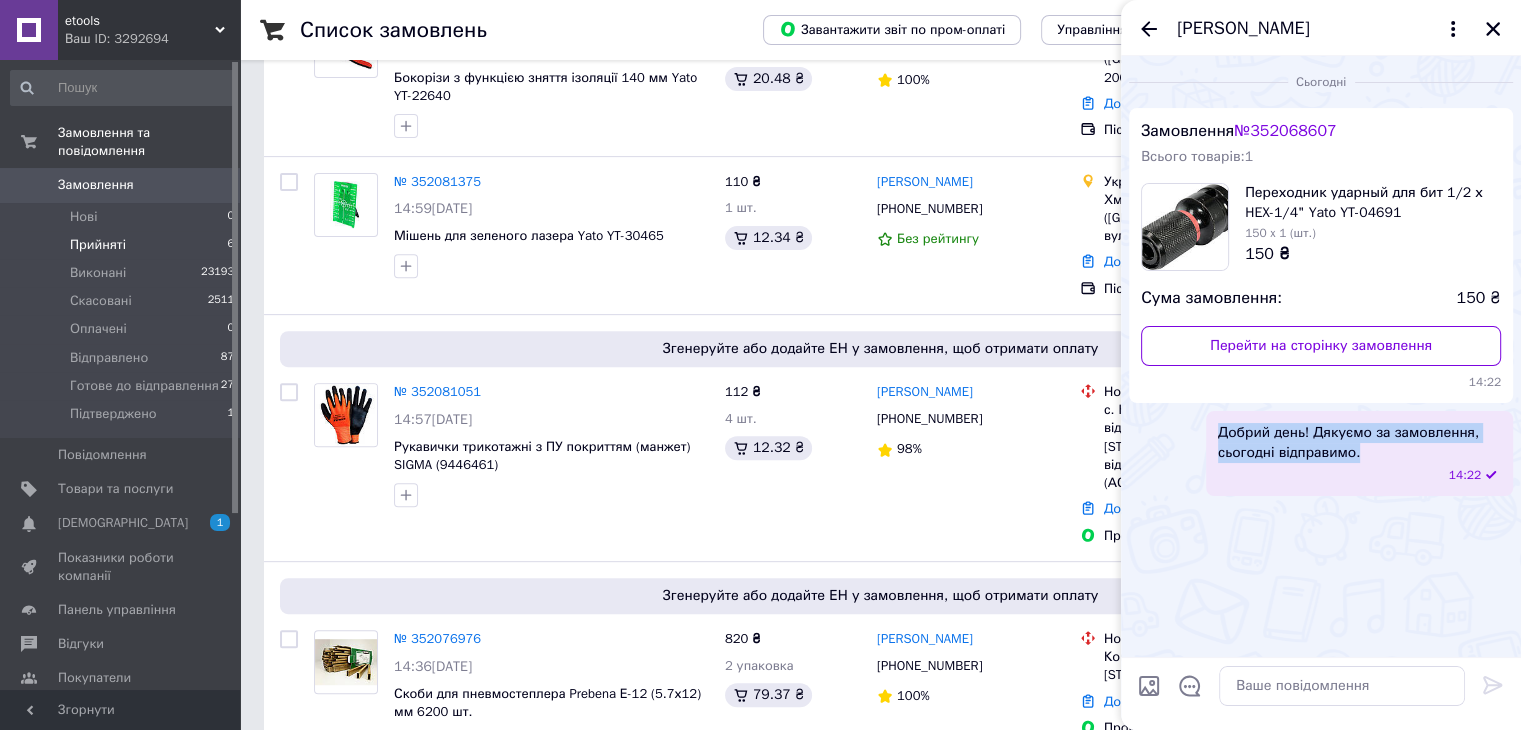 drag, startPoint x: 1222, startPoint y: 431, endPoint x: 1358, endPoint y: 463, distance: 139.71399 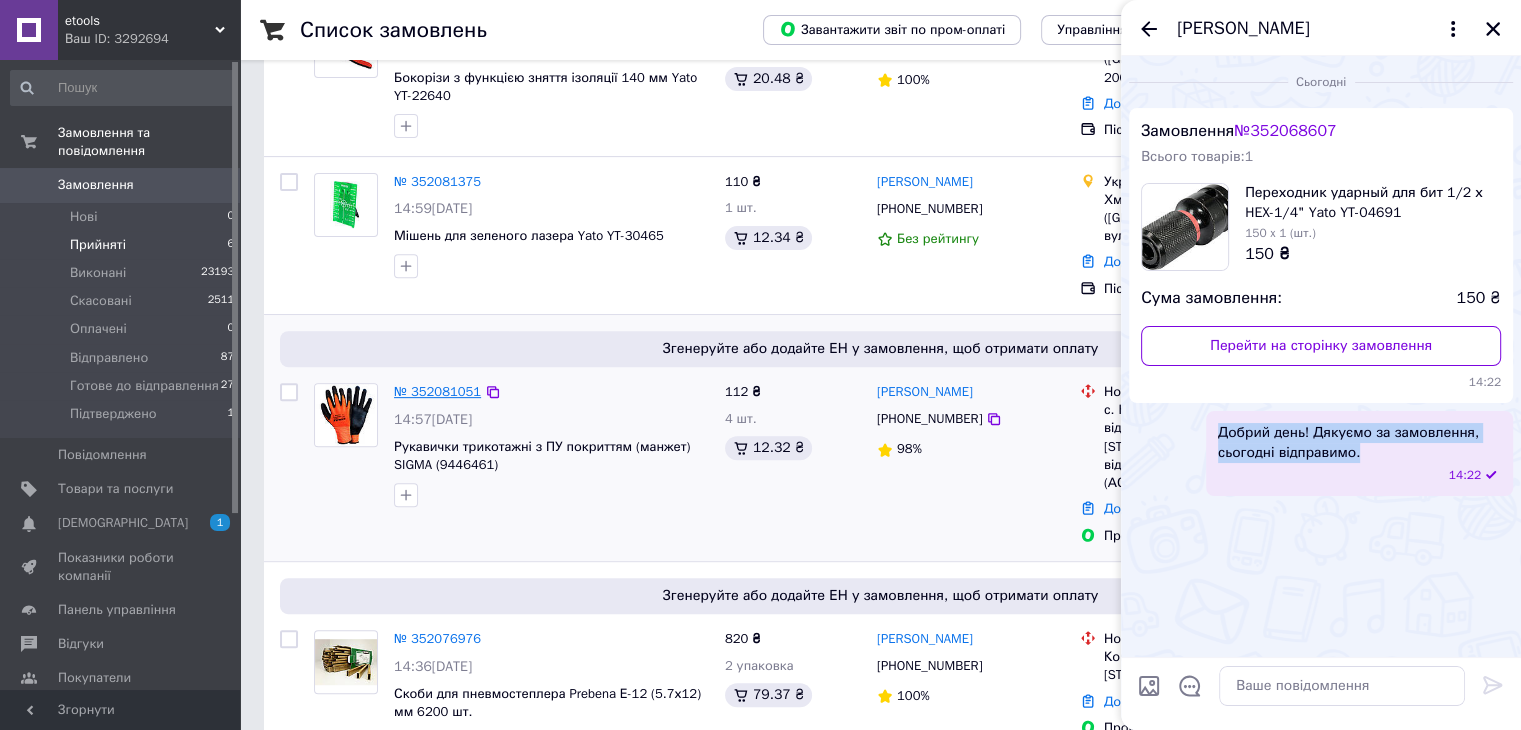 click on "№ 352081051" at bounding box center (437, 391) 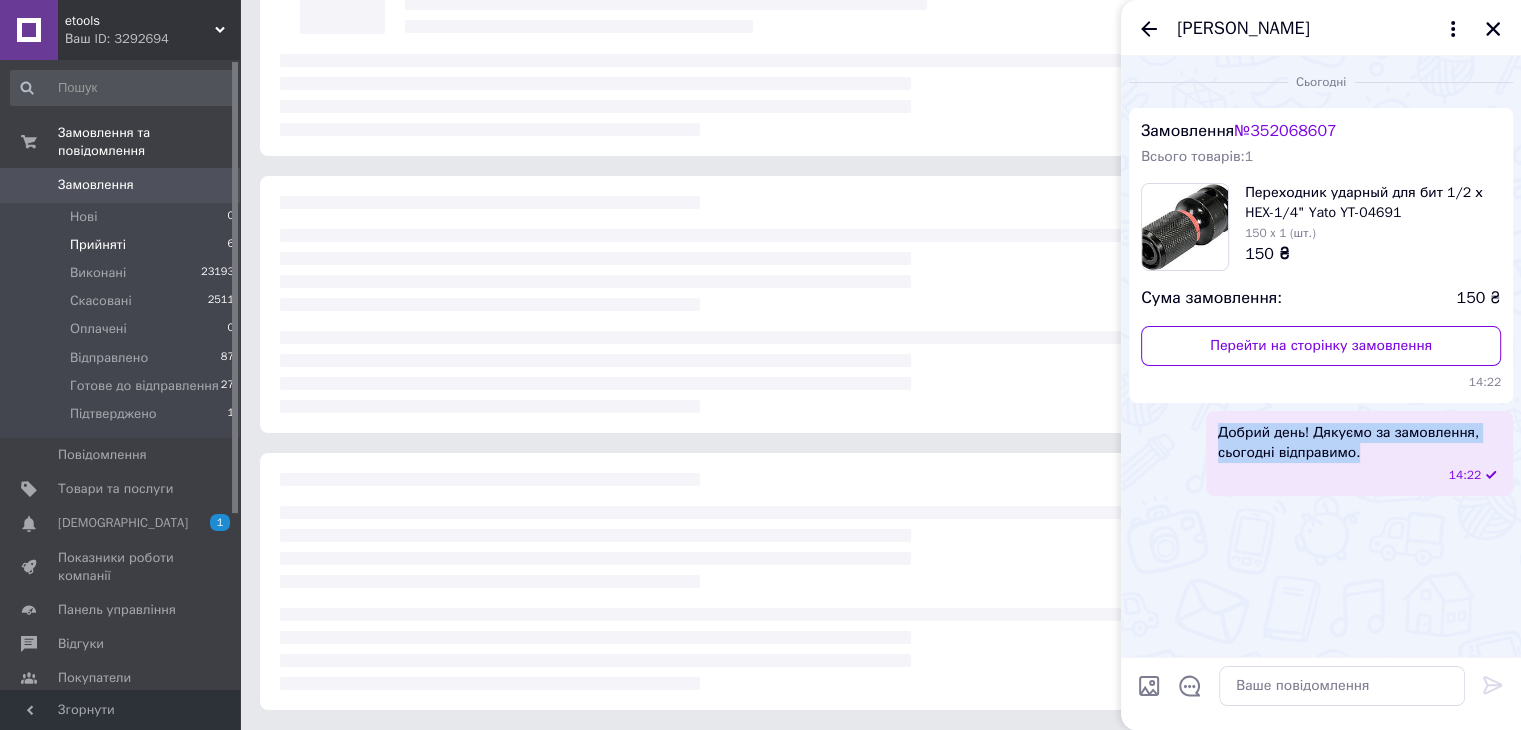scroll, scrollTop: 700, scrollLeft: 0, axis: vertical 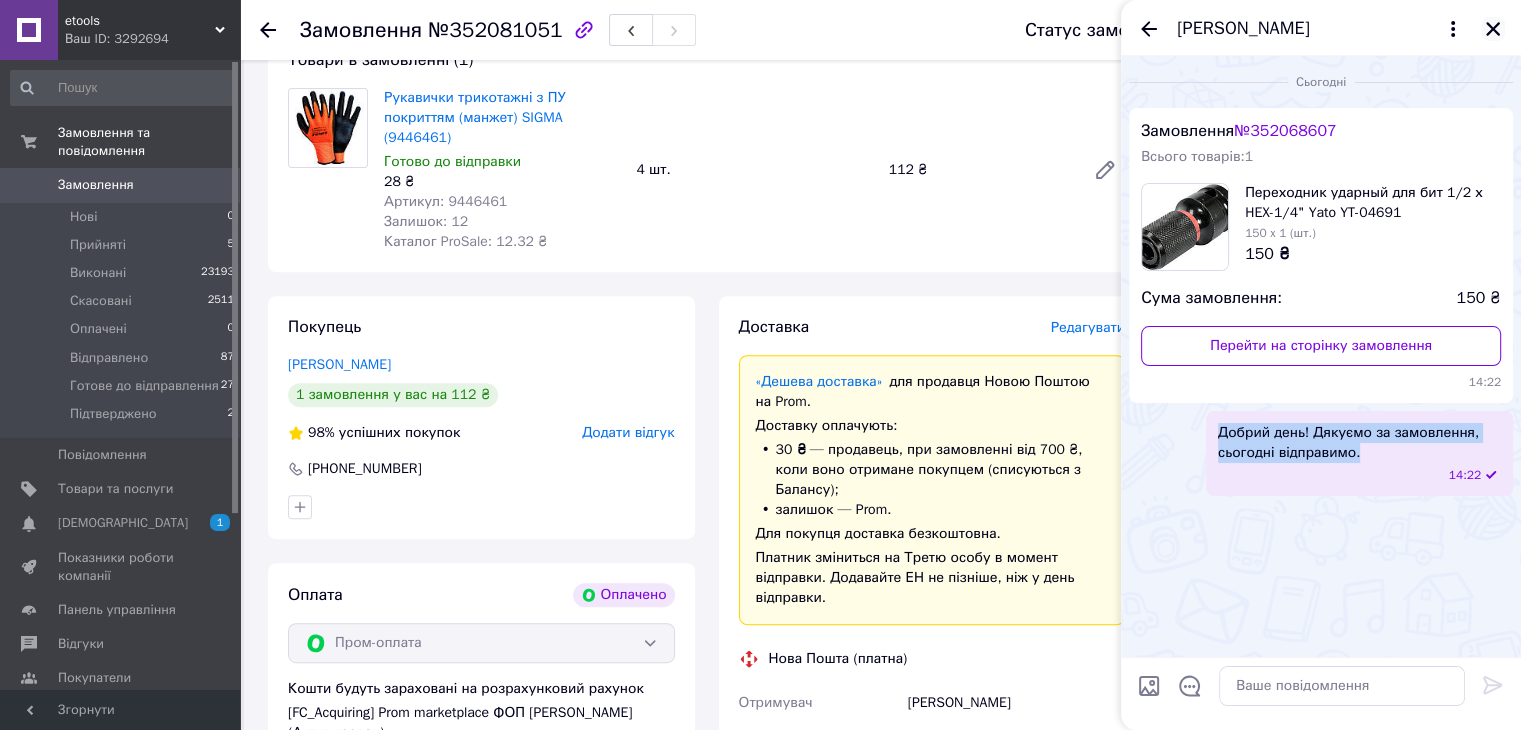 click 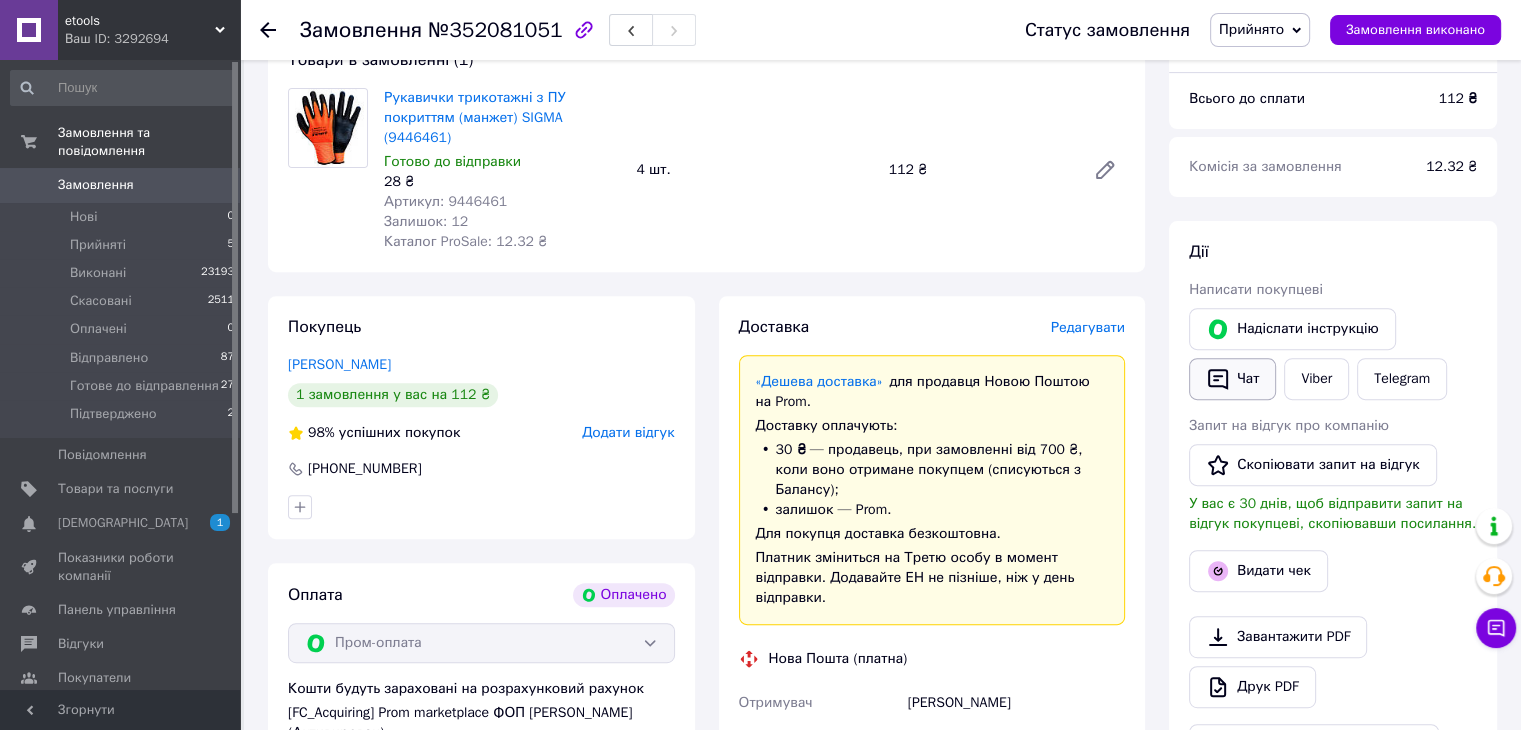 click on "Чат" at bounding box center [1232, 379] 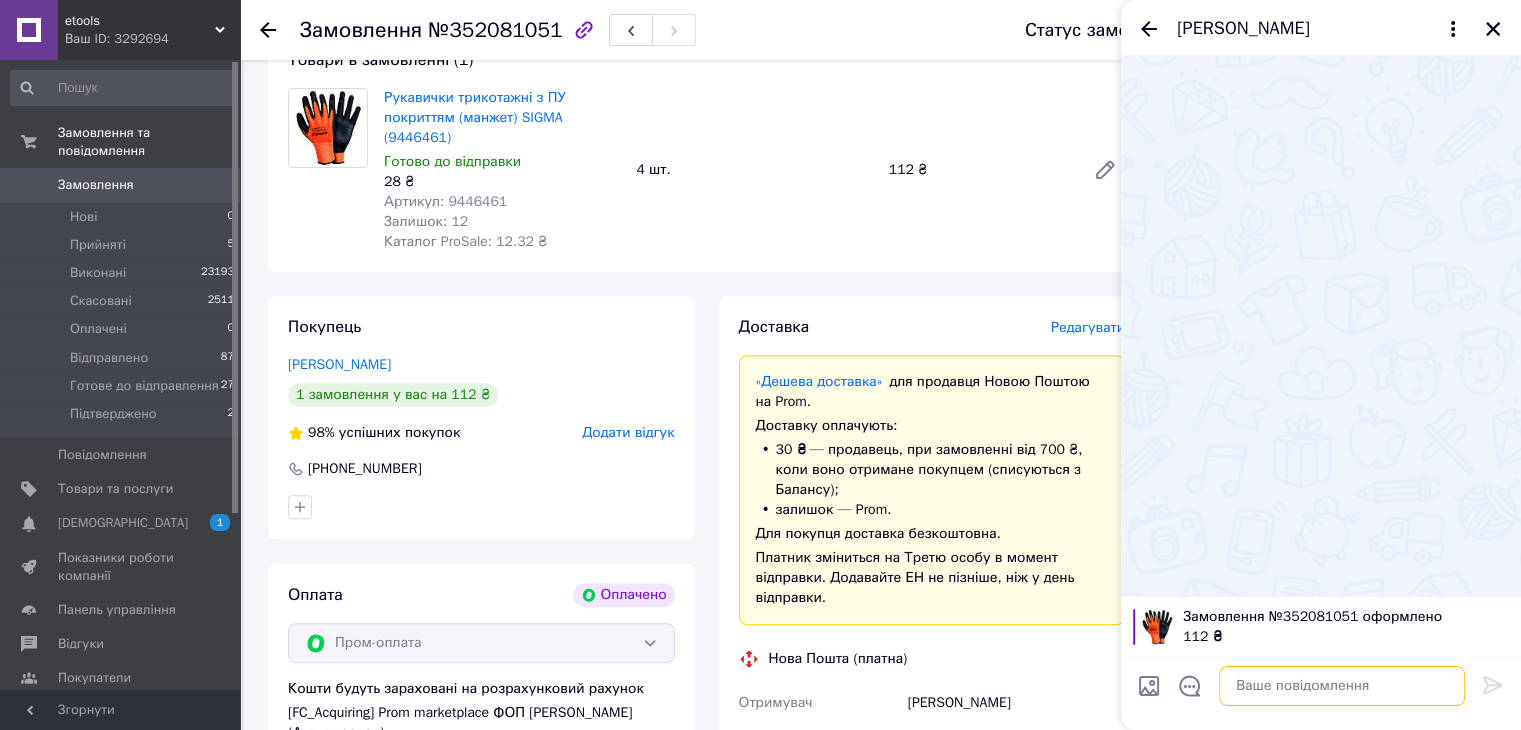 click at bounding box center [1342, 686] 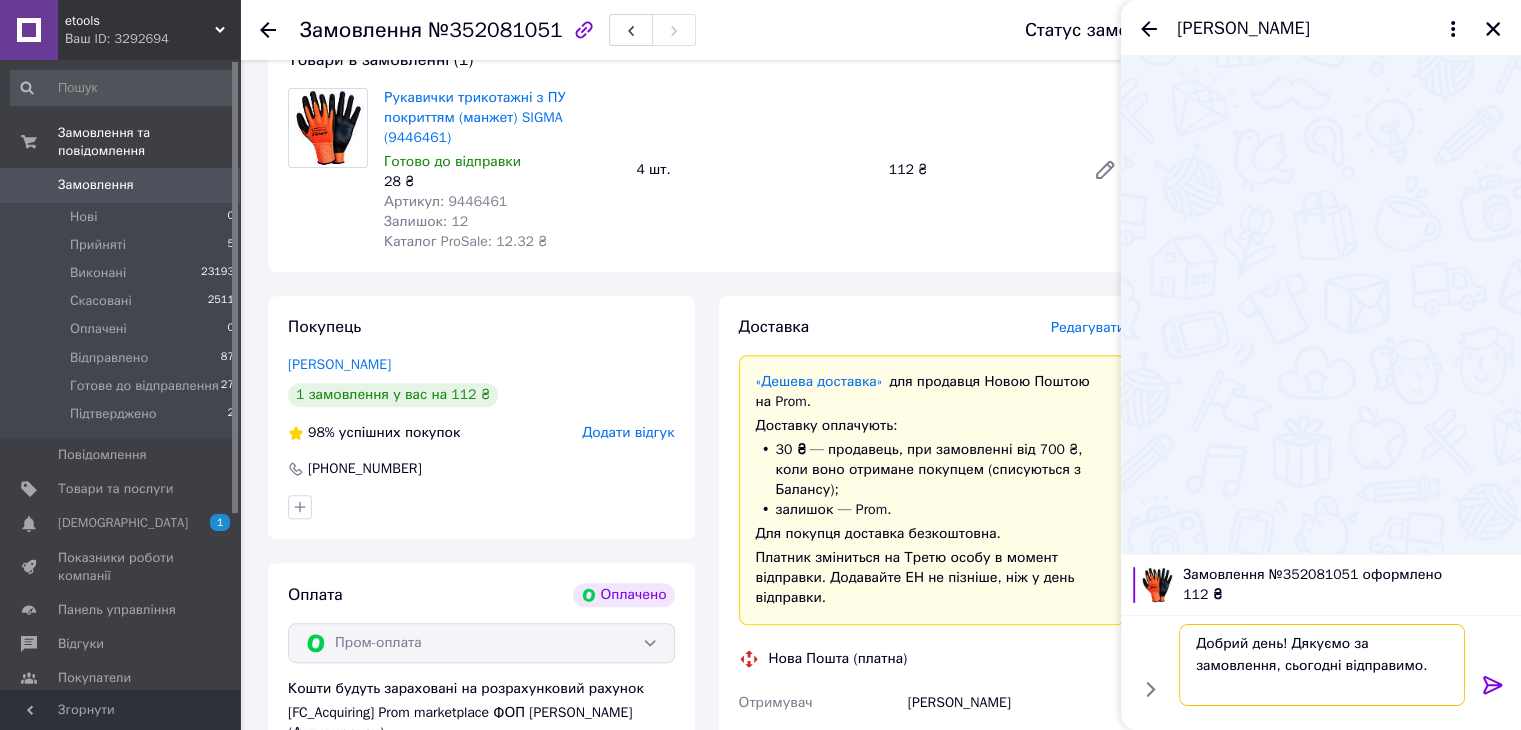 type on "Добрий день! Дякуємо за замовлення, сьогодні відправимо." 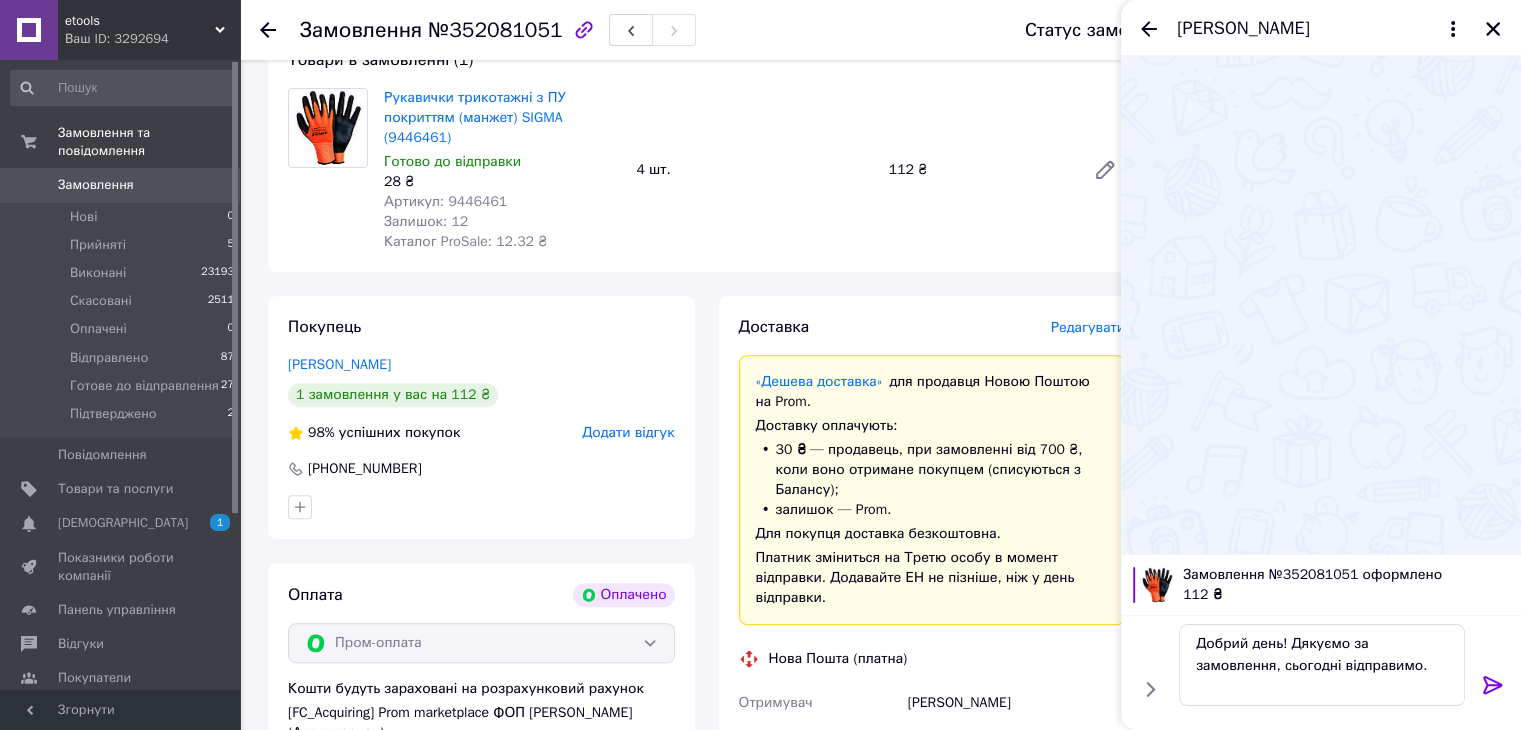 click 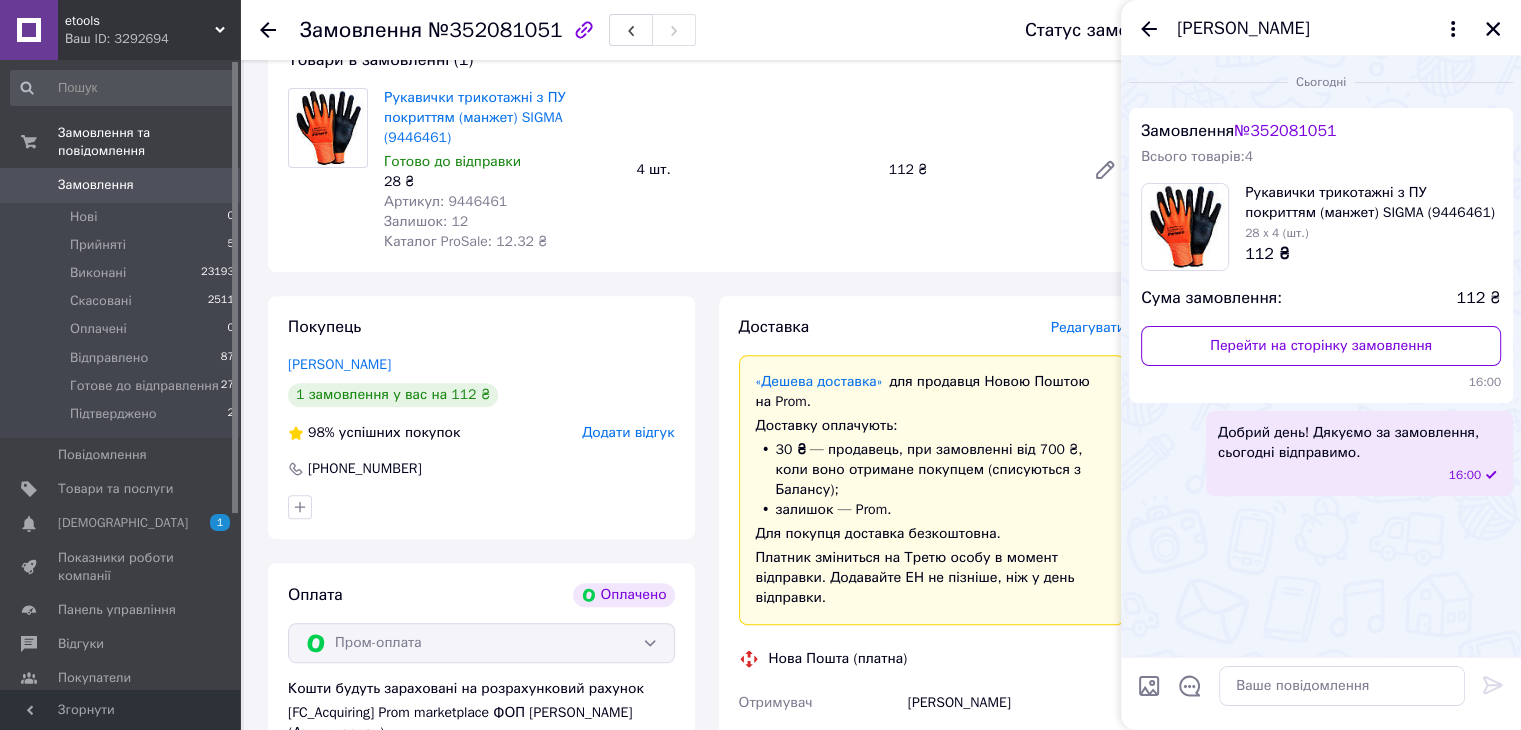 drag, startPoint x: 1339, startPoint y: 445, endPoint x: 1382, endPoint y: 442, distance: 43.104523 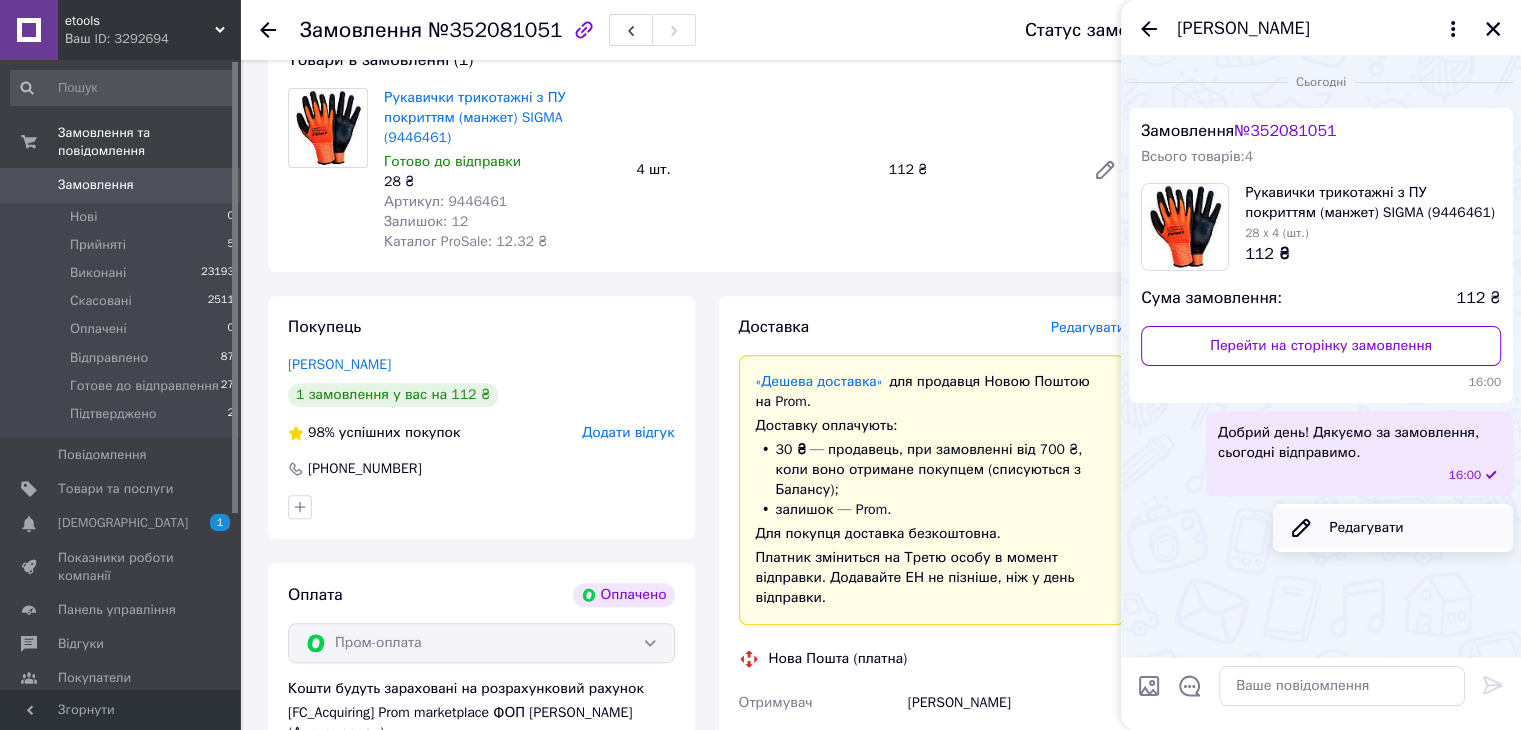 click on "Редагувати" at bounding box center (1393, 528) 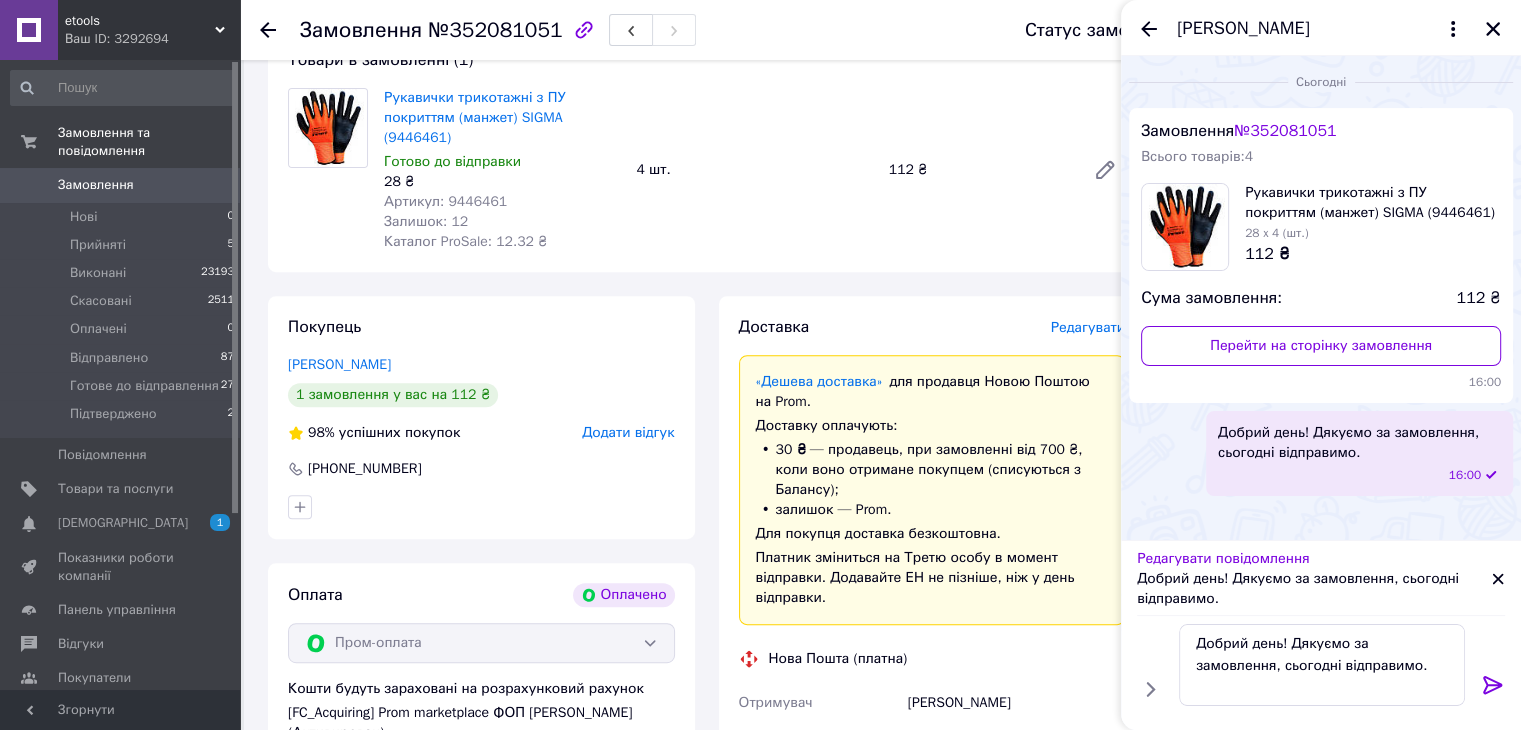 click on "Добрий день! Дякуємо за замовлення, сьогодні відправимо." at bounding box center [1314, 589] 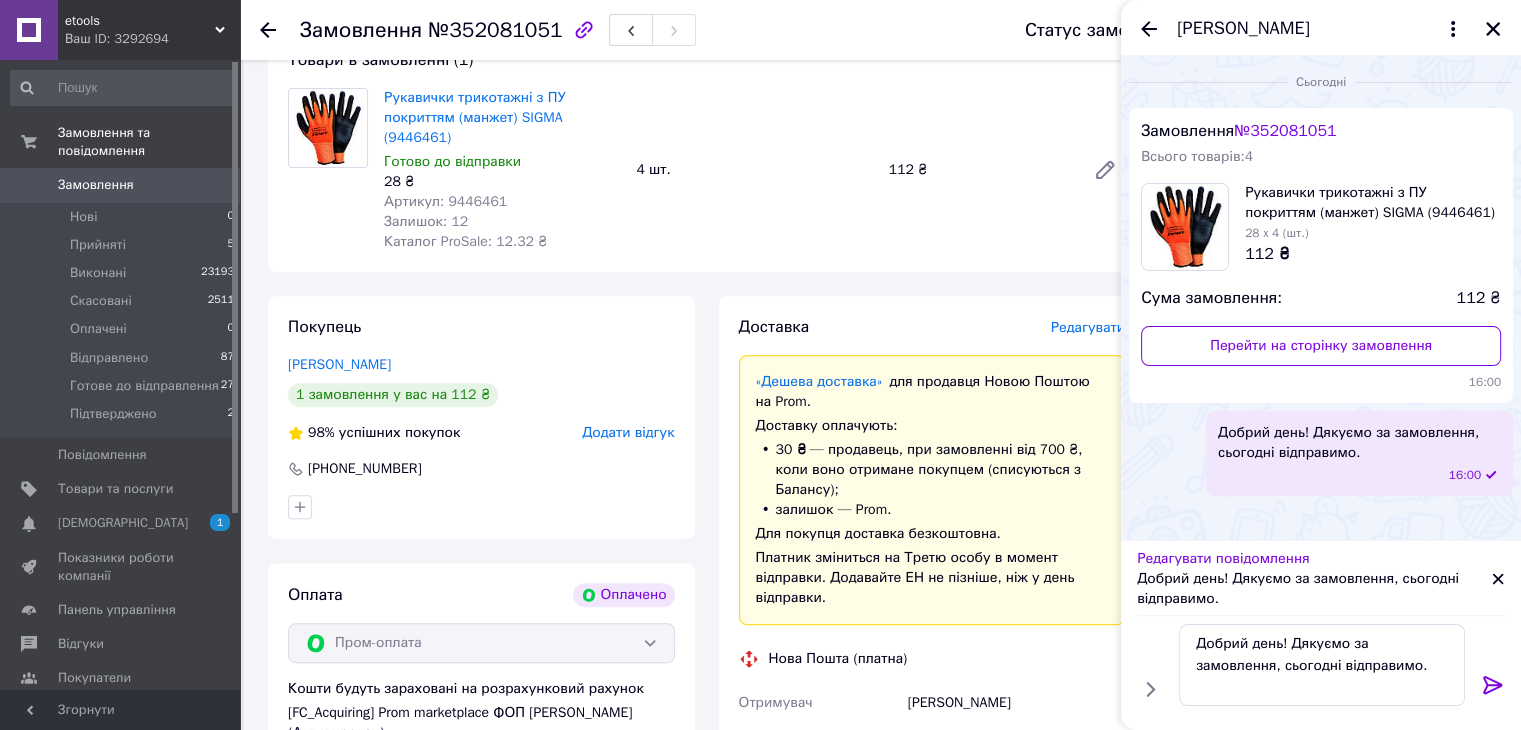 click on "Добрий день! Дякуємо за замовлення, сьогодні відправимо." at bounding box center (1314, 589) 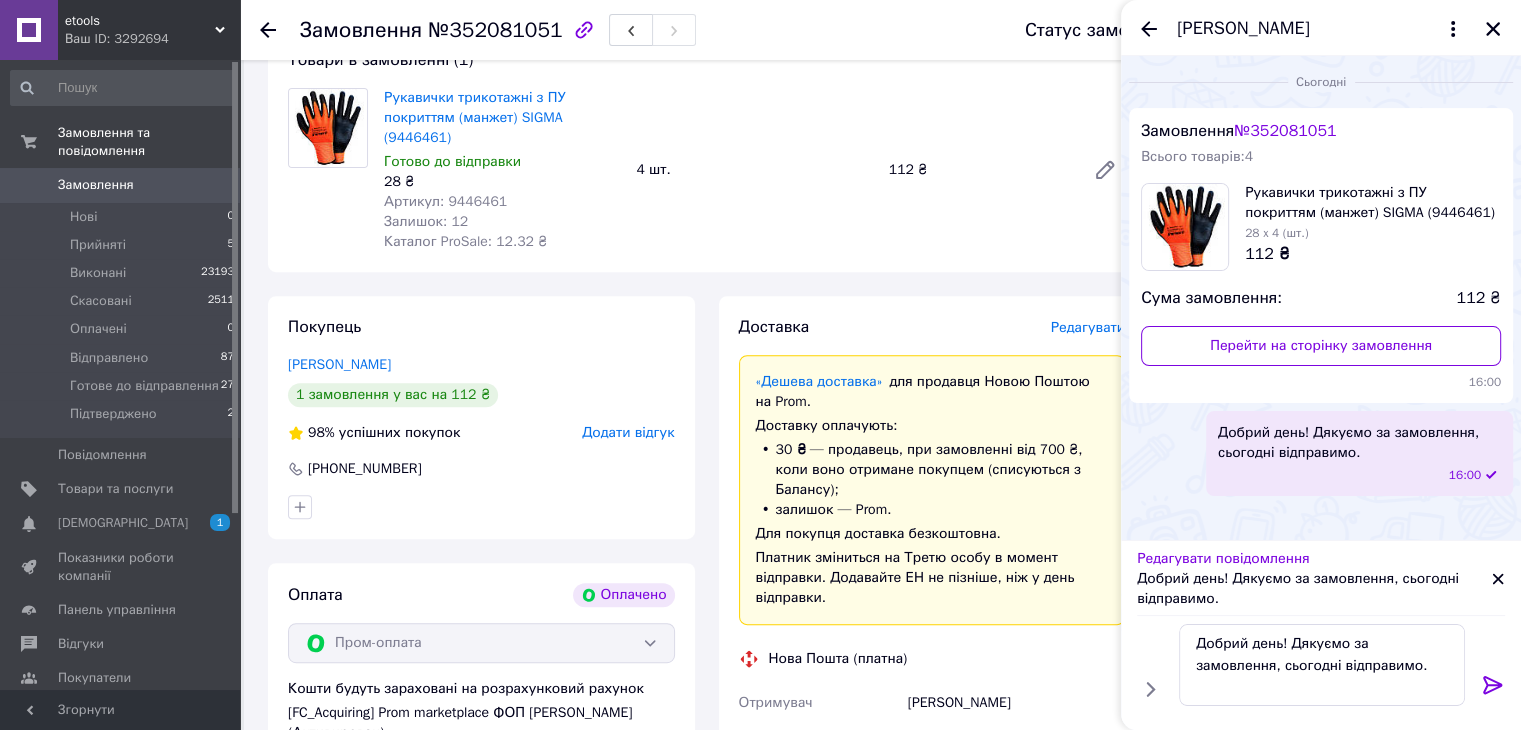 click on "Добрий день! Дякуємо за замовлення, сьогодні відправимо." at bounding box center (1314, 589) 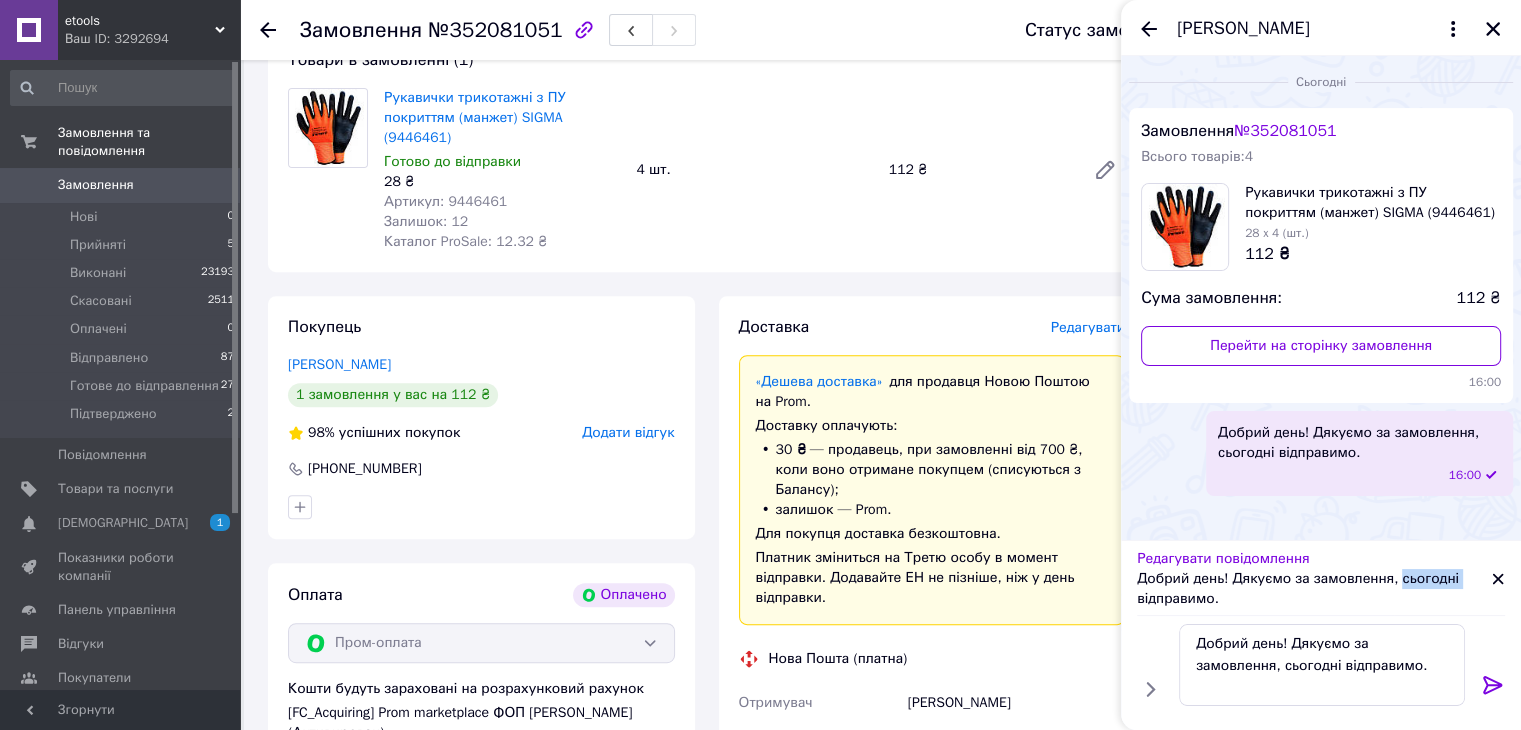 click on "Добрий день! Дякуємо за замовлення, сьогодні відправимо." at bounding box center [1314, 589] 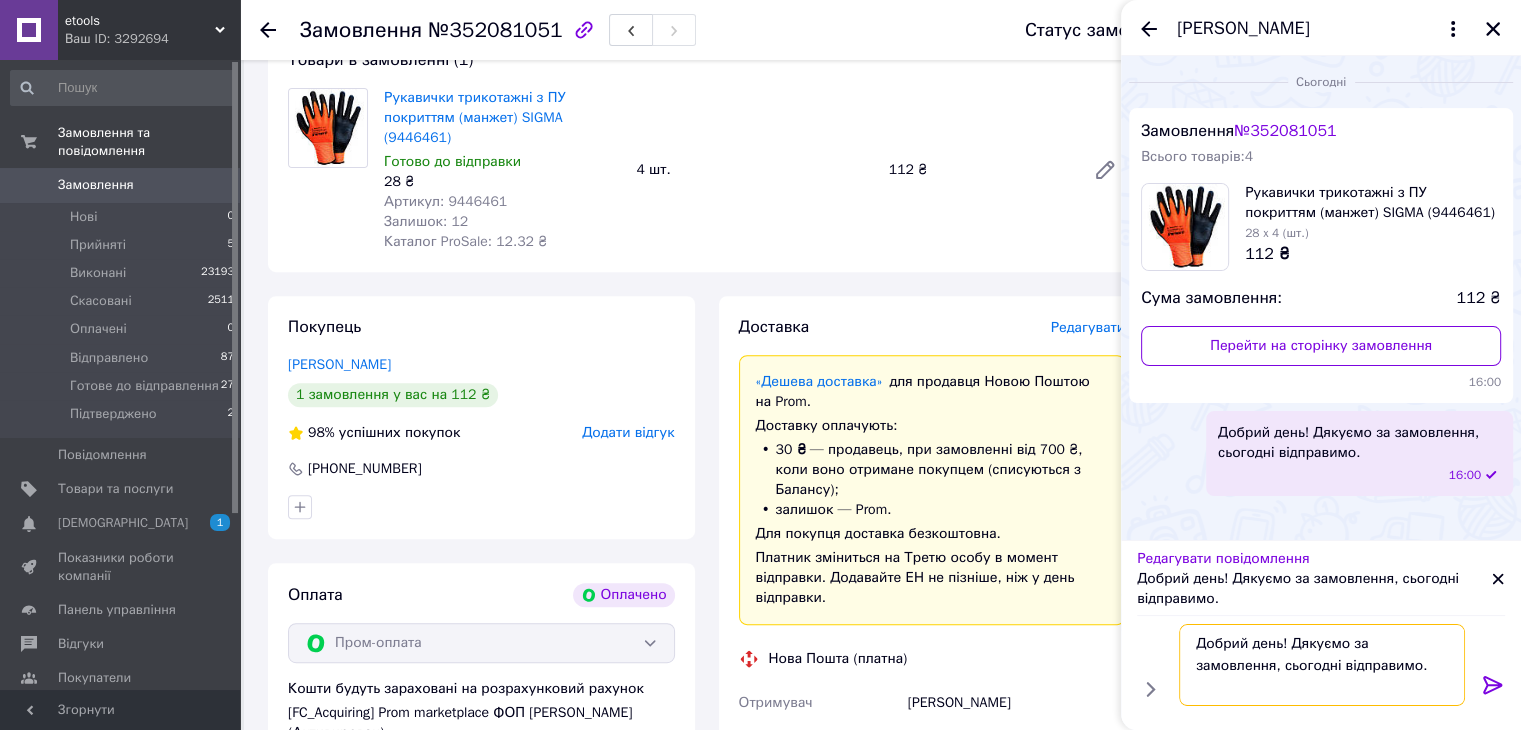 click on "Добрий день! Дякуємо за замовлення, сьогодні відправимо." at bounding box center (1322, 665) 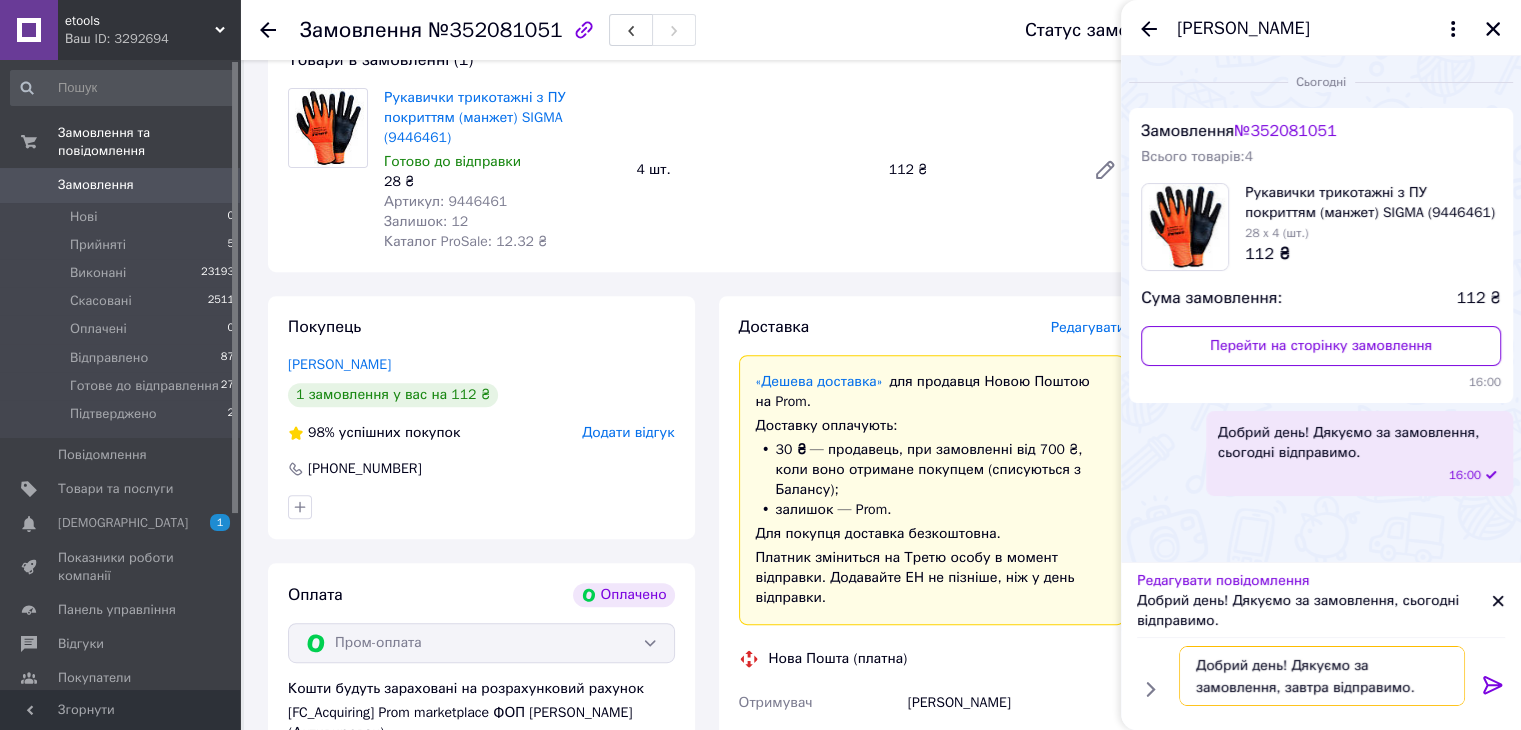 type on "Добрий день! Дякуємо за замовлення, завтра відправимо." 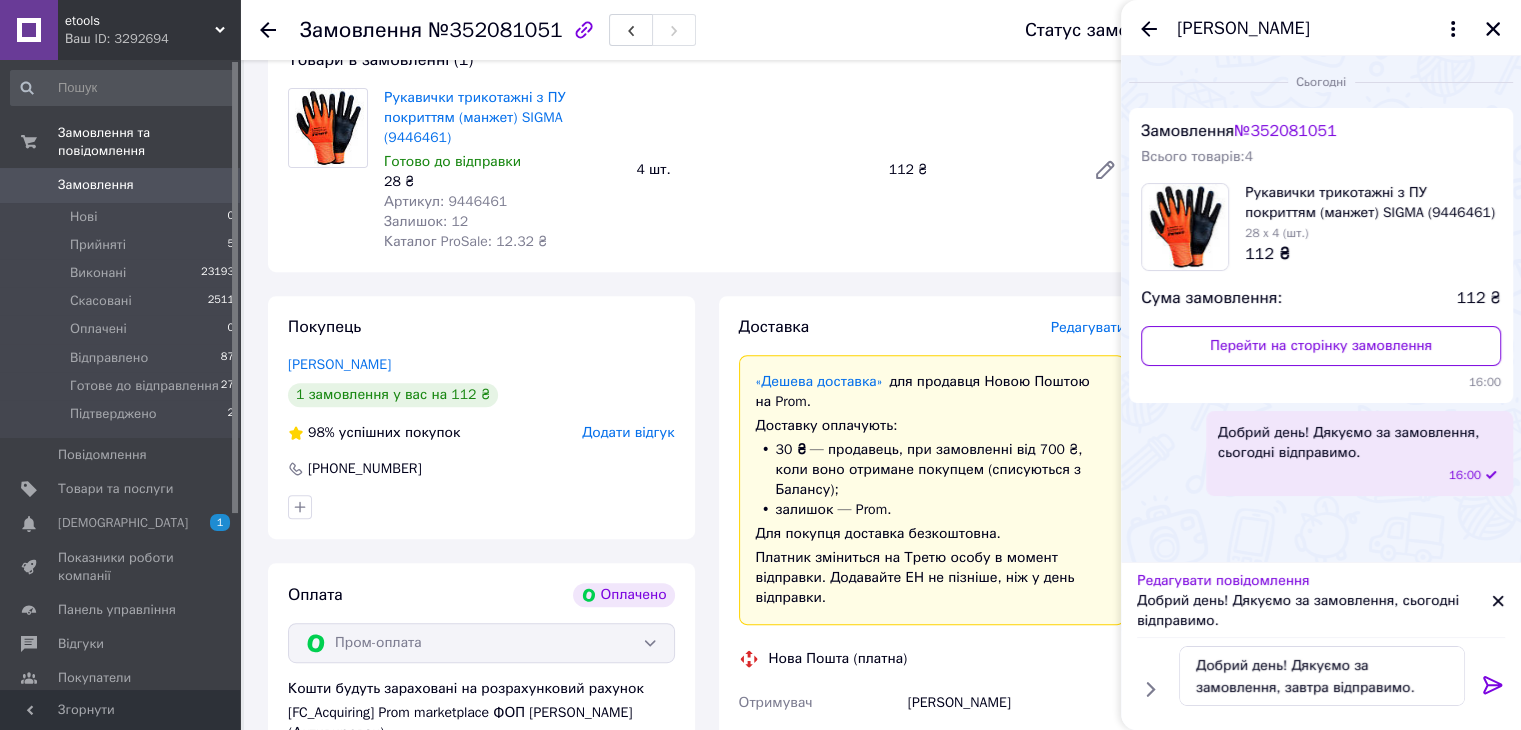 click 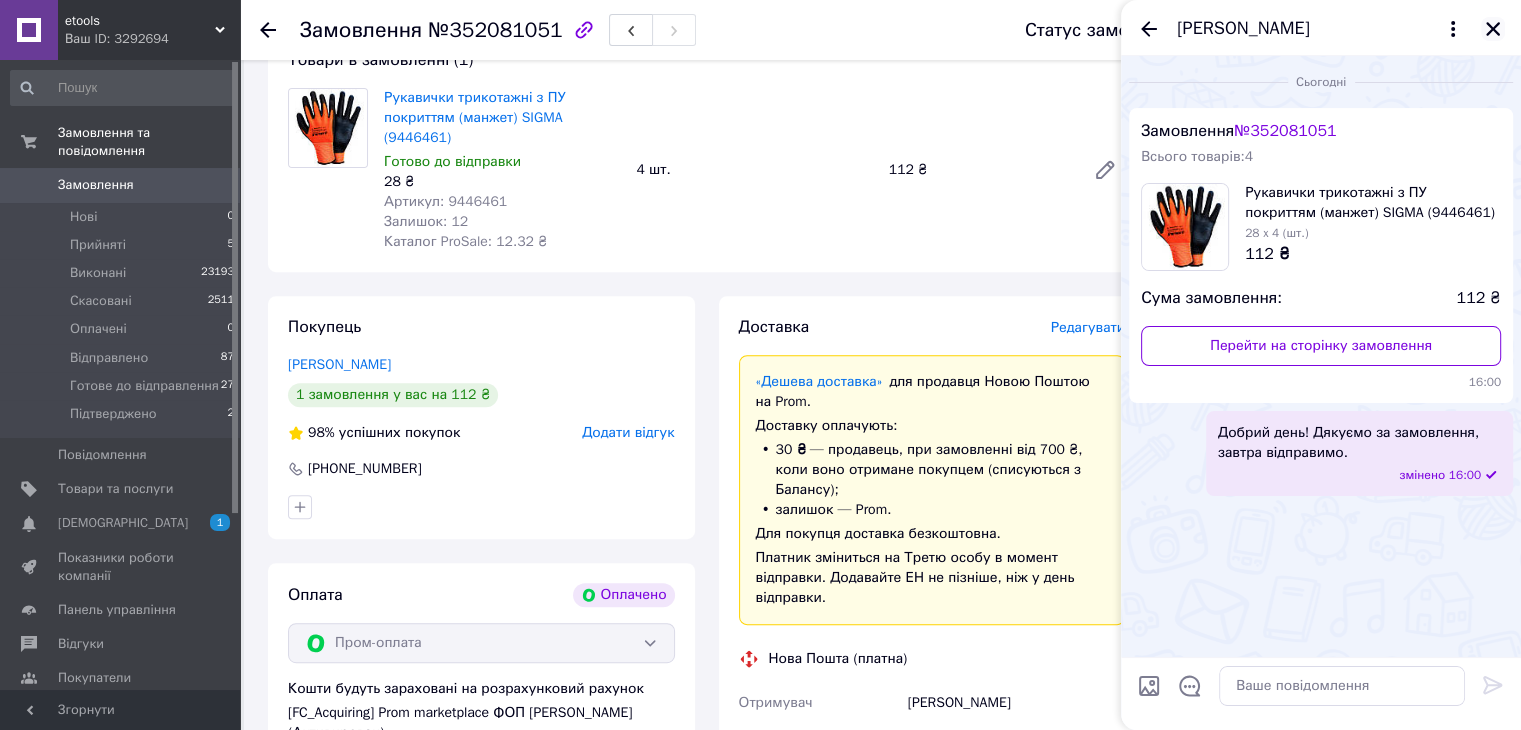 click 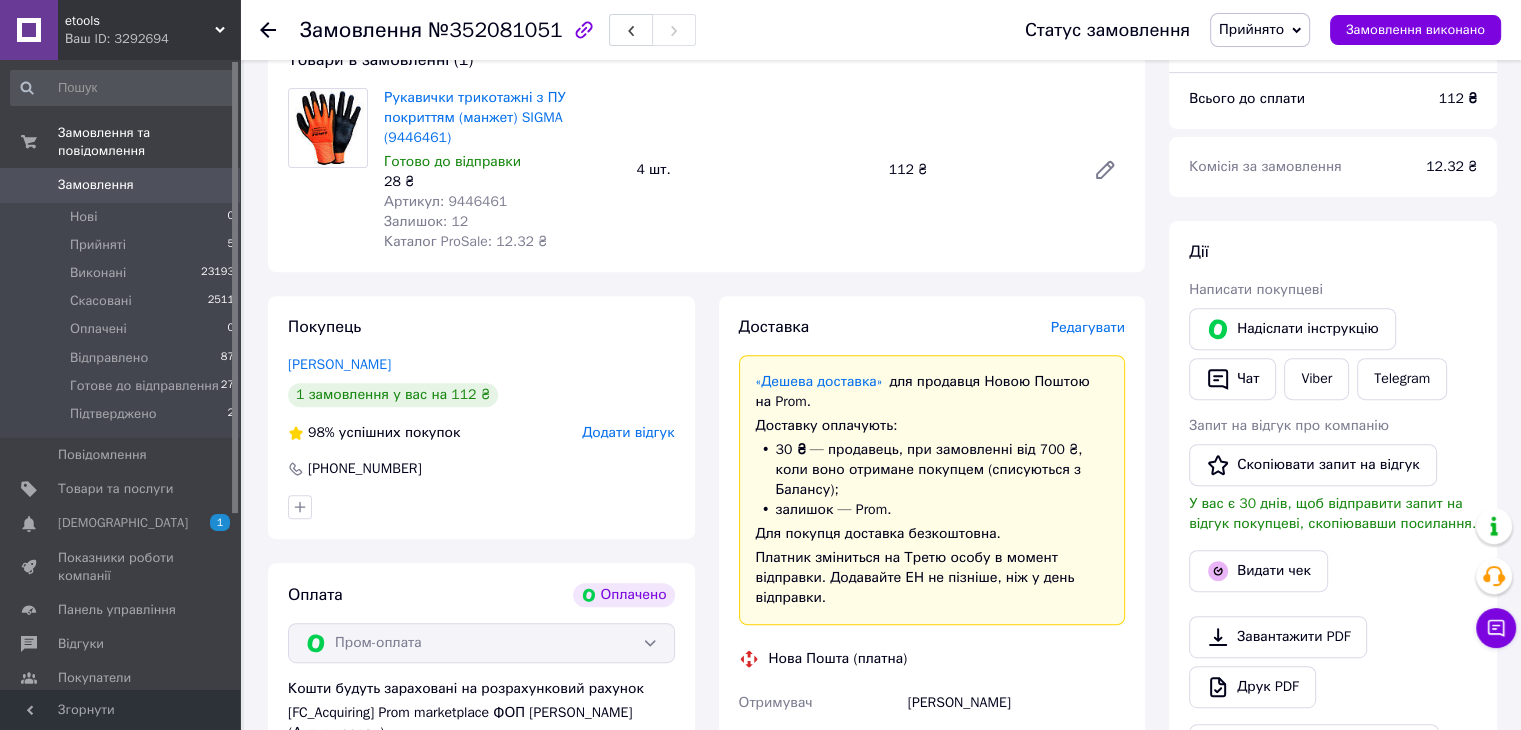 click on "Прийнято" at bounding box center (1251, 29) 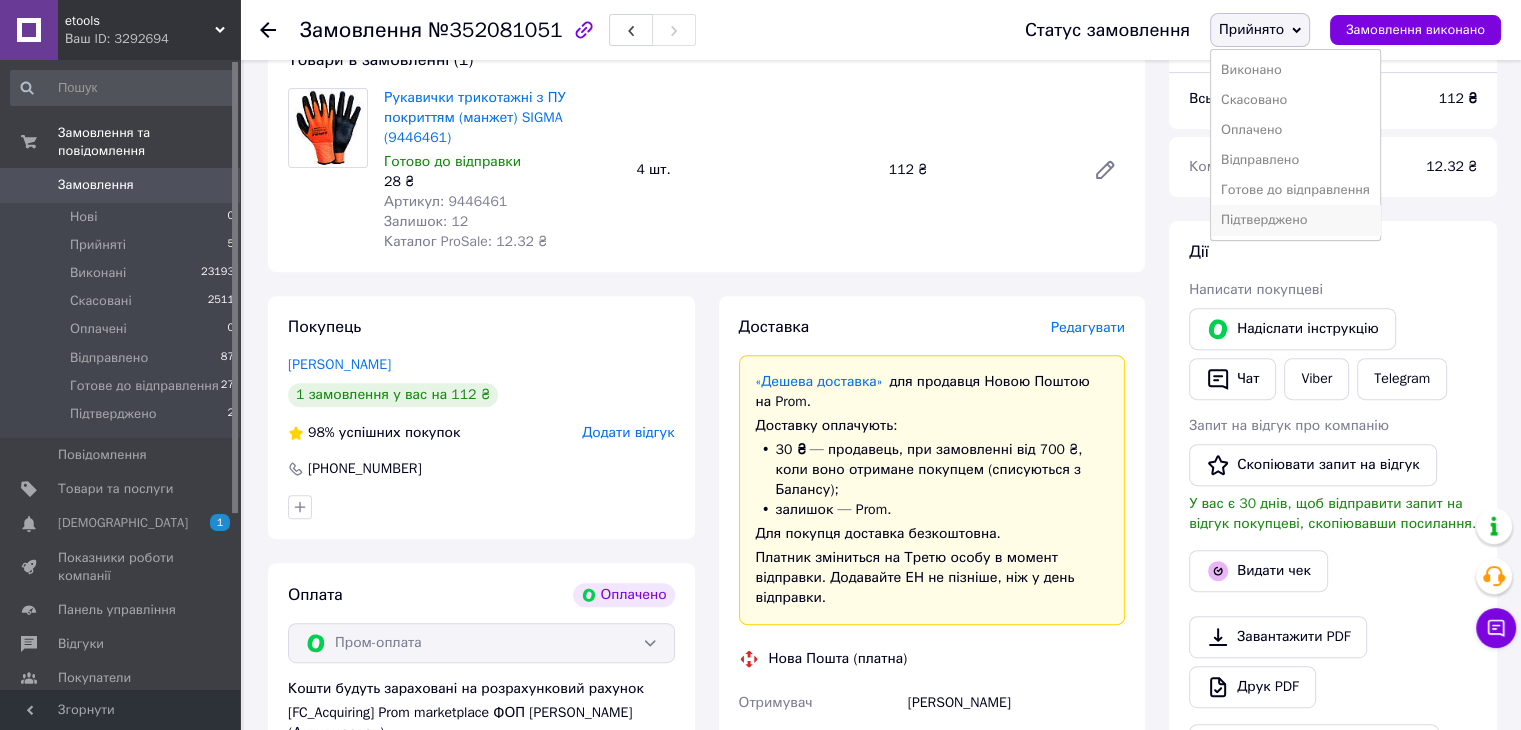 click on "Підтверджено" at bounding box center [1295, 220] 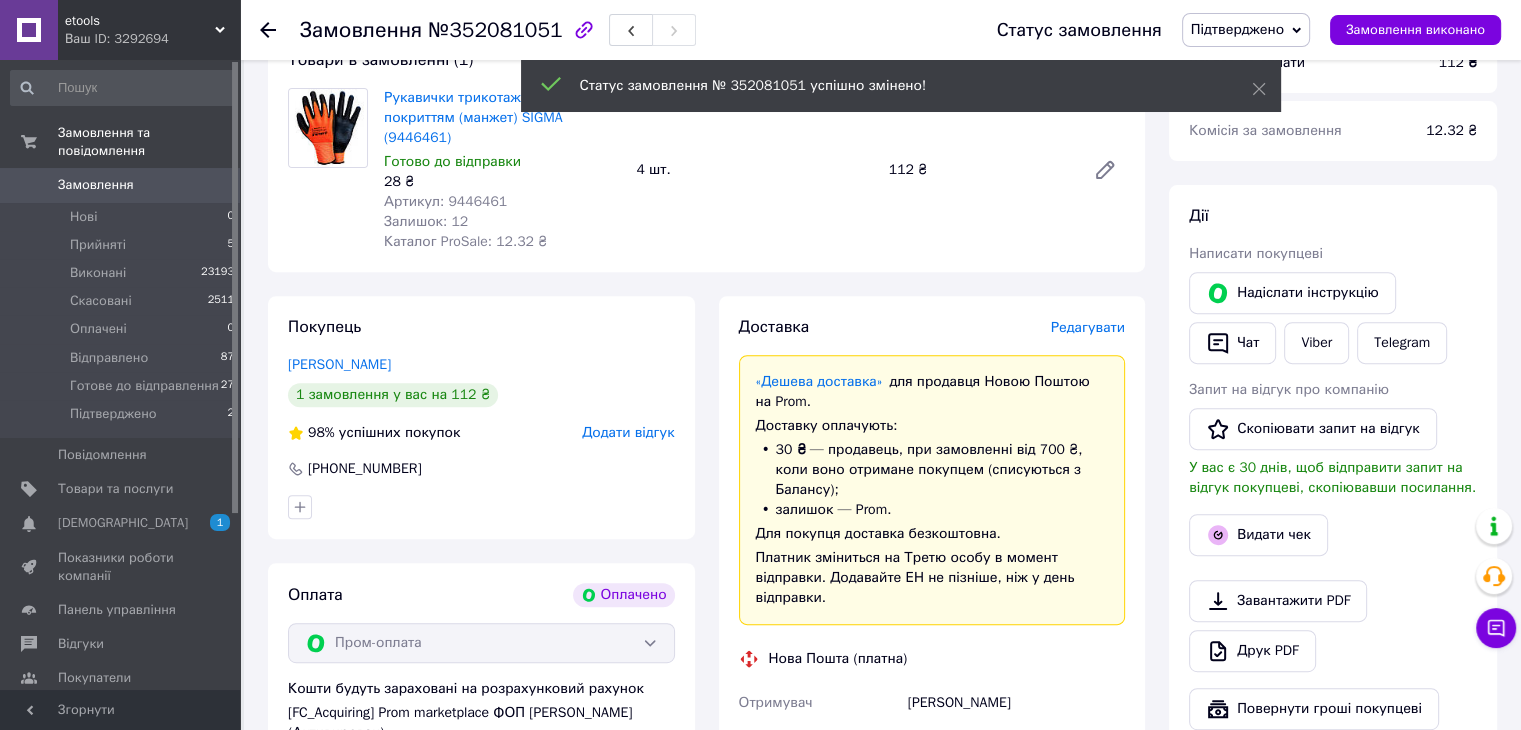 click 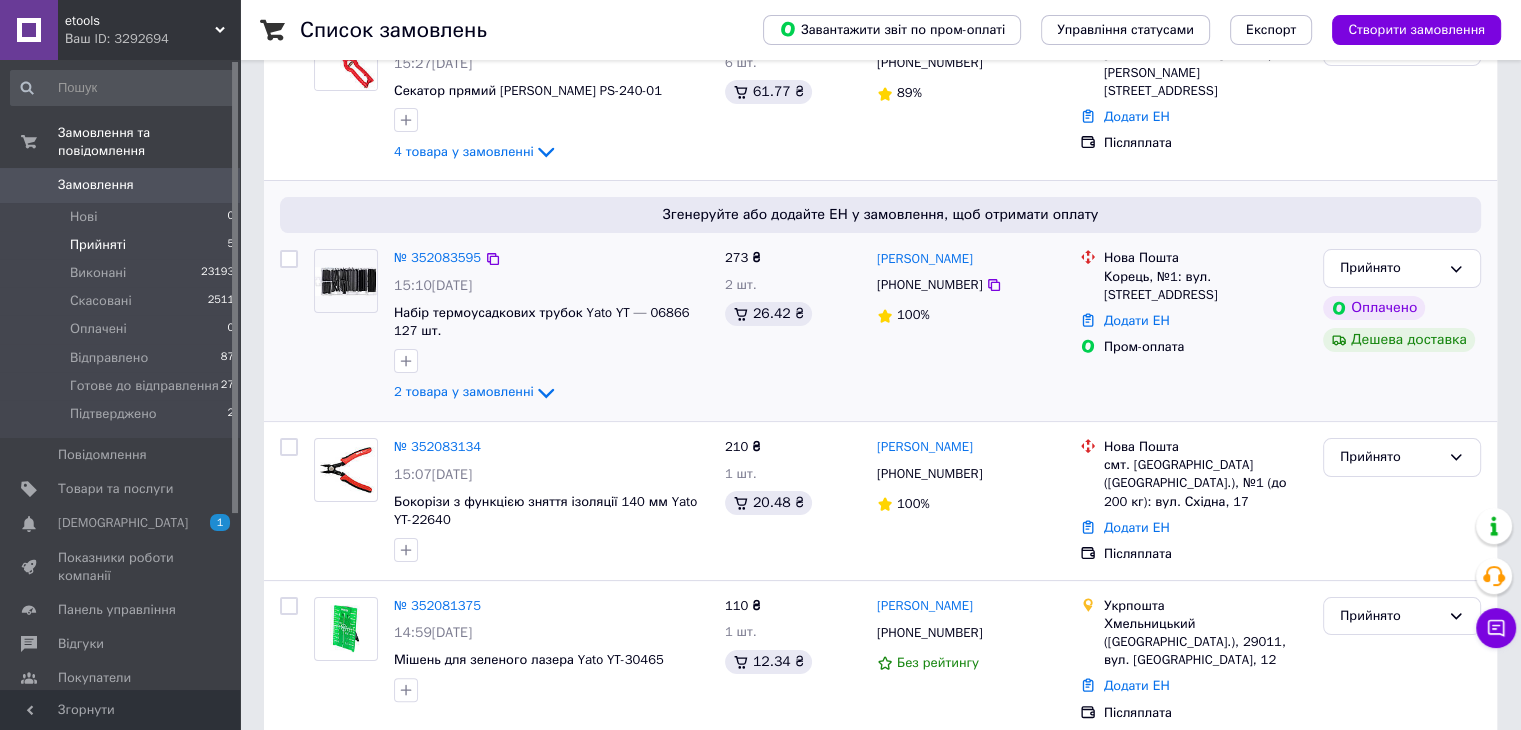 scroll, scrollTop: 300, scrollLeft: 0, axis: vertical 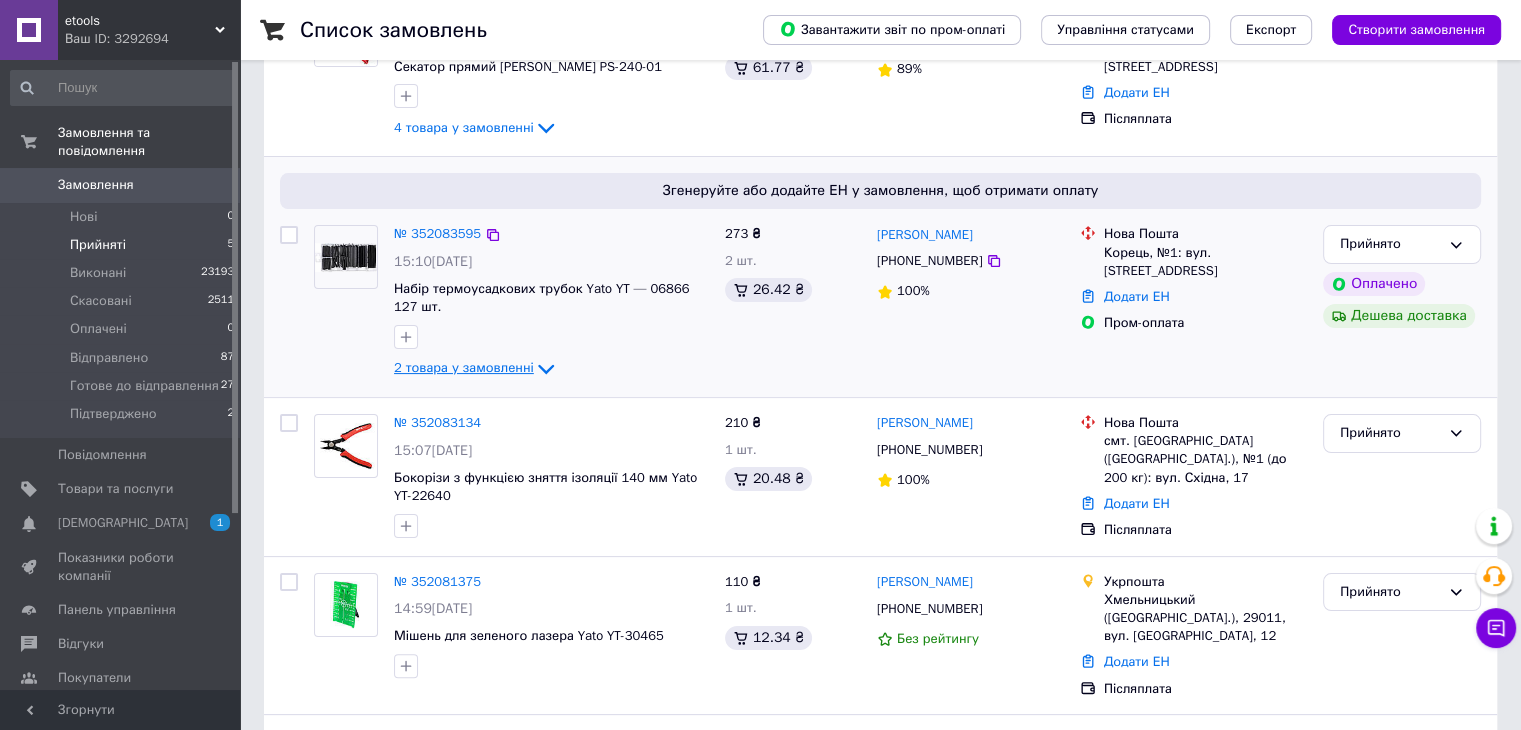 click on "2 товара у замовленні" at bounding box center [464, 368] 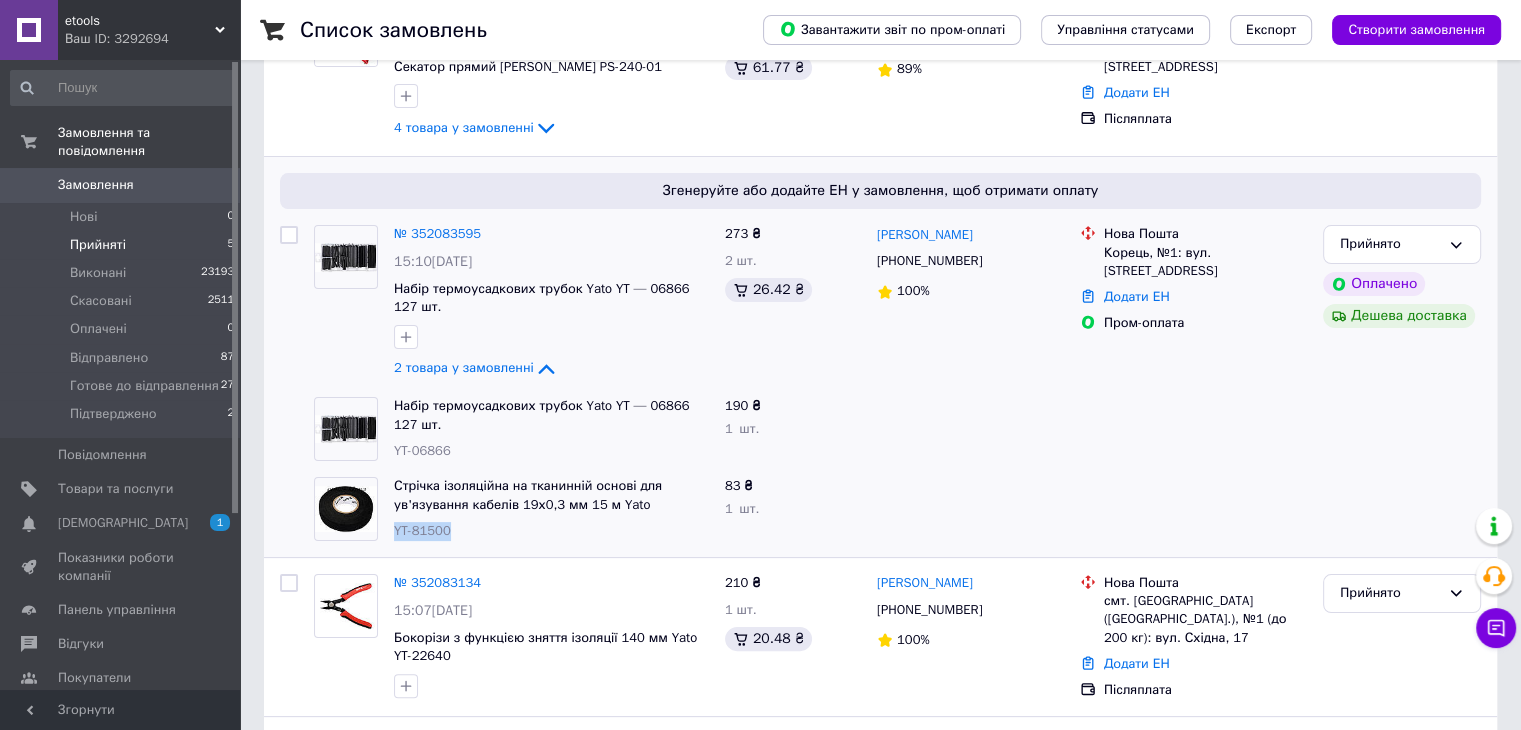 drag, startPoint x: 467, startPoint y: 529, endPoint x: 396, endPoint y: 535, distance: 71.25307 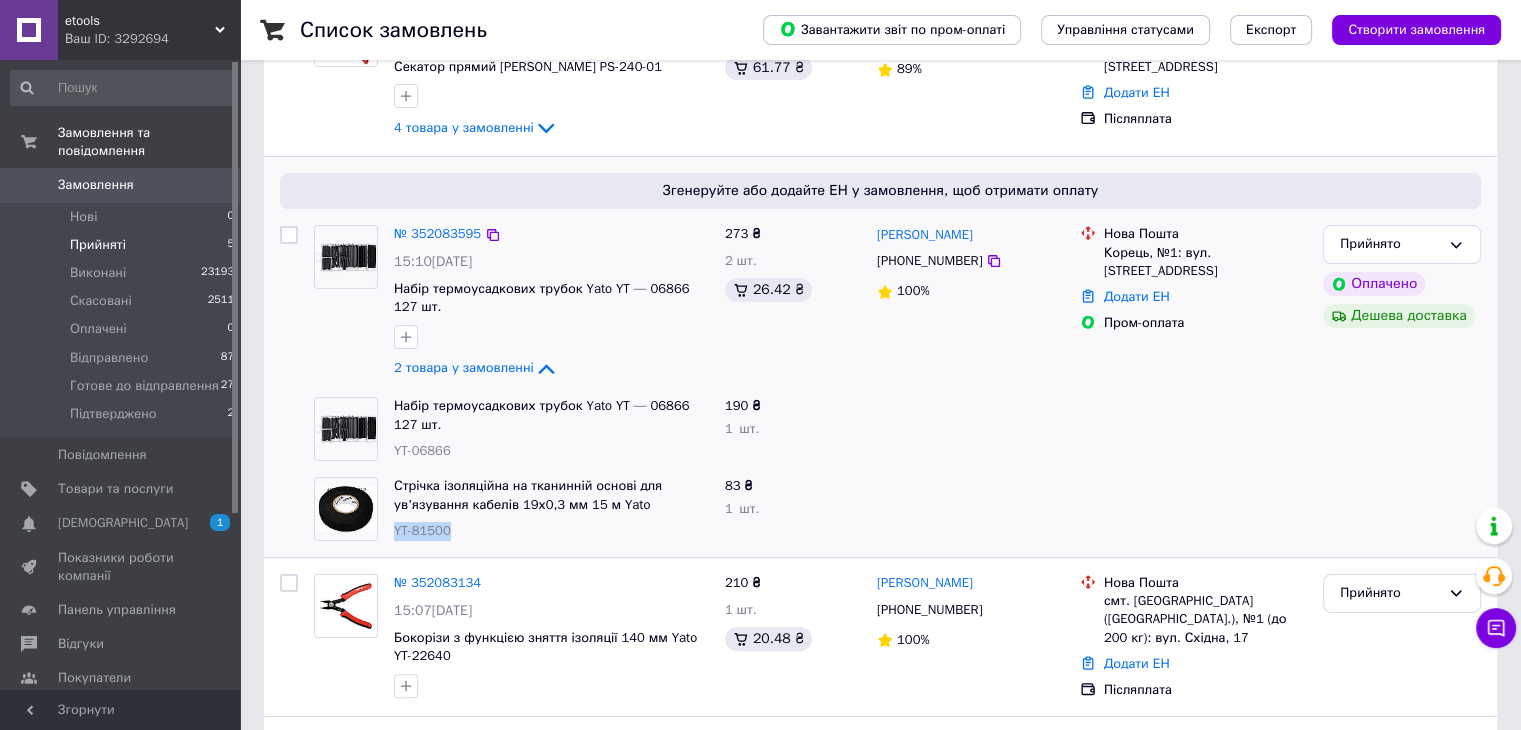 scroll, scrollTop: 400, scrollLeft: 0, axis: vertical 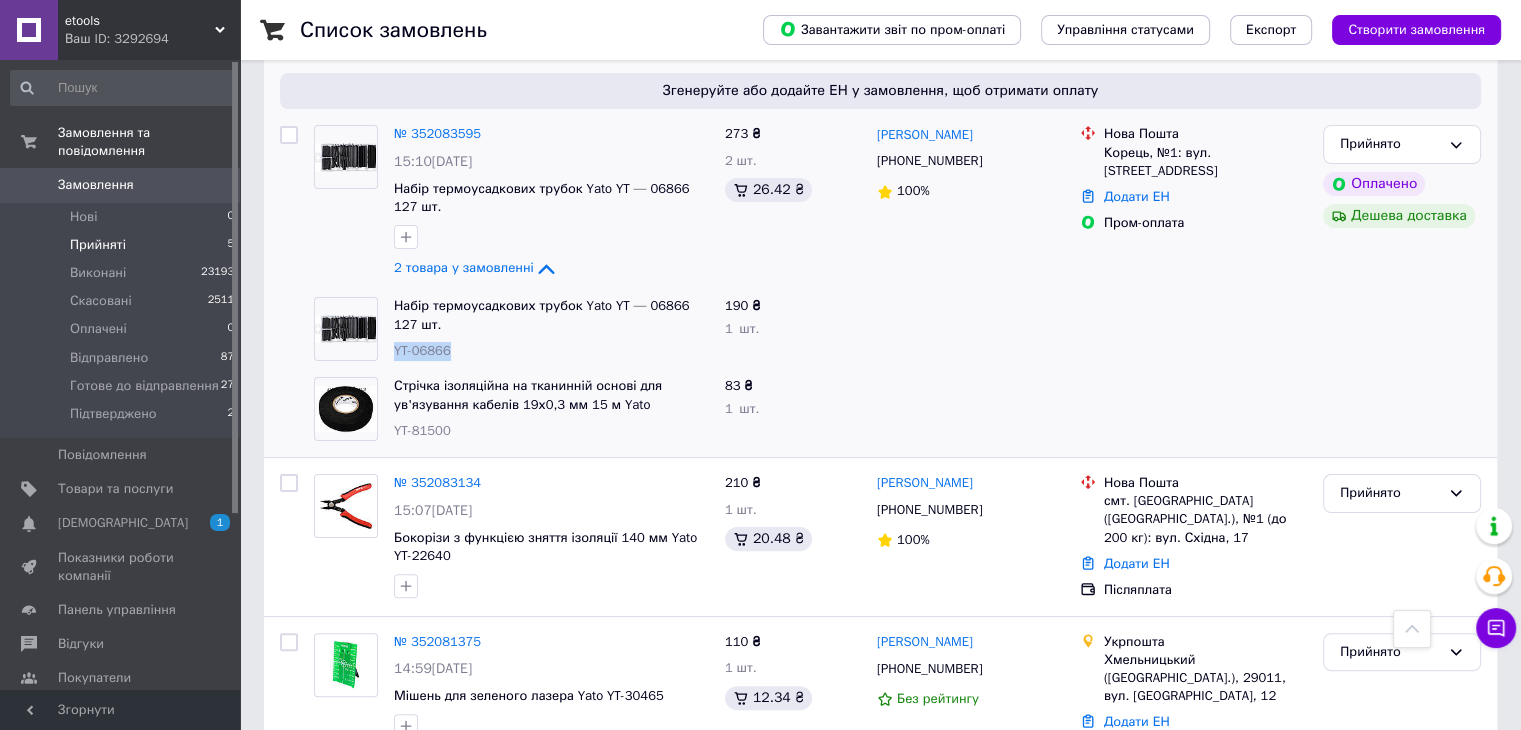 drag, startPoint x: 452, startPoint y: 349, endPoint x: 395, endPoint y: 353, distance: 57.14018 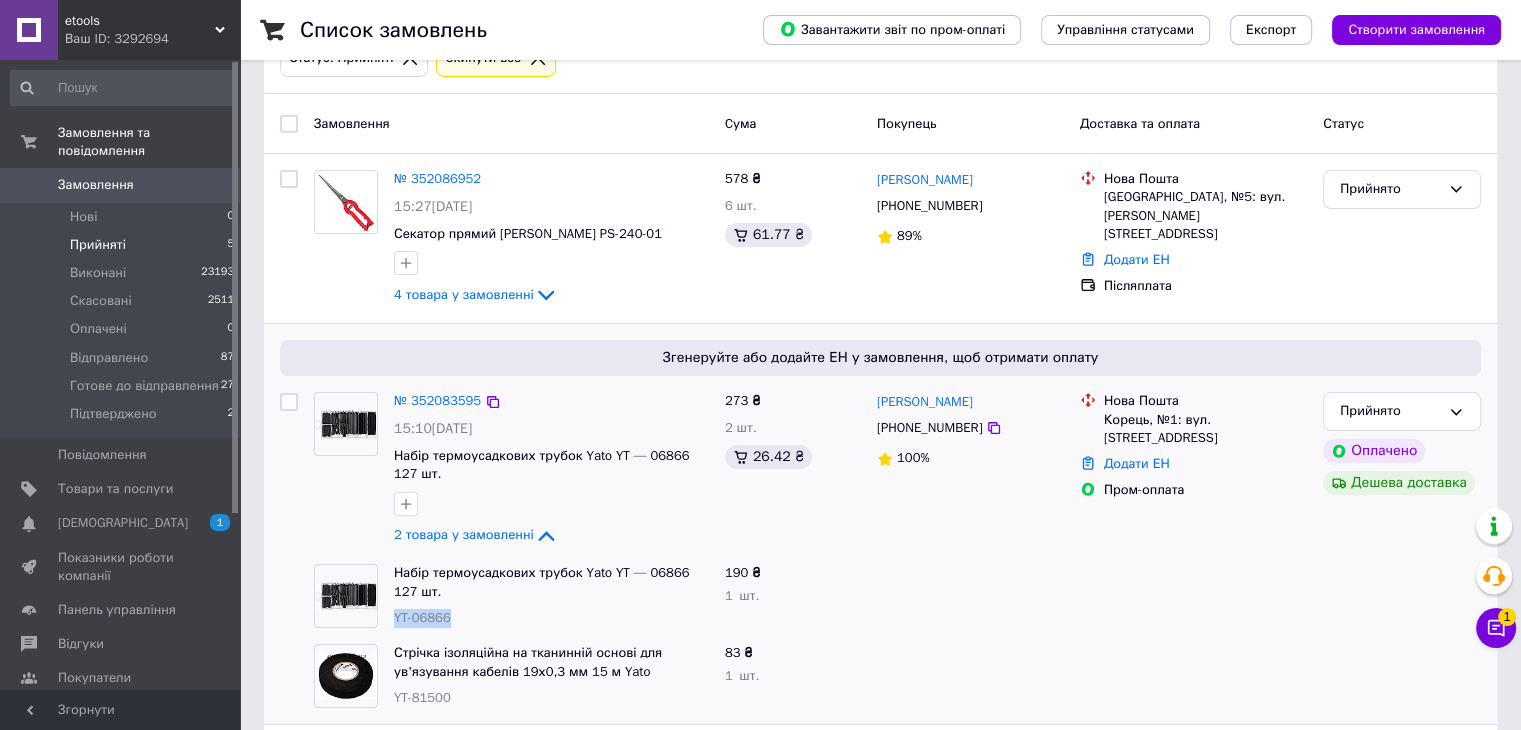 scroll, scrollTop: 100, scrollLeft: 0, axis: vertical 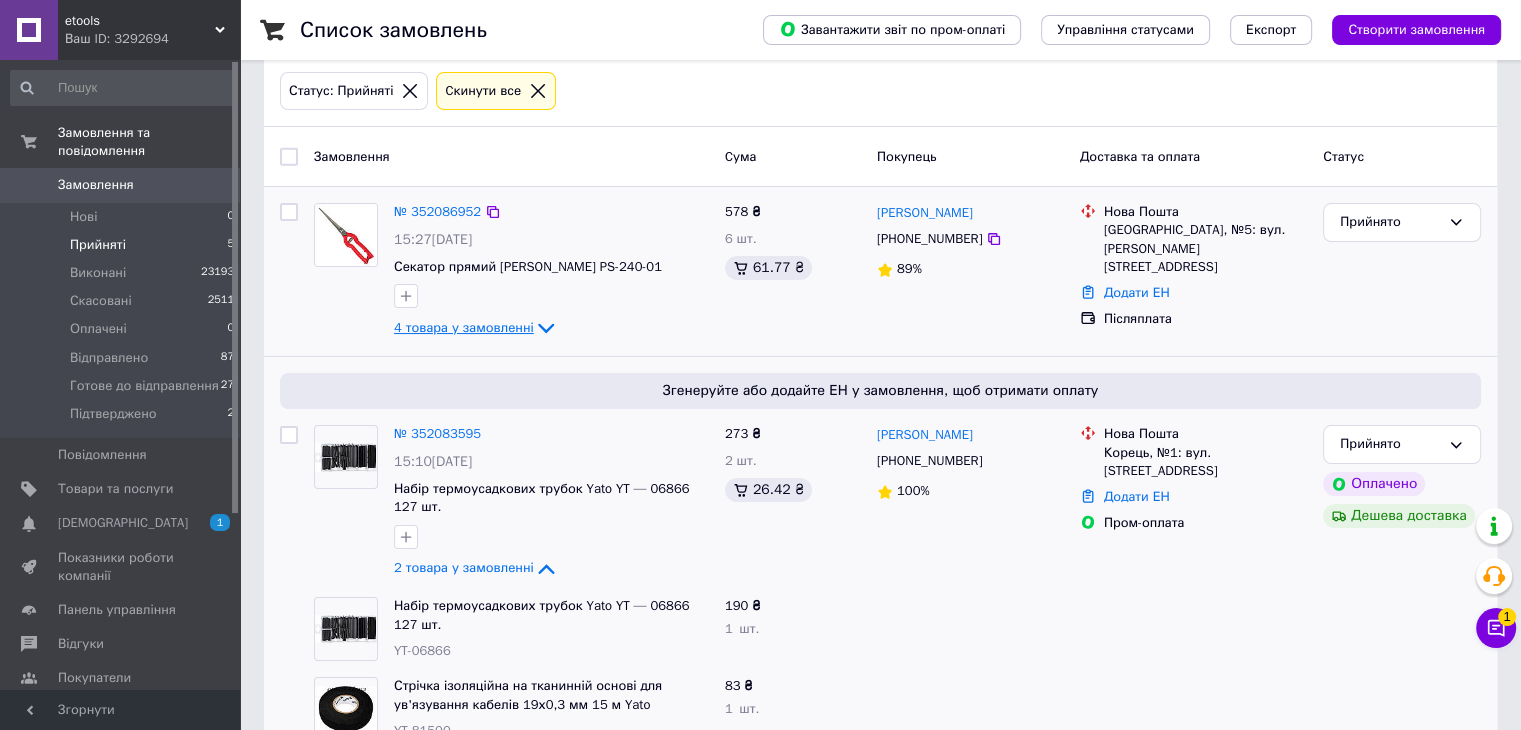 click on "4 товара у замовленні" at bounding box center (464, 327) 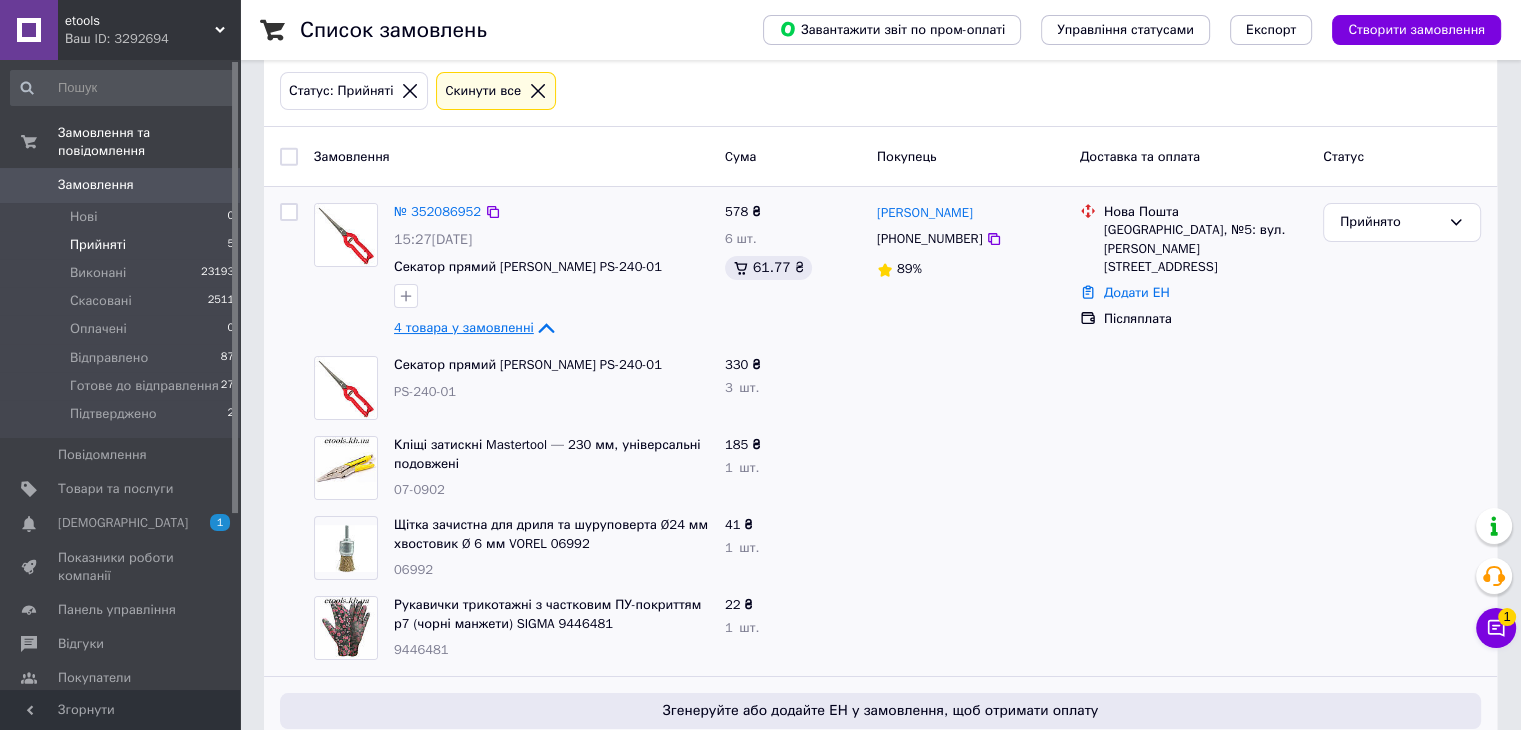 click on "4 товара у замовленні" at bounding box center [464, 327] 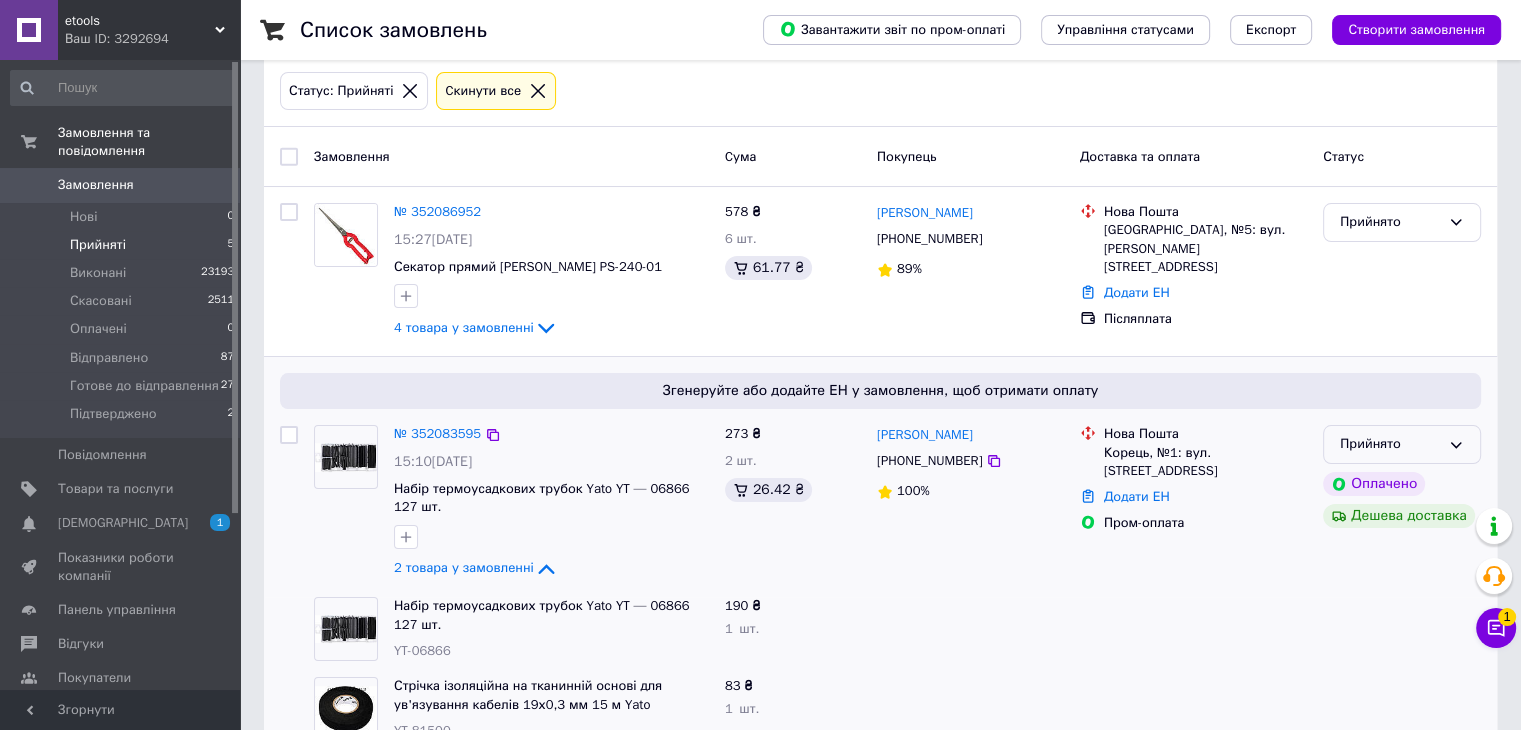 click on "Прийнято" at bounding box center [1390, 444] 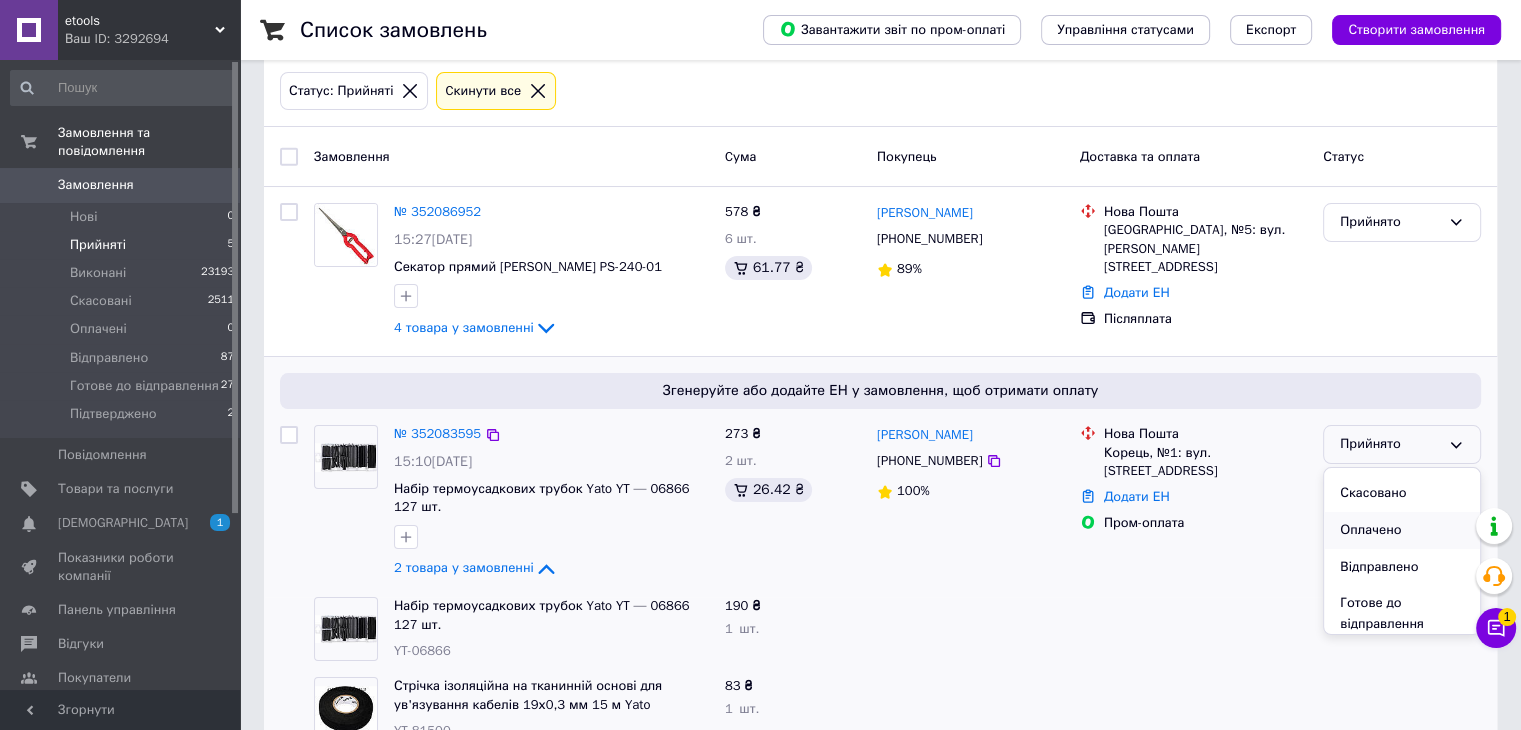 scroll, scrollTop: 74, scrollLeft: 0, axis: vertical 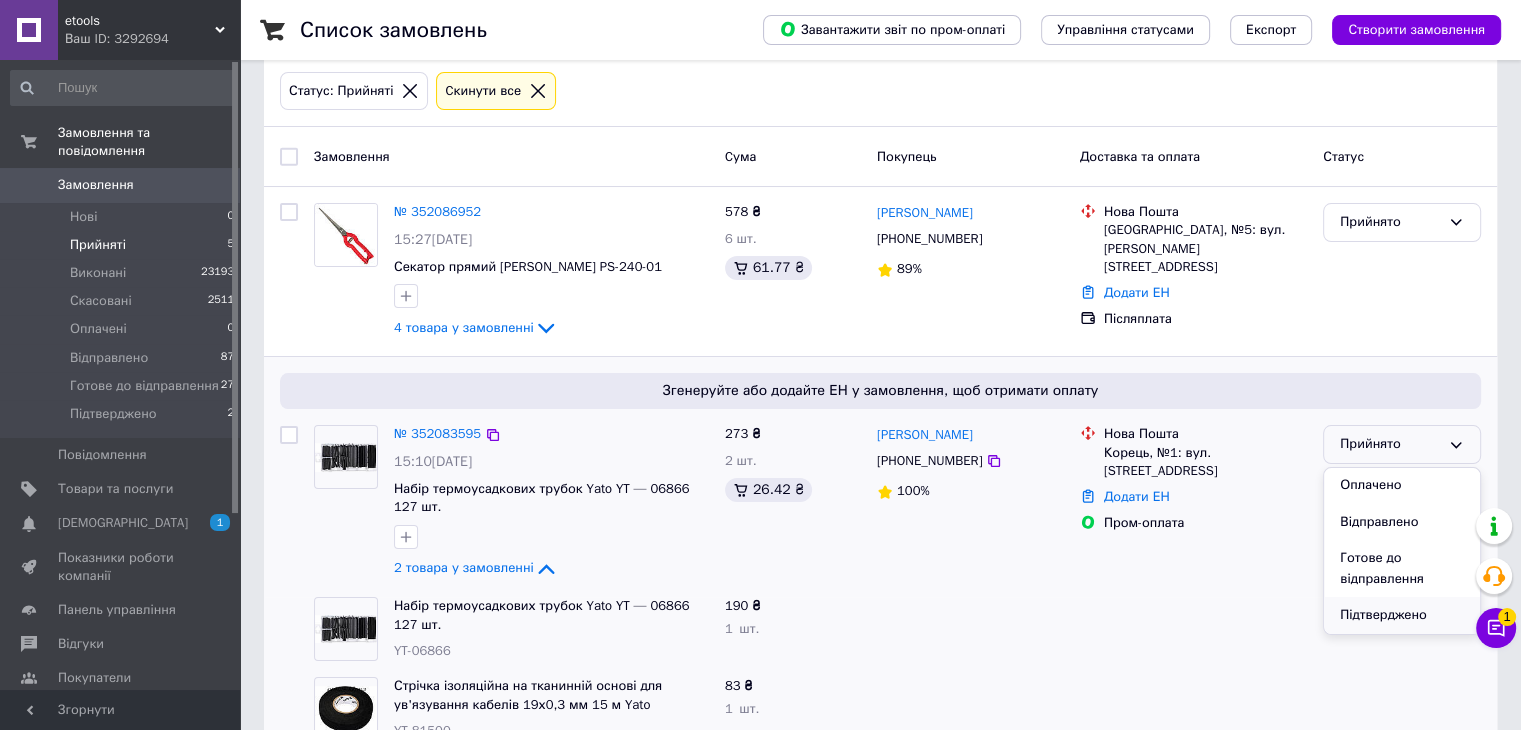 click on "Підтверджено" at bounding box center (1402, 615) 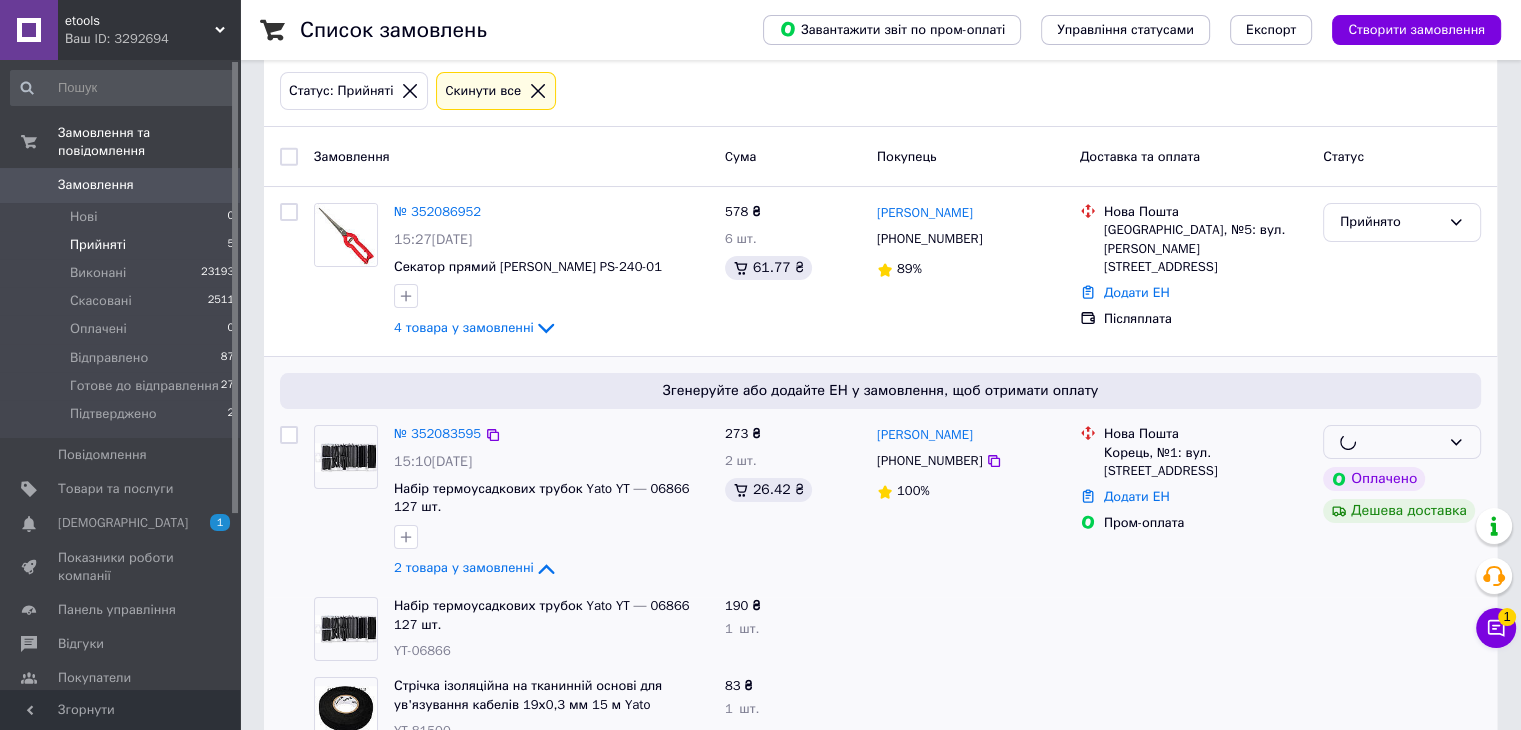 scroll, scrollTop: 300, scrollLeft: 0, axis: vertical 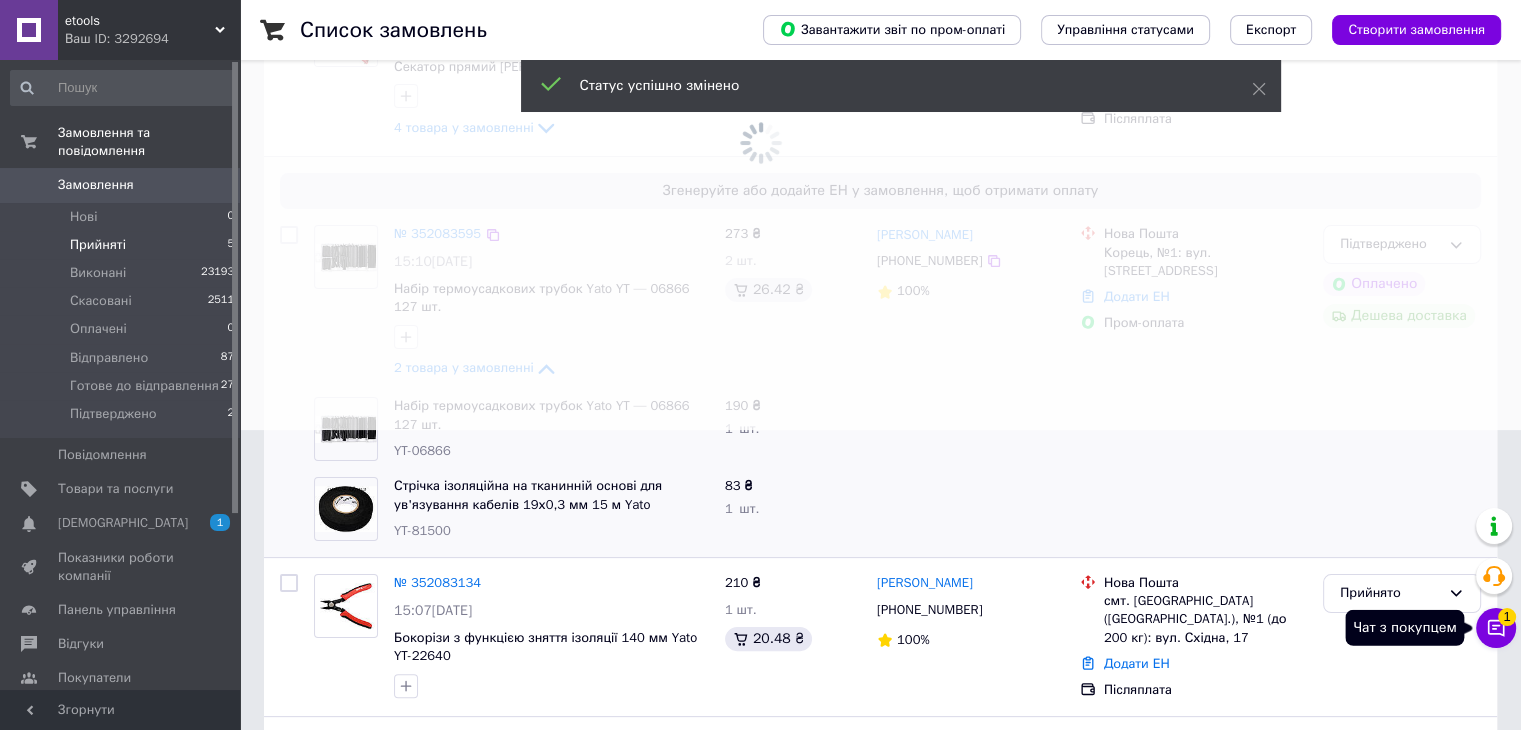 click 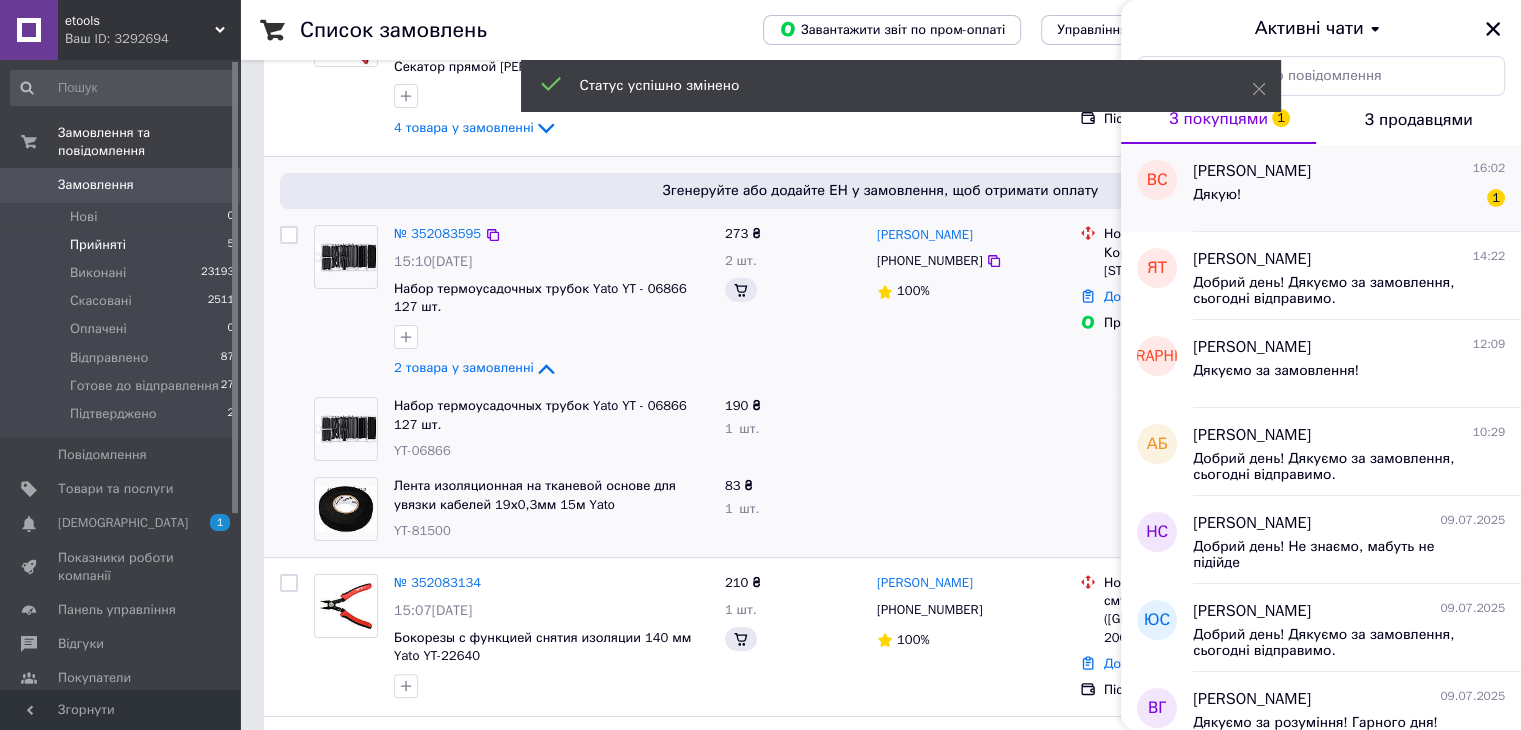 click on "Дякую! 1" at bounding box center (1349, 199) 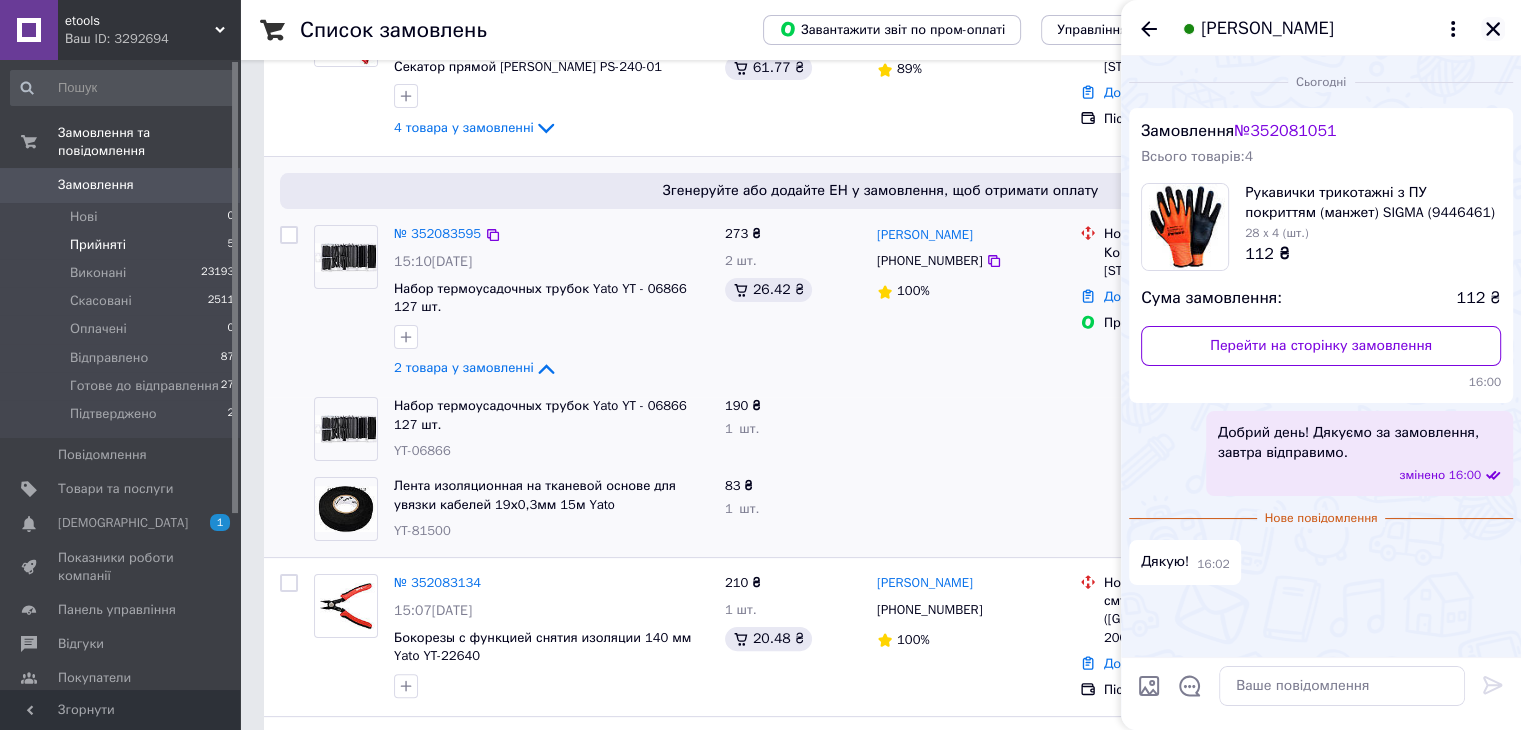 click 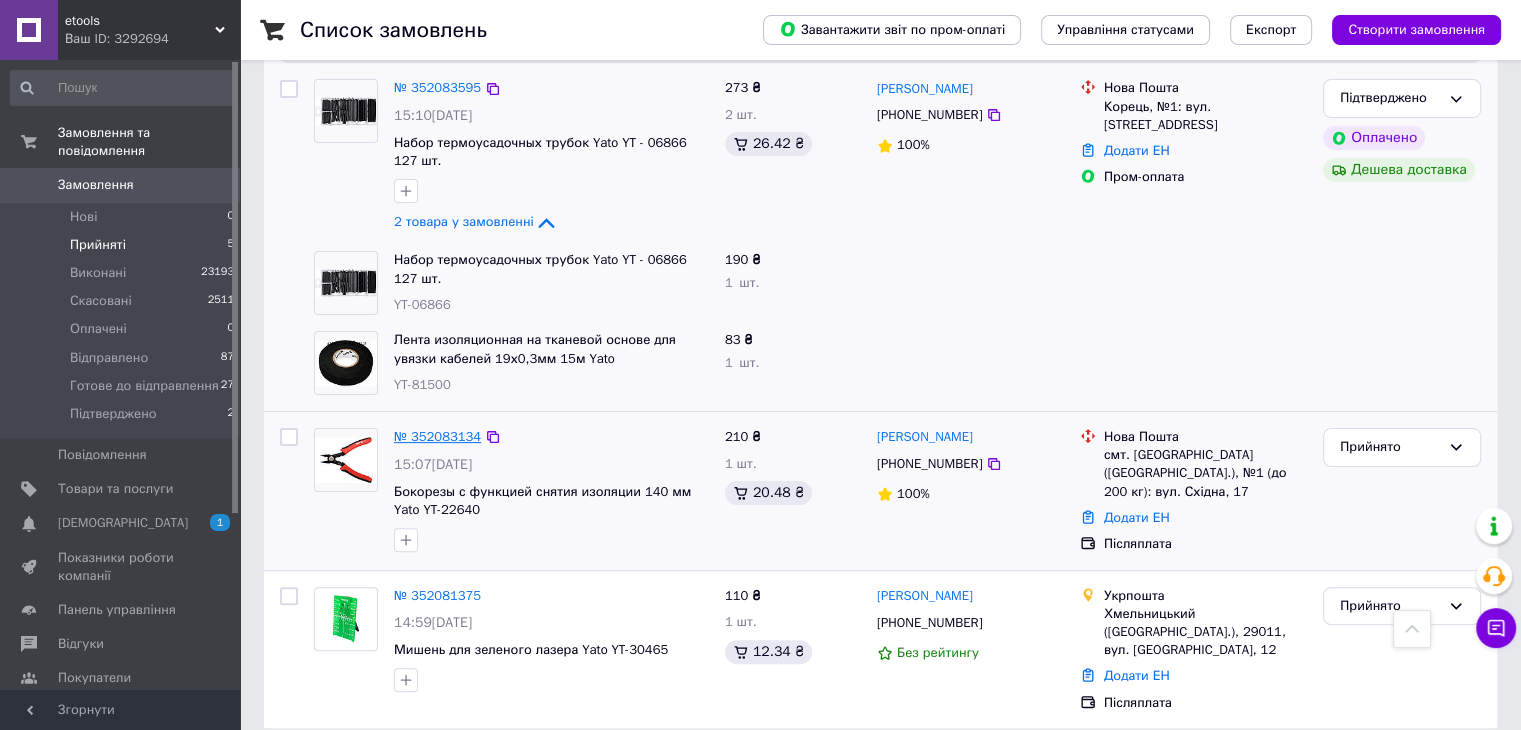 click on "№ 352083134" at bounding box center [437, 436] 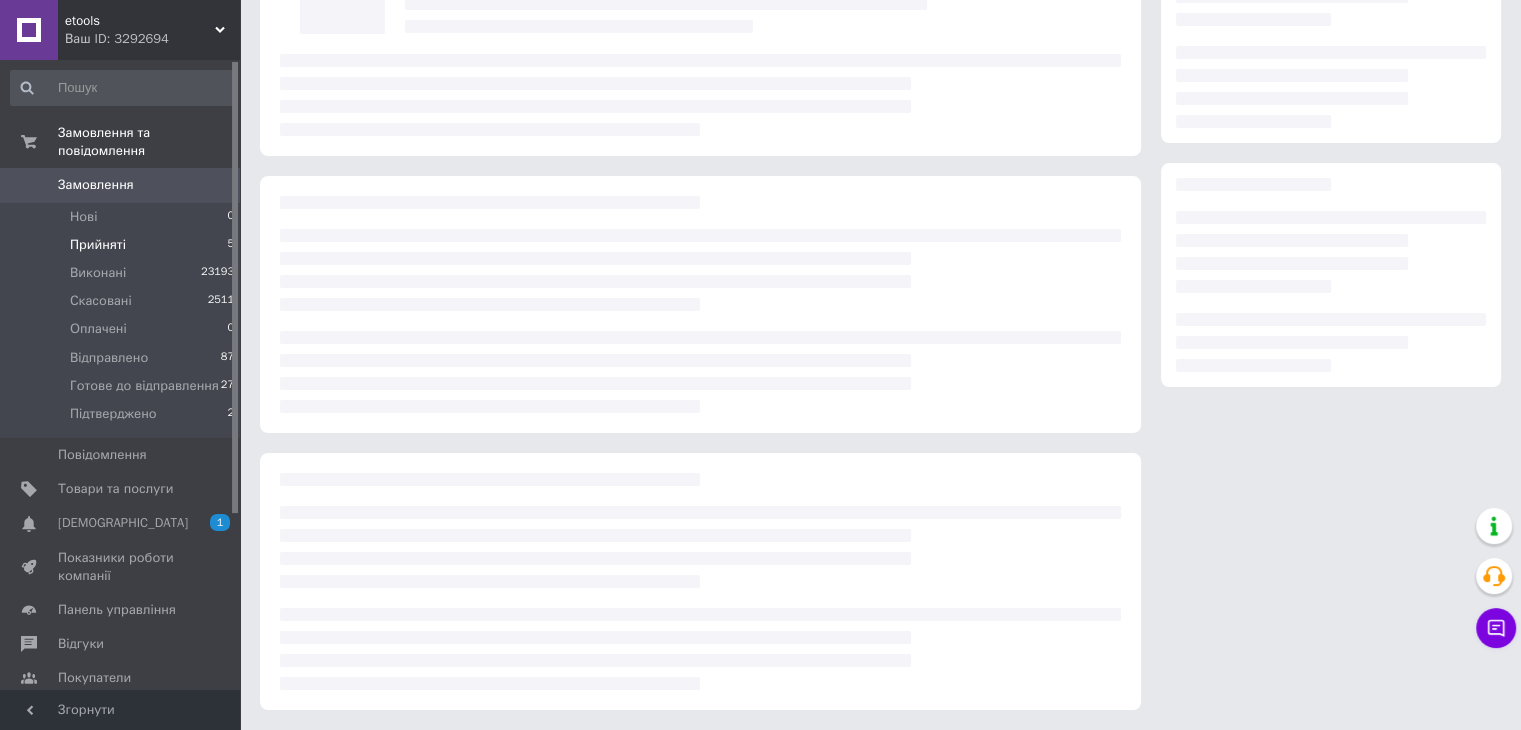 scroll, scrollTop: 192, scrollLeft: 0, axis: vertical 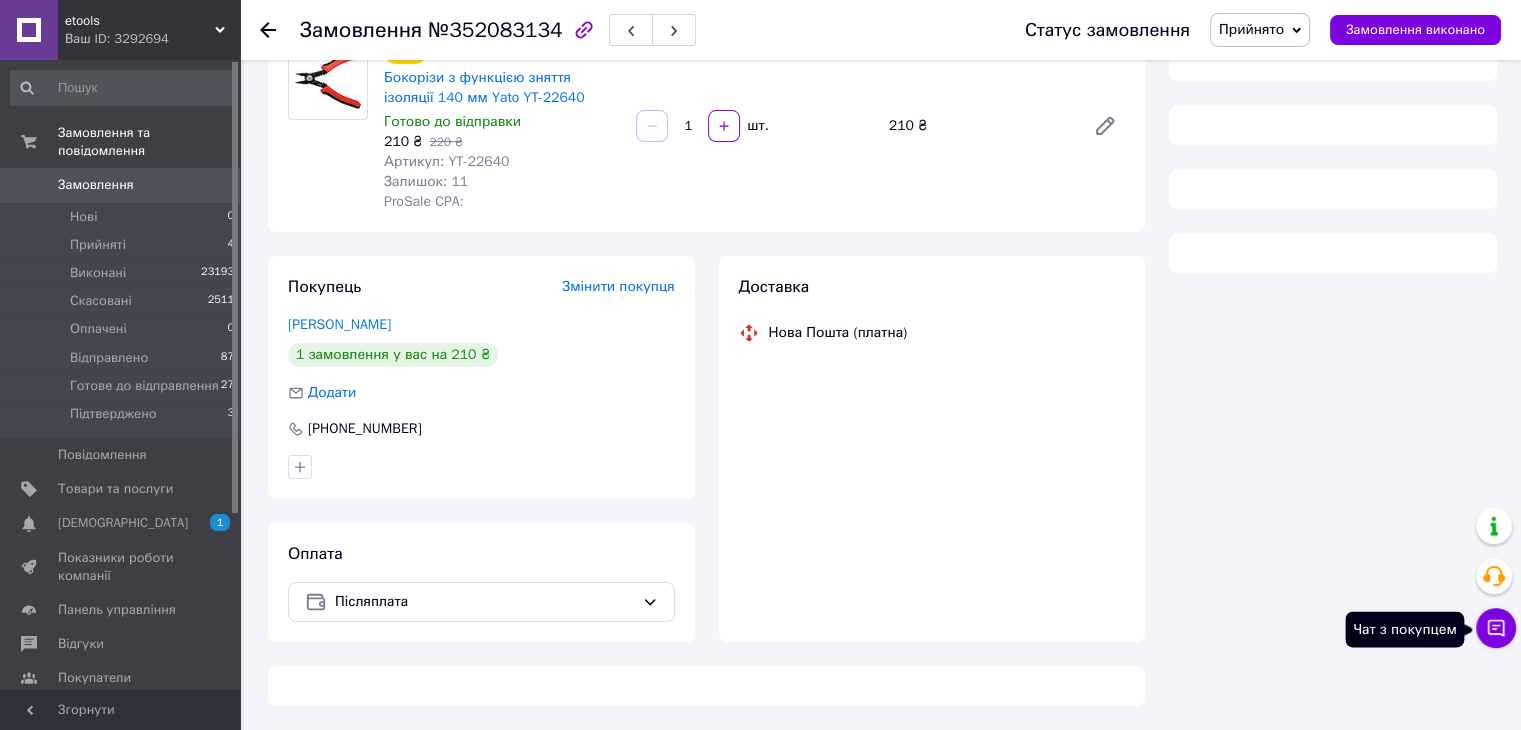 click 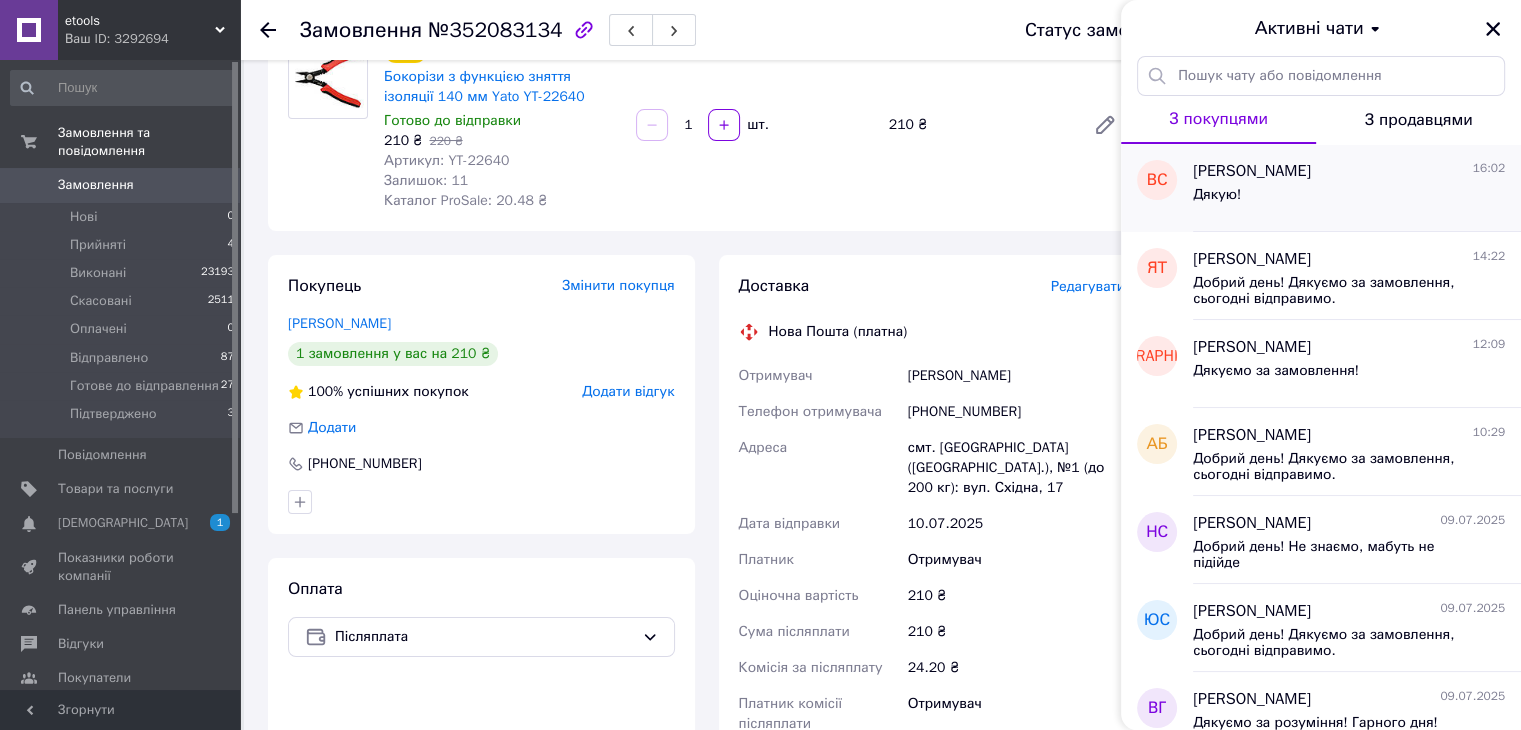 click on "Дякую!" at bounding box center (1349, 199) 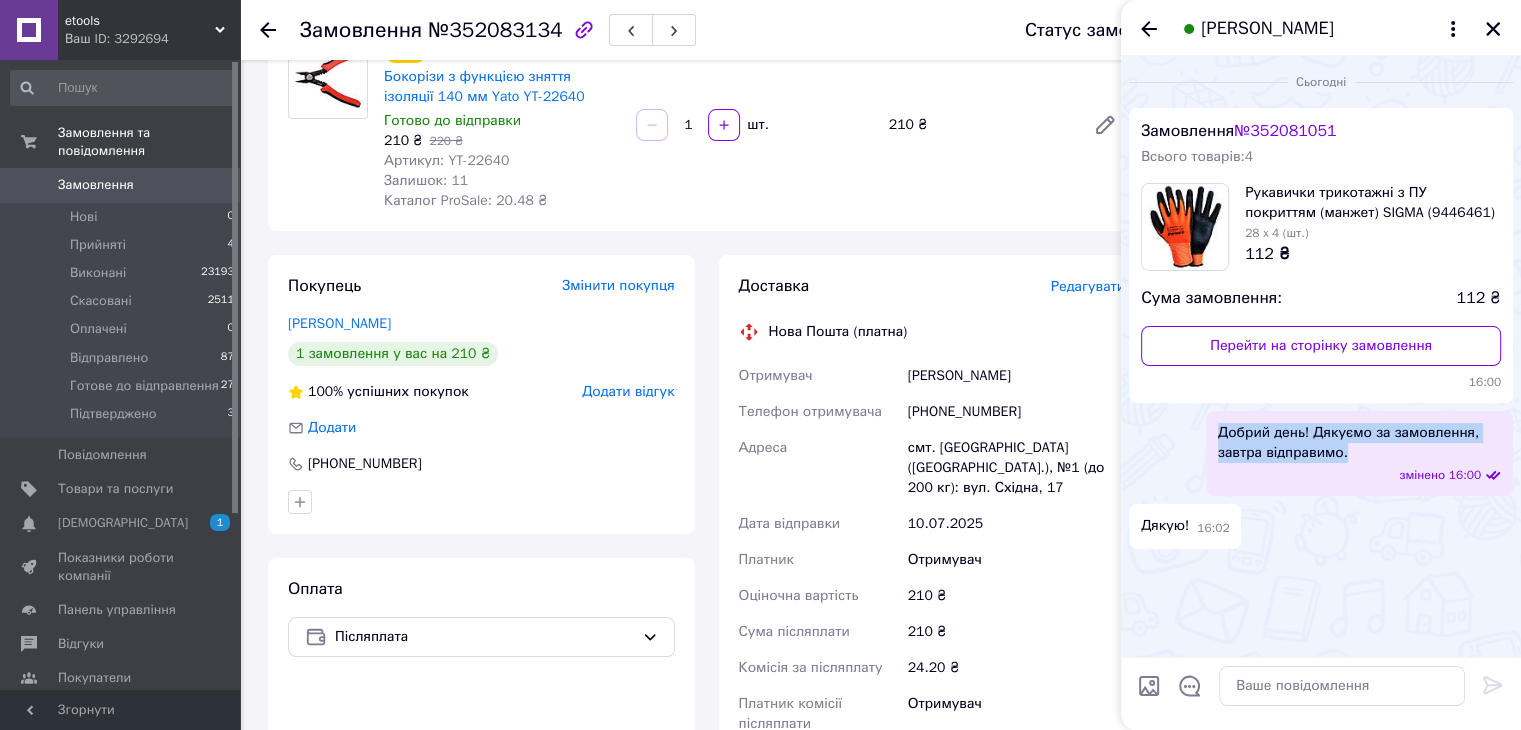 drag, startPoint x: 1216, startPoint y: 433, endPoint x: 1352, endPoint y: 457, distance: 138.10141 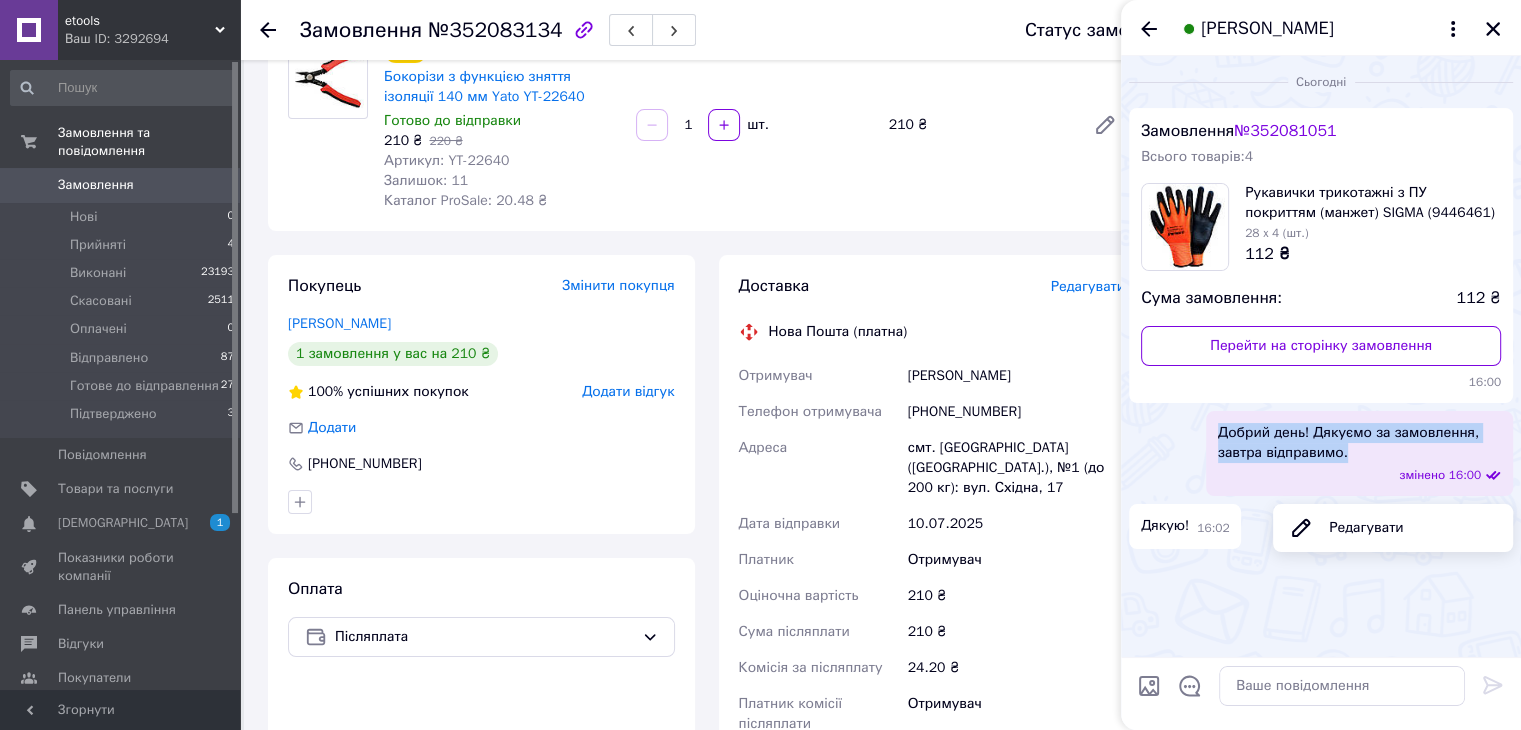 copy on "Добрий день! Дякуємо за замовлення, завтра відправимо." 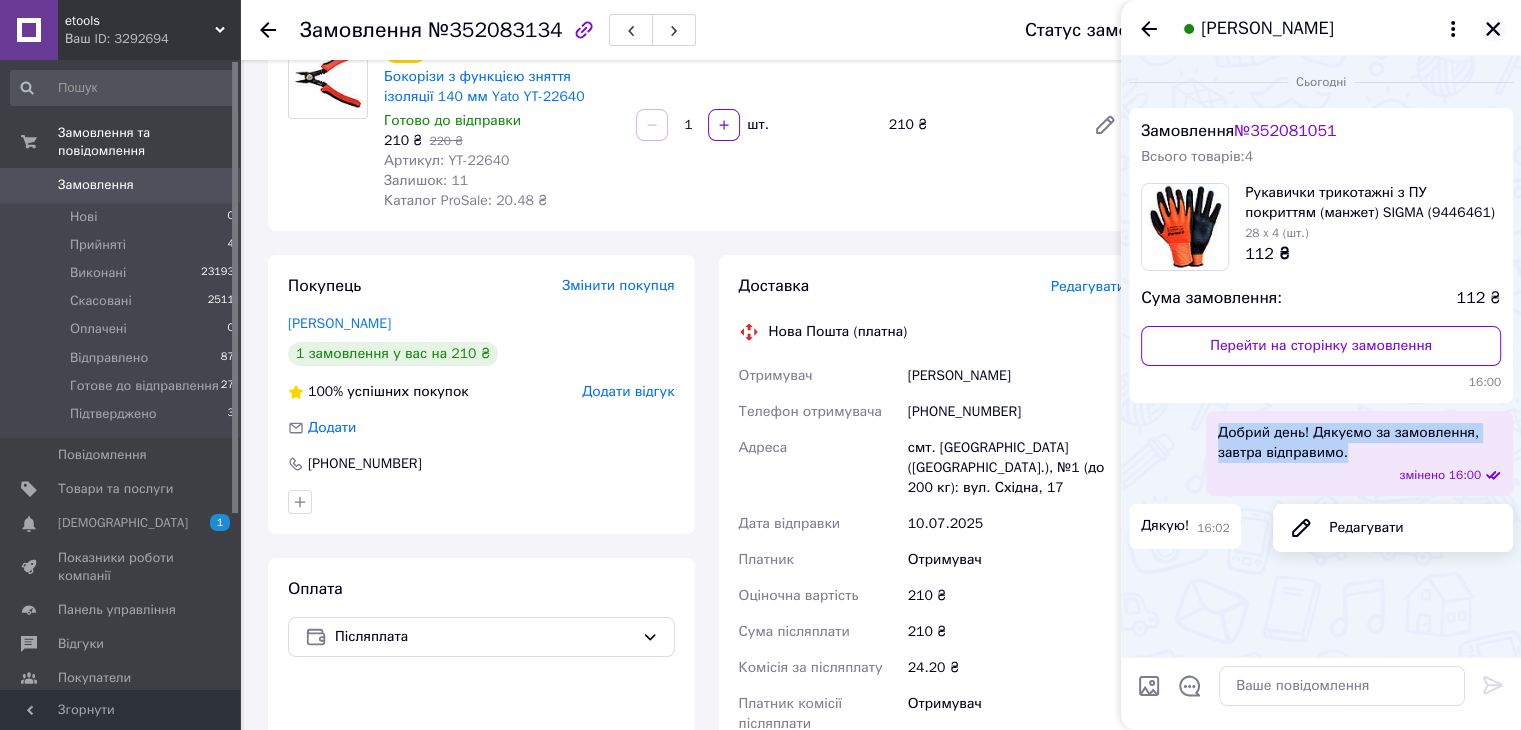 click 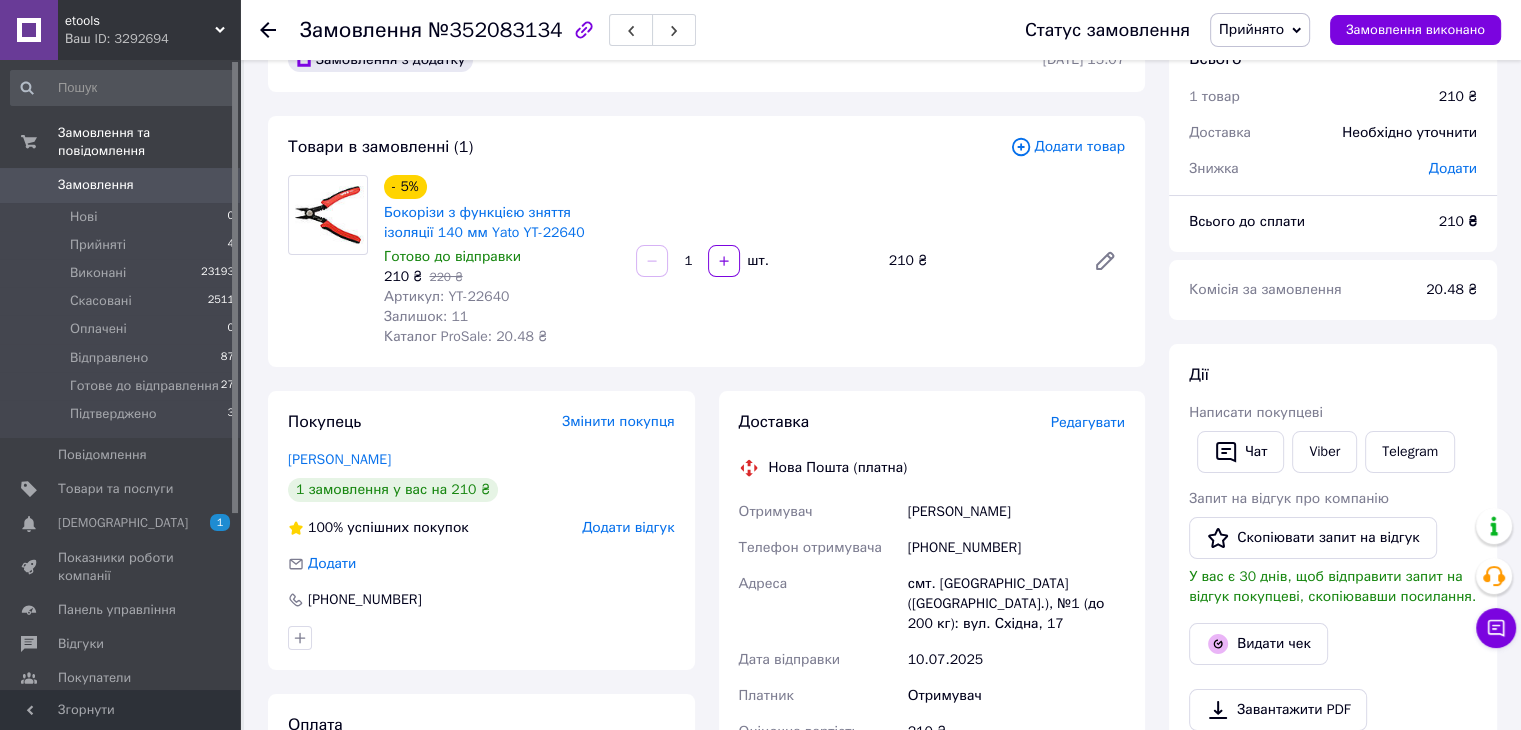 scroll, scrollTop: 100, scrollLeft: 0, axis: vertical 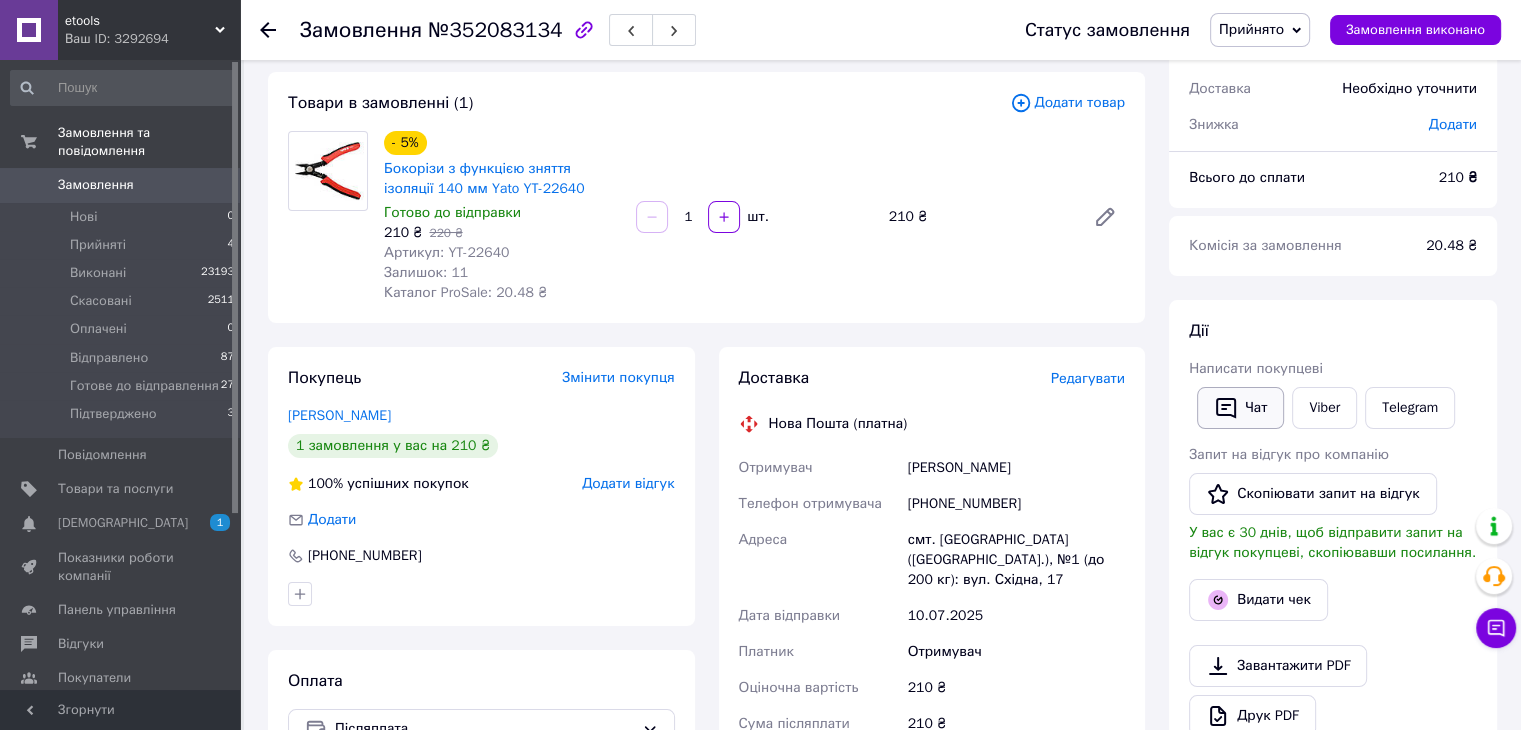 click on "Чат" at bounding box center (1240, 408) 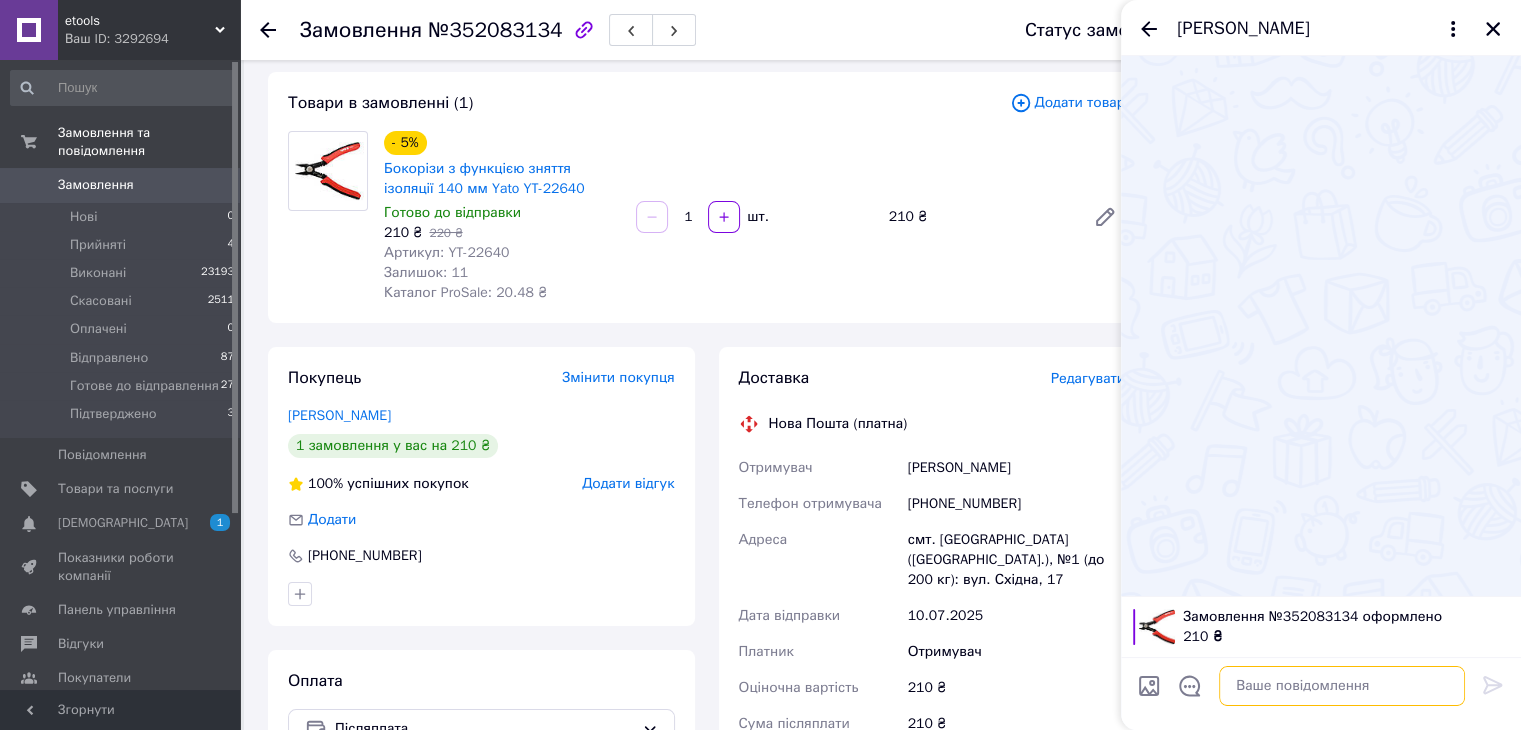 click at bounding box center (1342, 686) 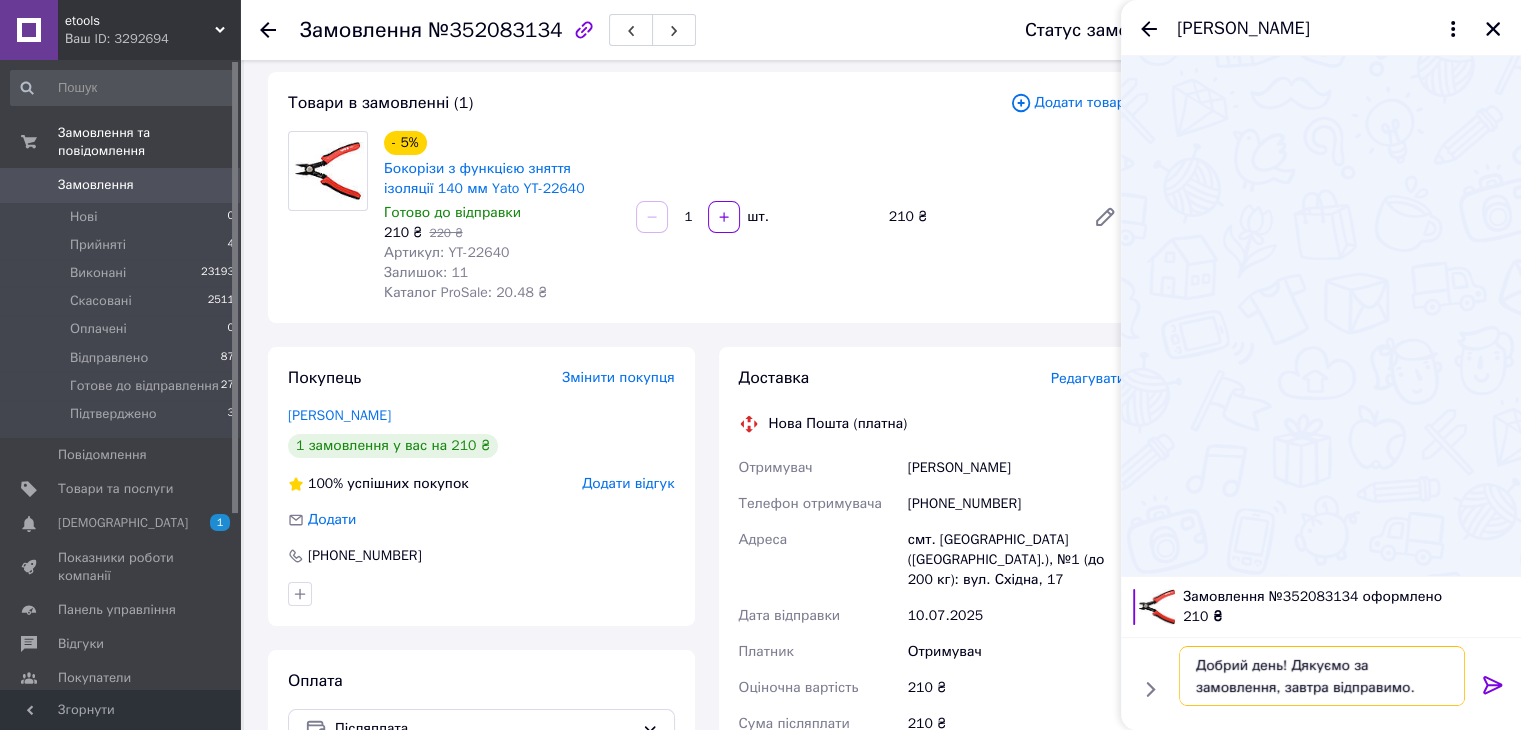 type on "Добрий день! Дякуємо за замовлення, завтра відправимо." 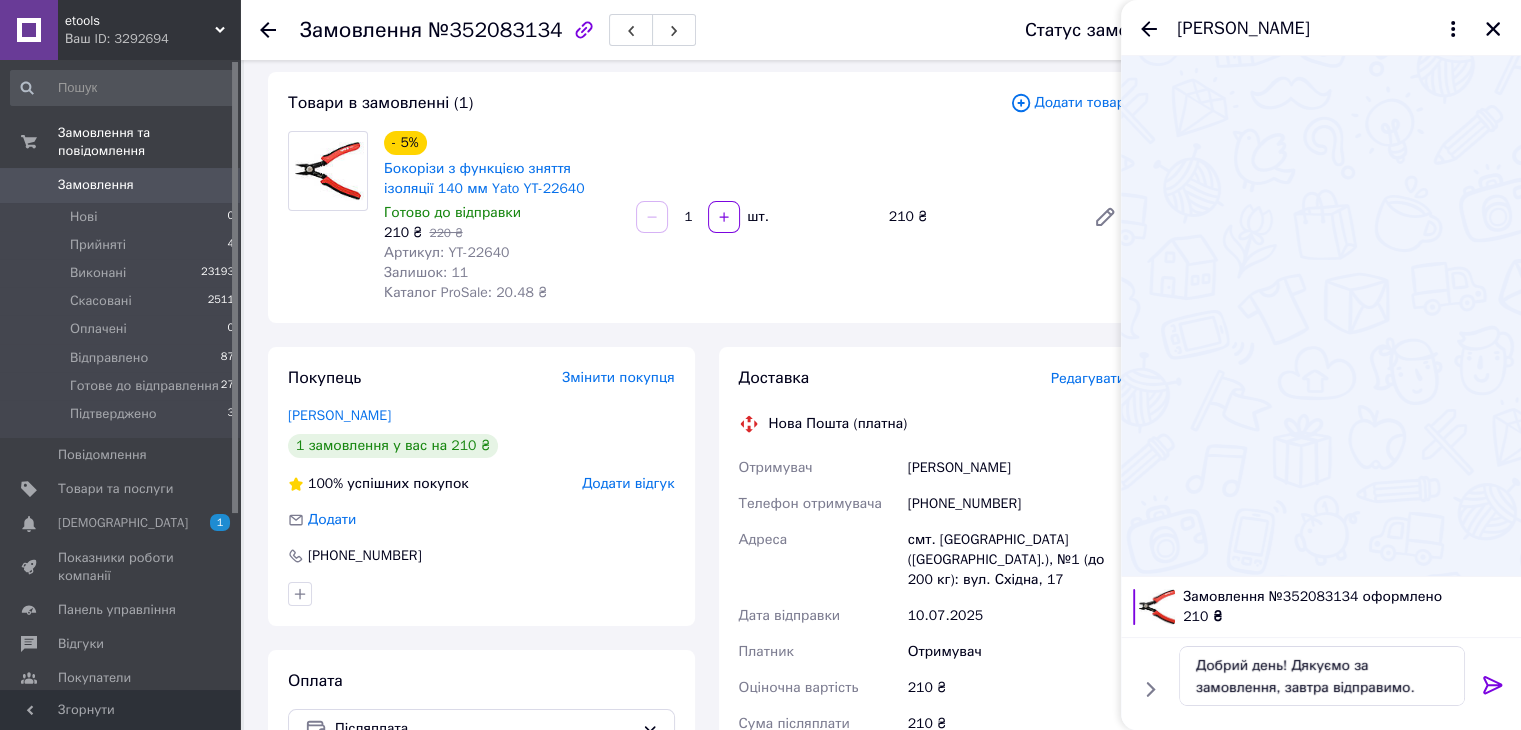 click 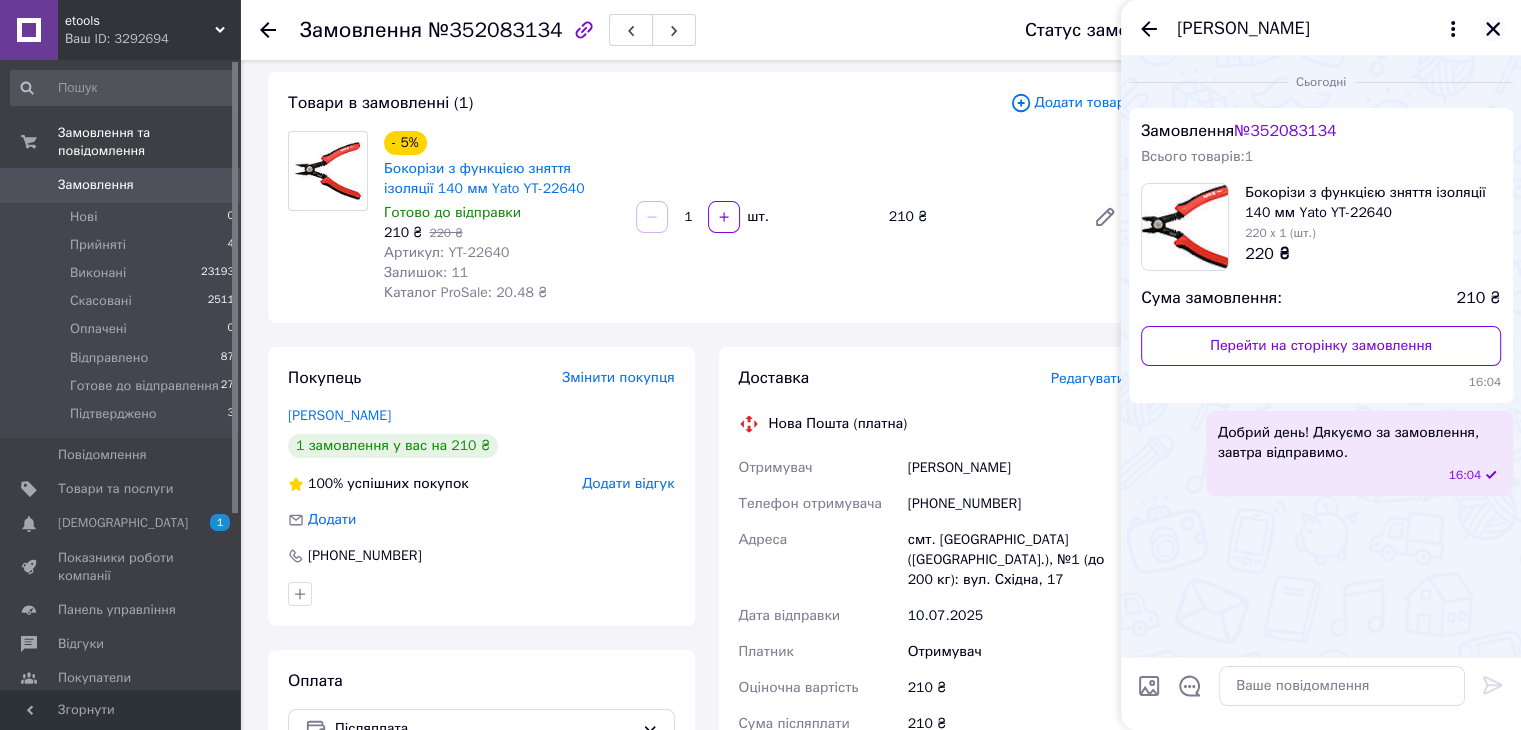click at bounding box center (1493, 29) 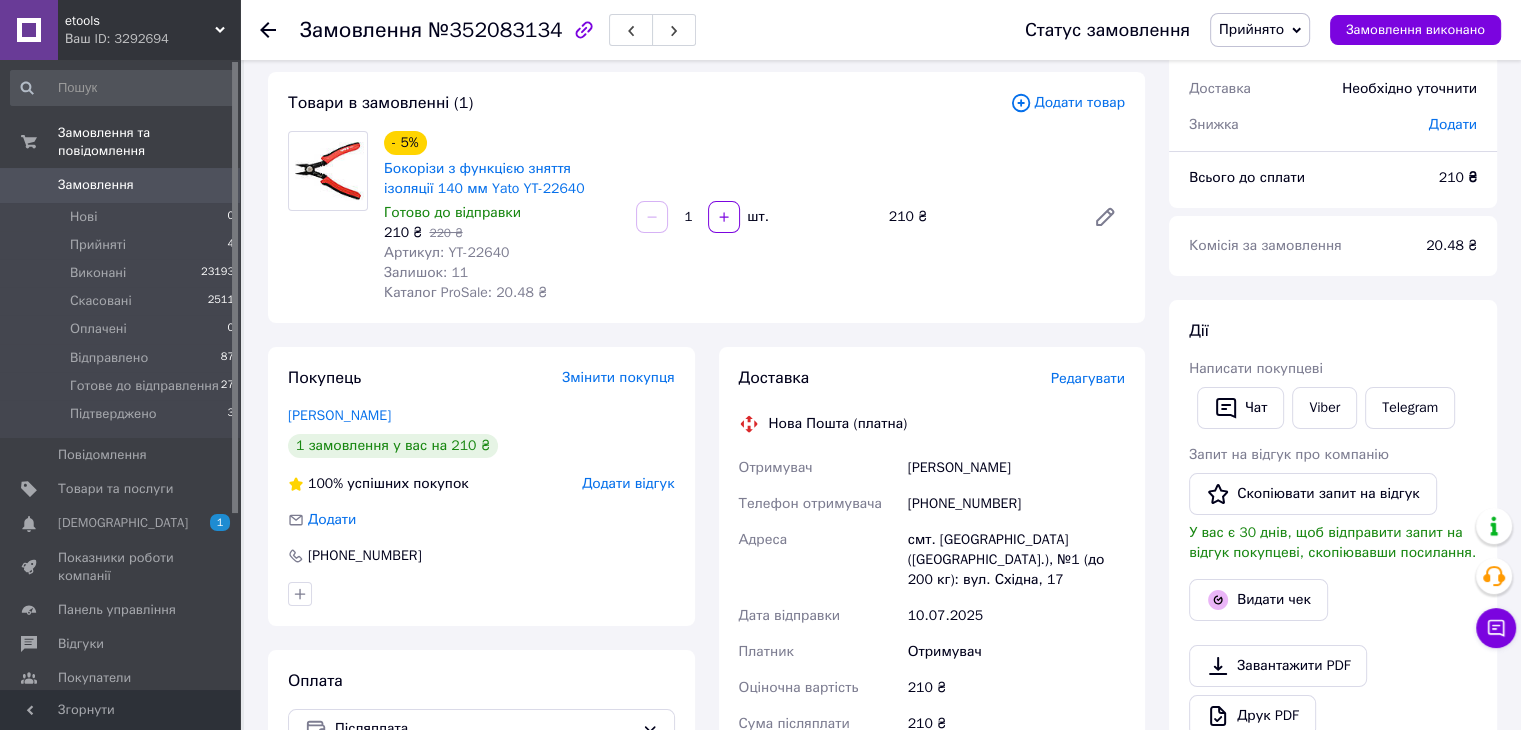 click on "Прийнято" at bounding box center [1251, 29] 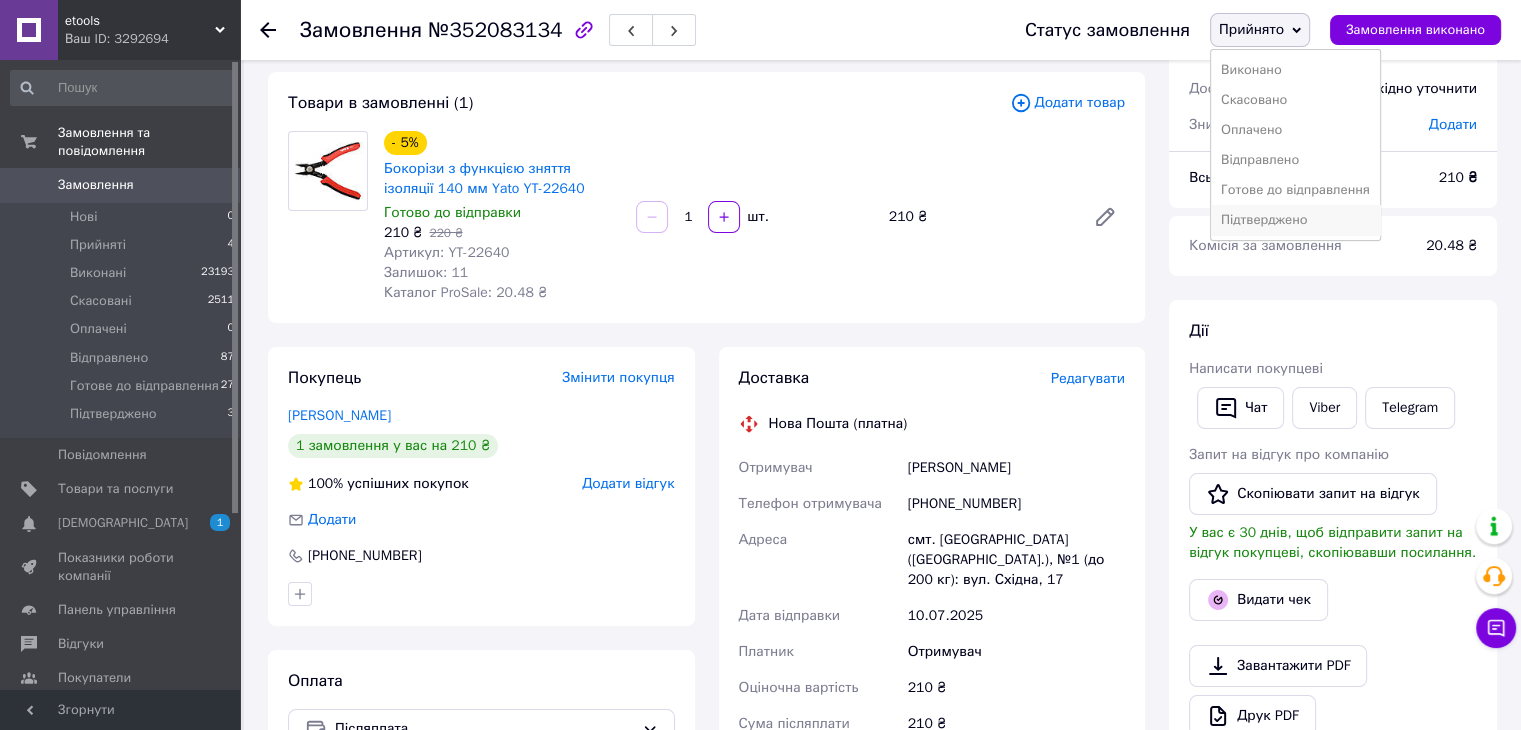 click on "Підтверджено" at bounding box center [1295, 220] 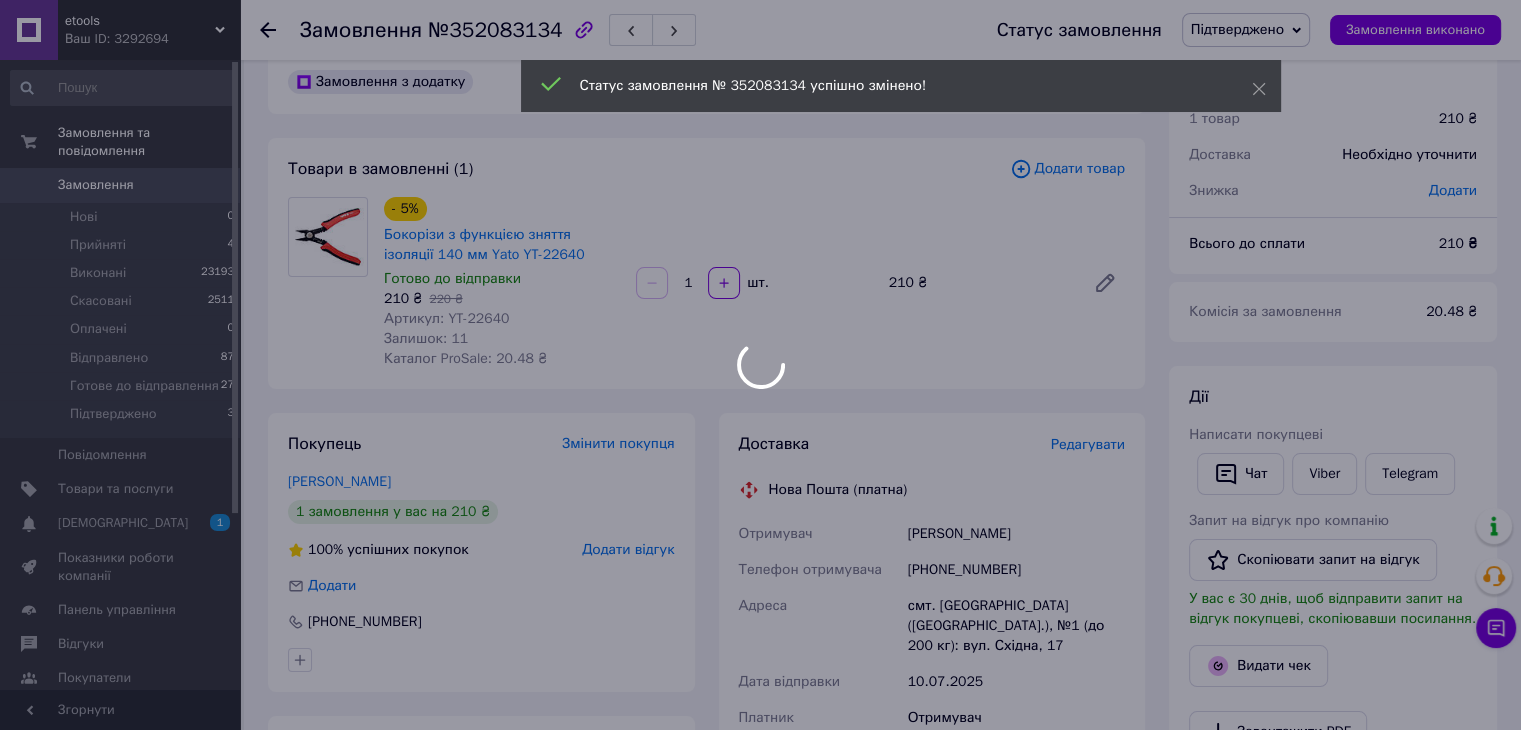 scroll, scrollTop: 0, scrollLeft: 0, axis: both 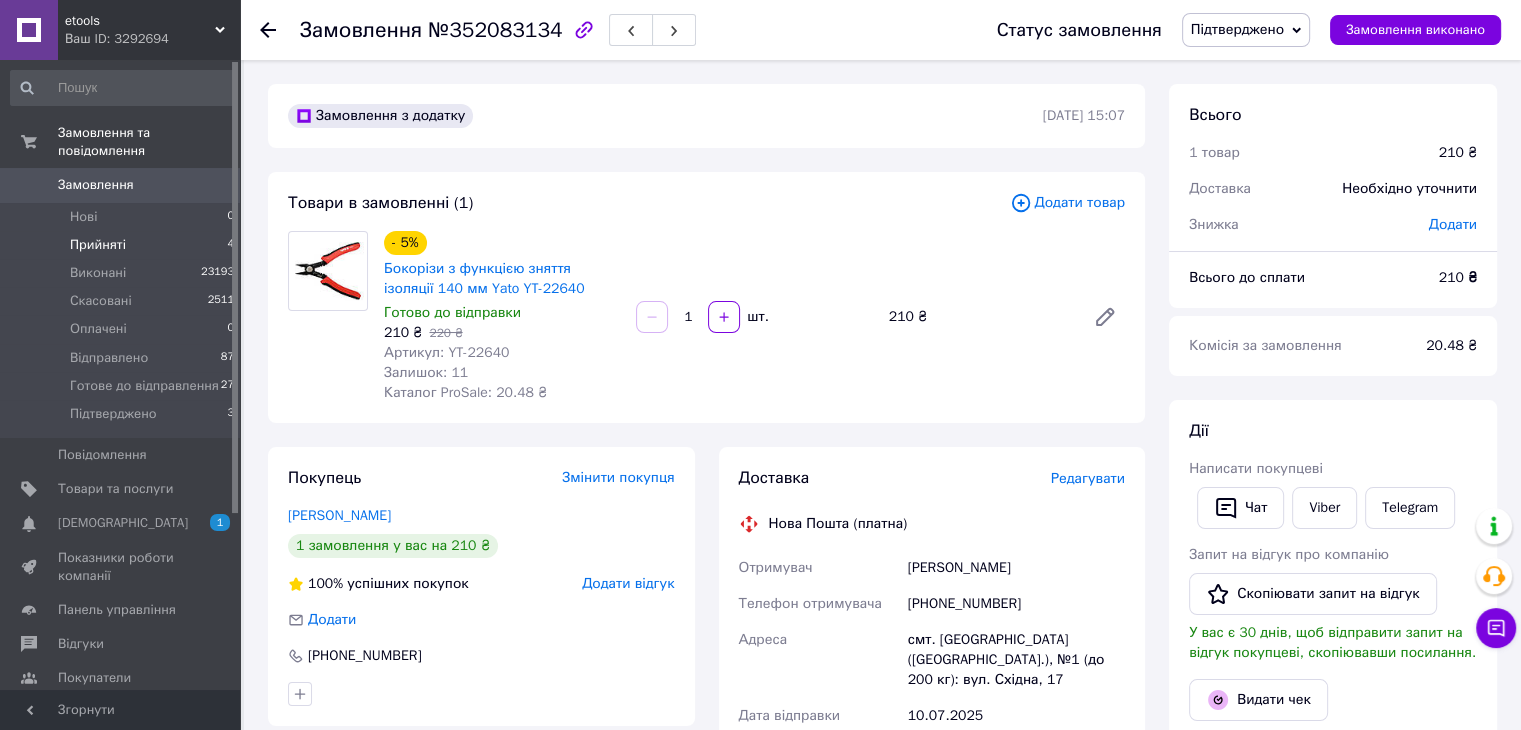 click on "Прийняті" at bounding box center (98, 245) 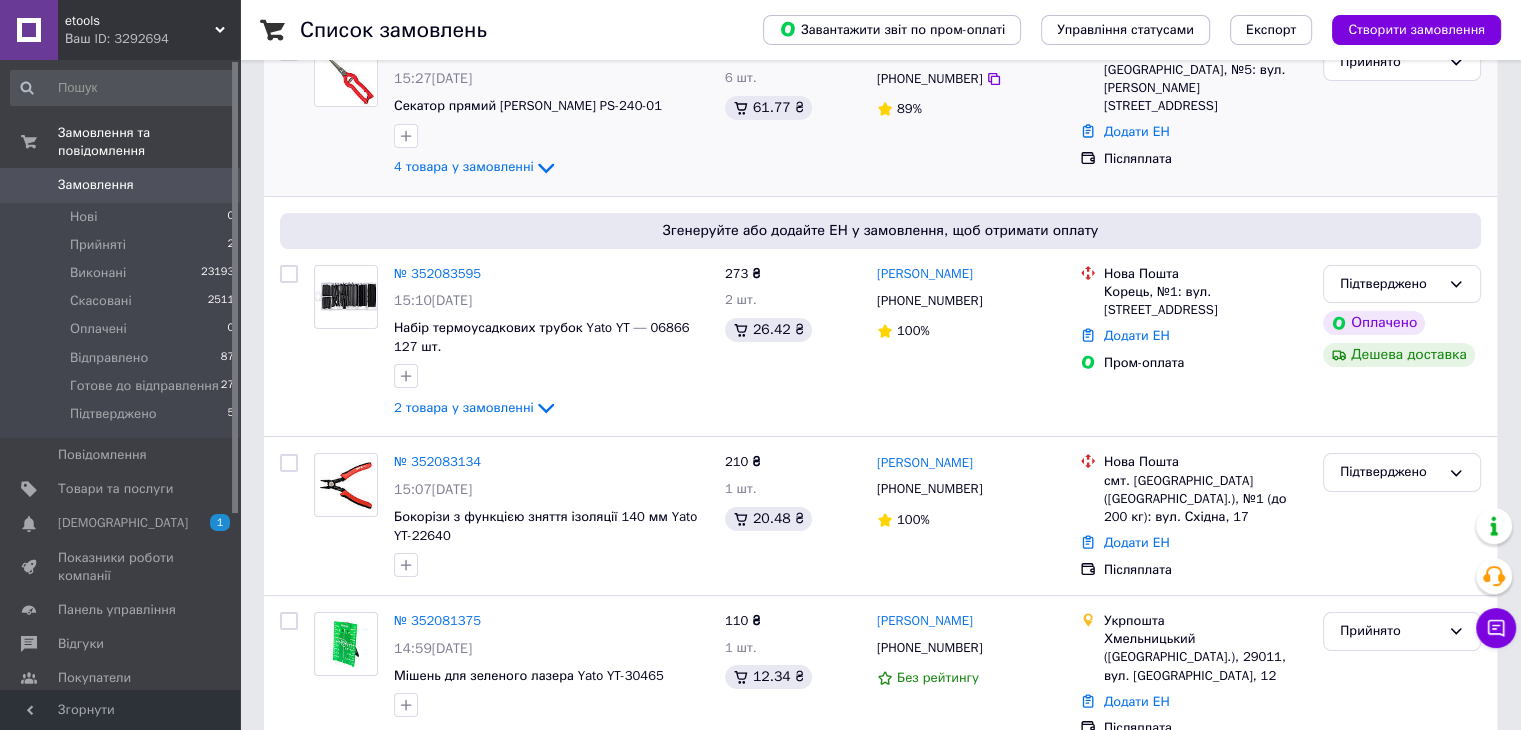 scroll, scrollTop: 300, scrollLeft: 0, axis: vertical 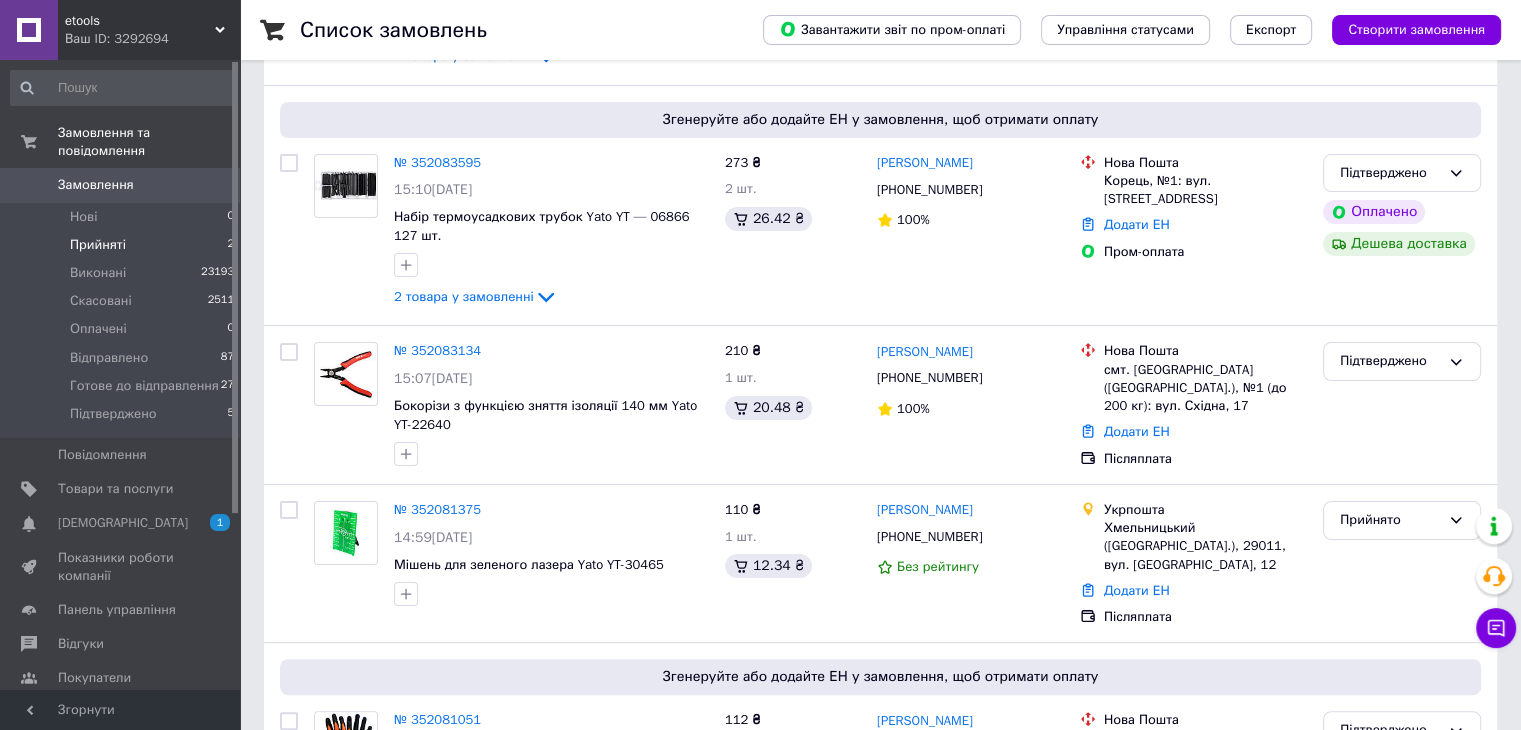click on "Прийняті" at bounding box center (98, 245) 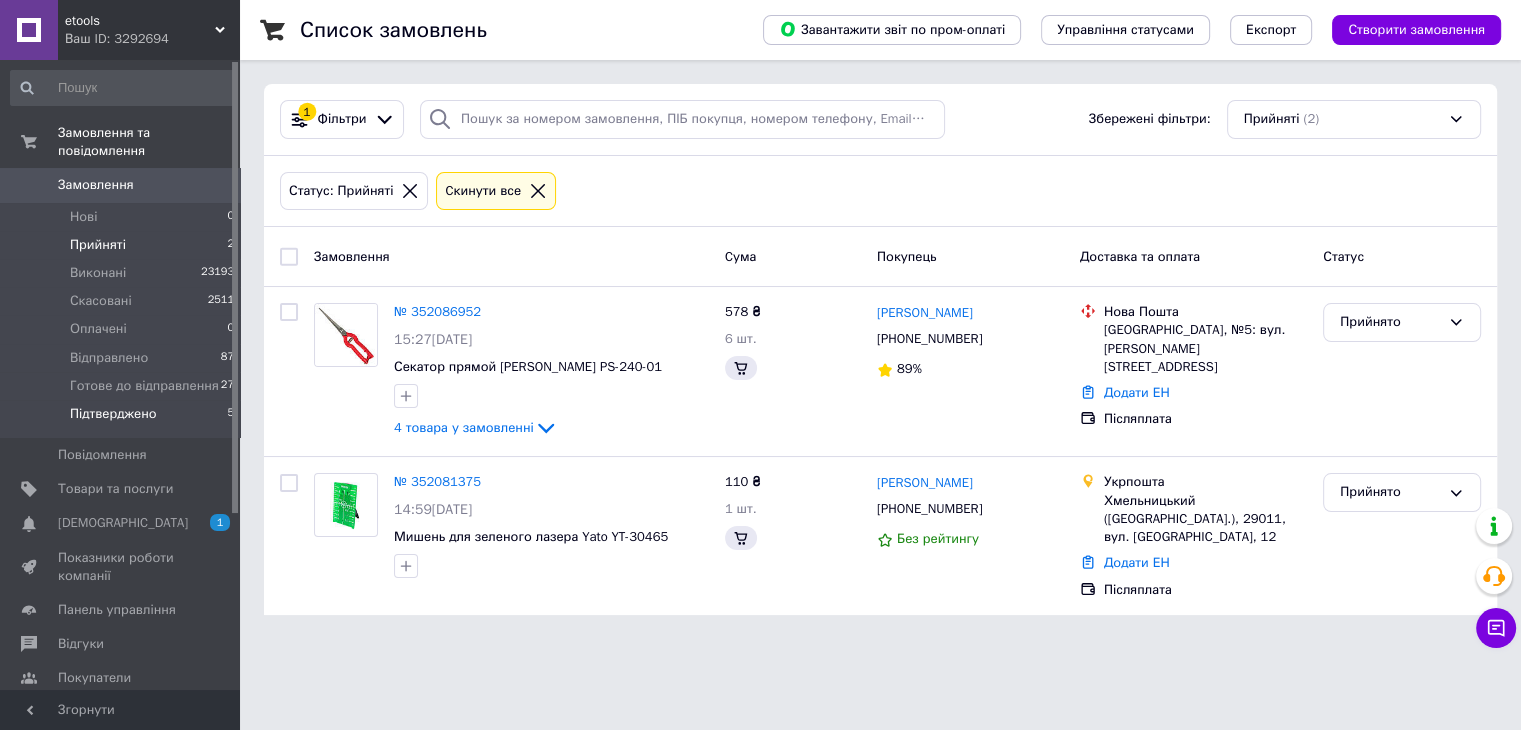 scroll, scrollTop: 0, scrollLeft: 0, axis: both 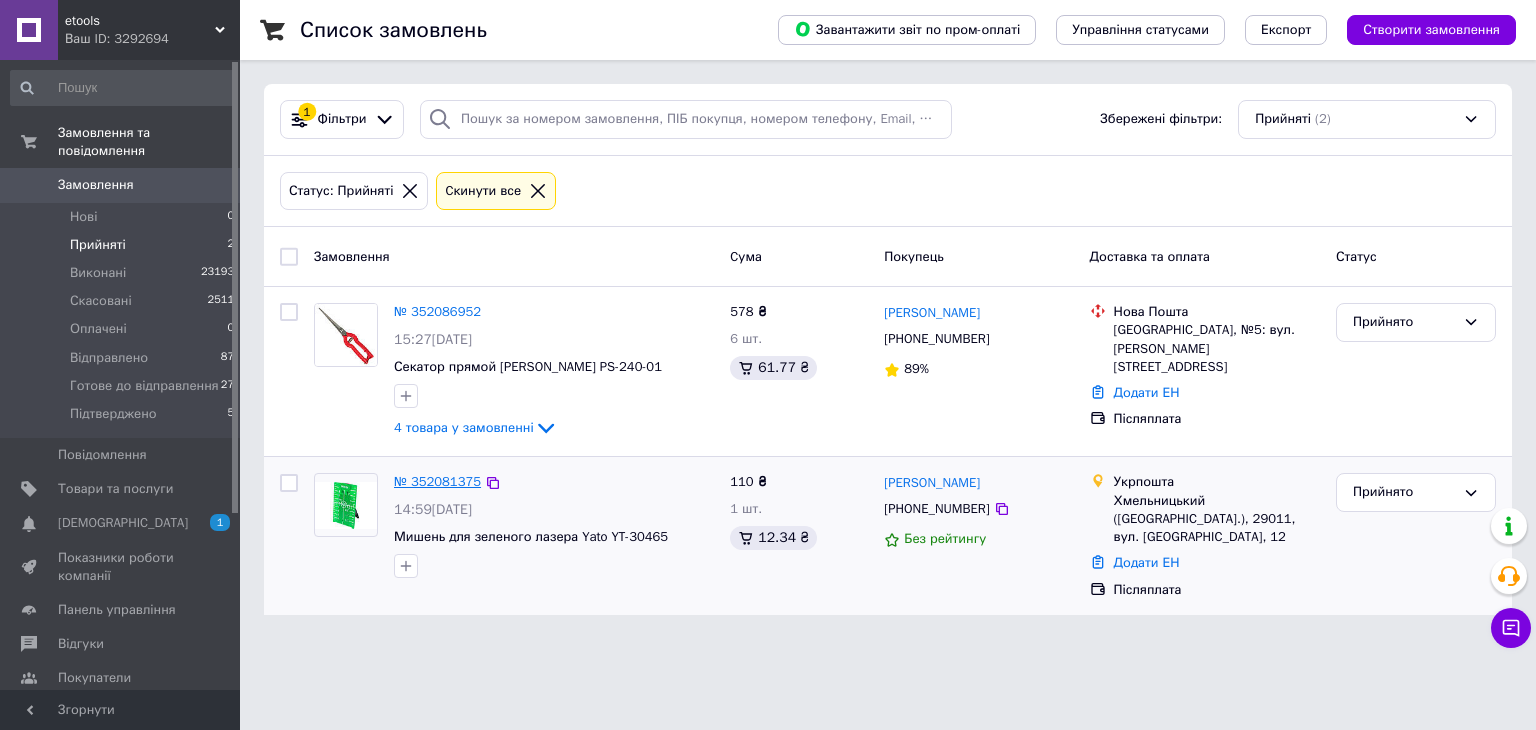 click on "№ 352081375" at bounding box center [437, 481] 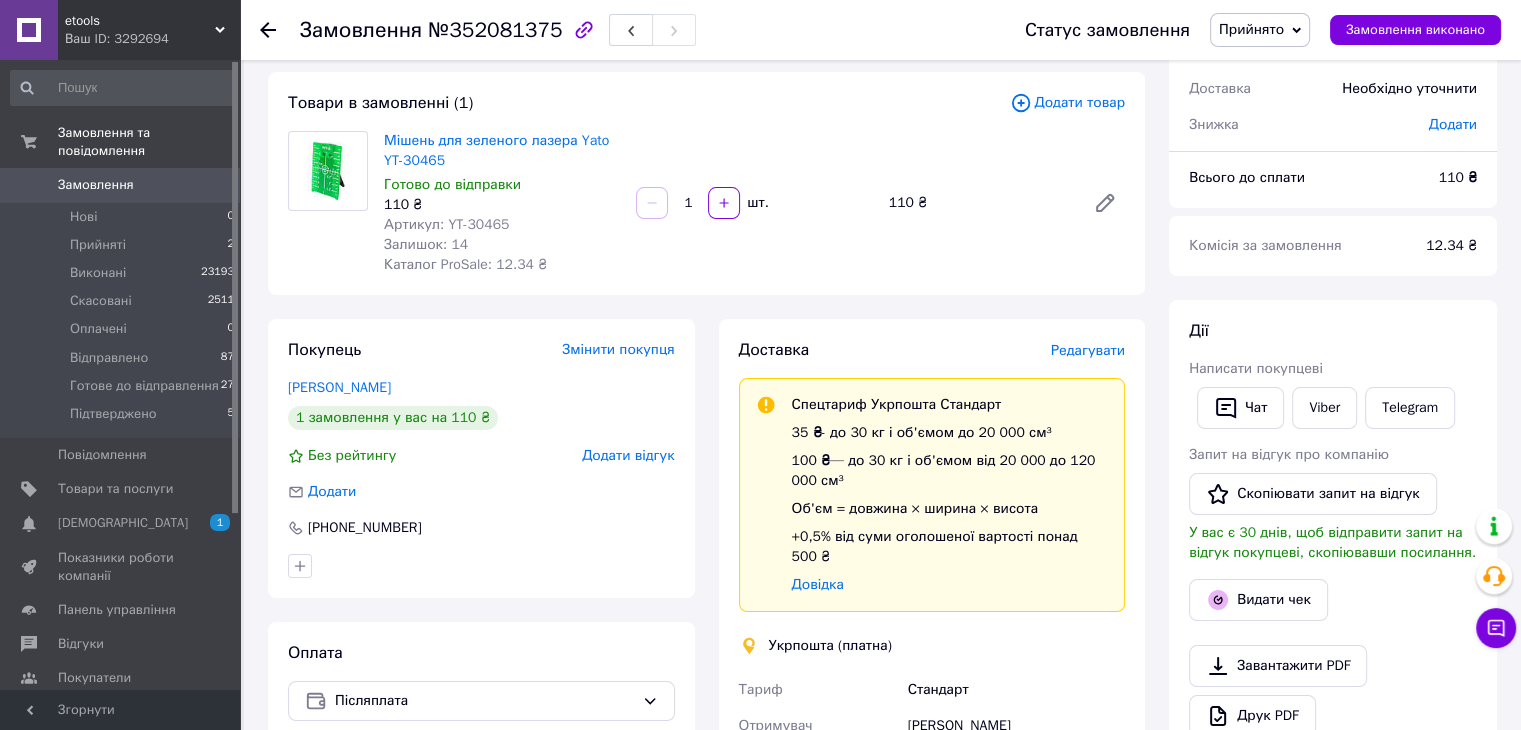 scroll, scrollTop: 0, scrollLeft: 0, axis: both 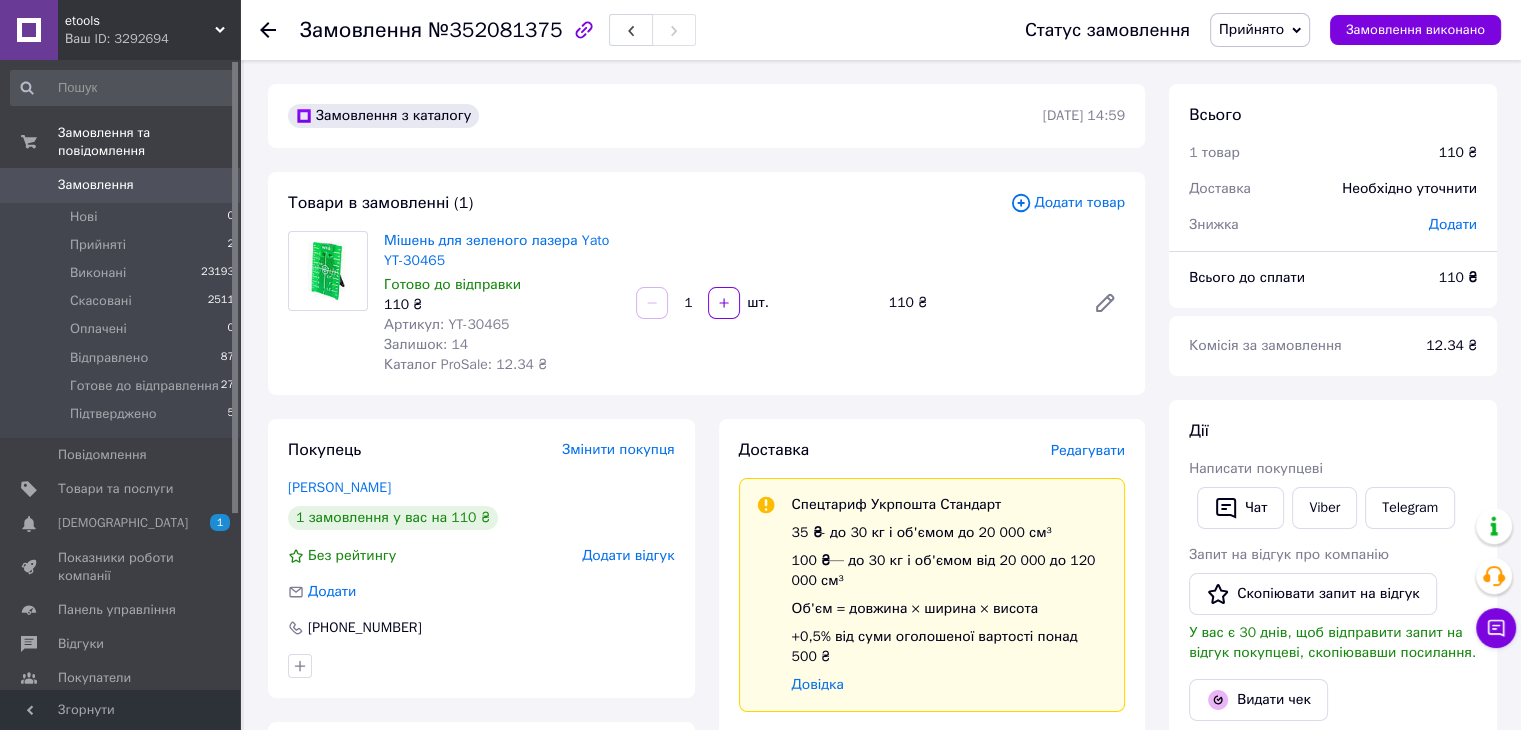 click on "Прийнято" at bounding box center [1251, 29] 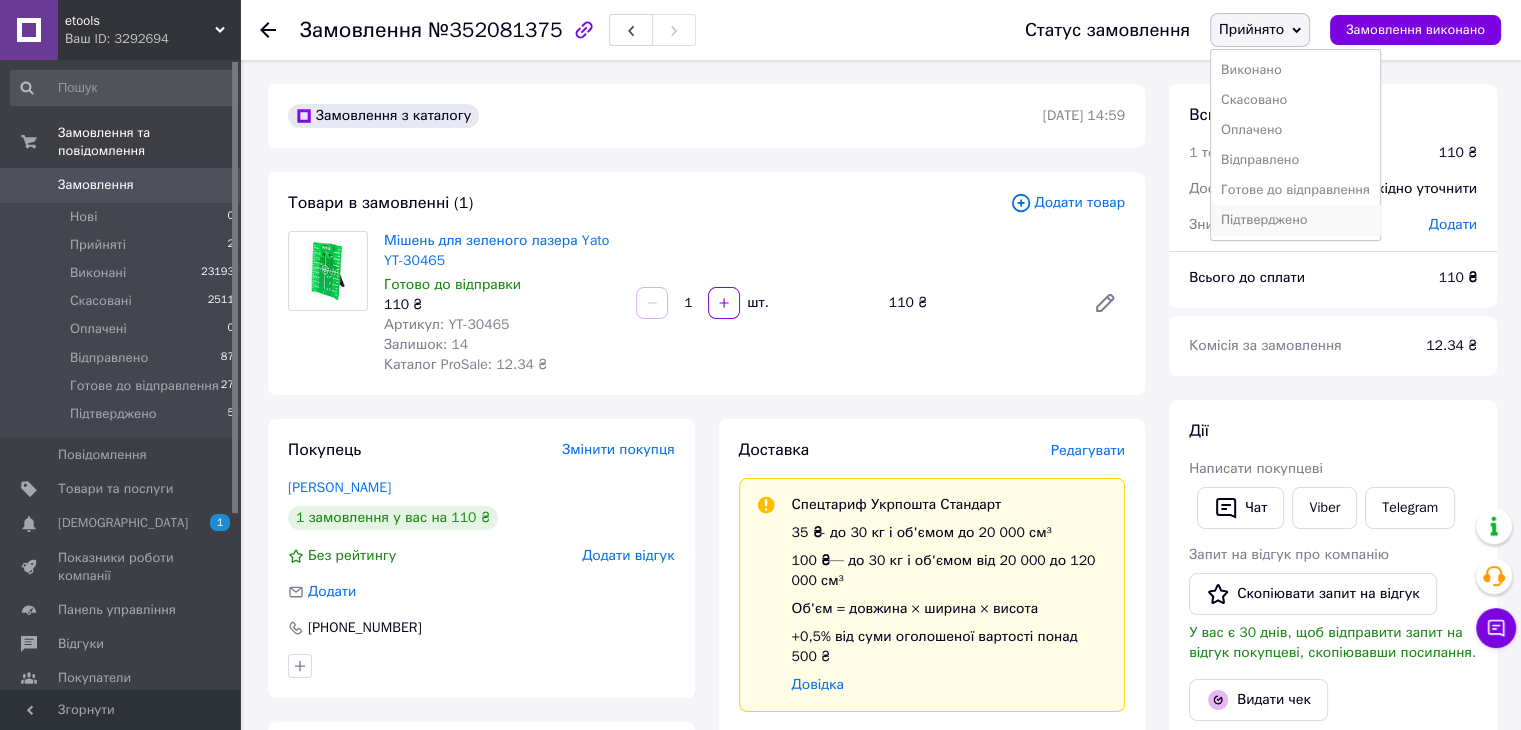 click on "Підтверджено" at bounding box center (1295, 220) 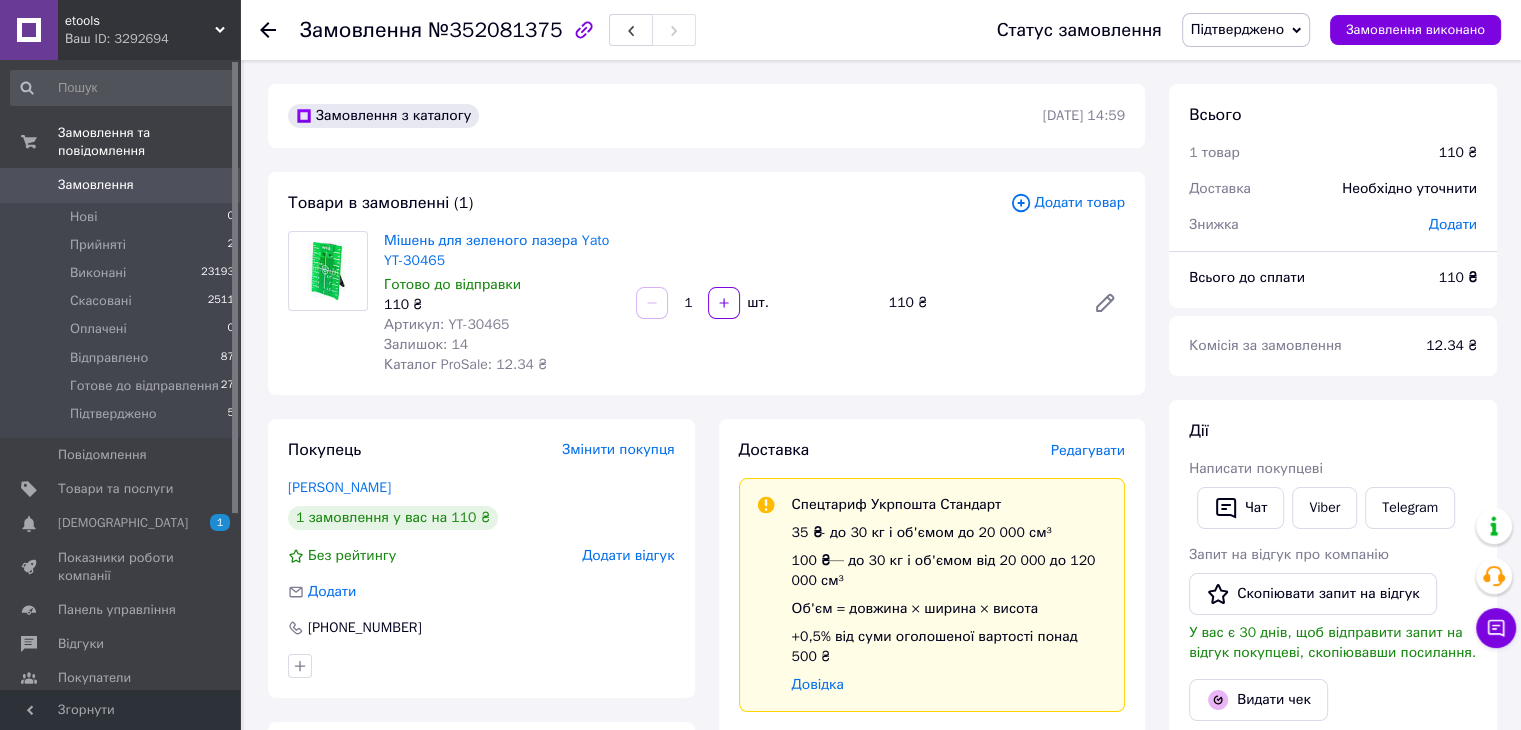 click on "Замовлення 0" at bounding box center (123, 185) 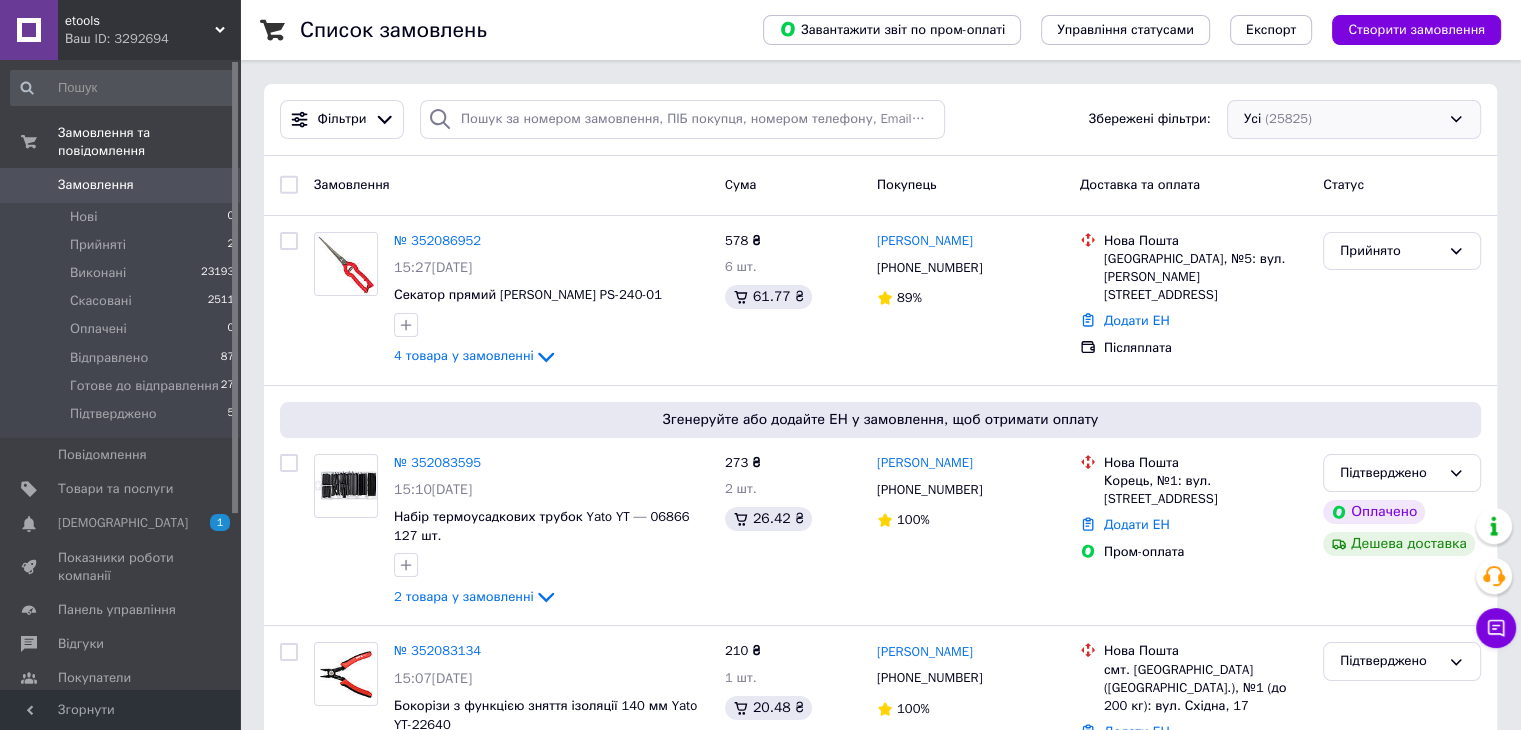 click on "Усі (25825)" at bounding box center (1354, 119) 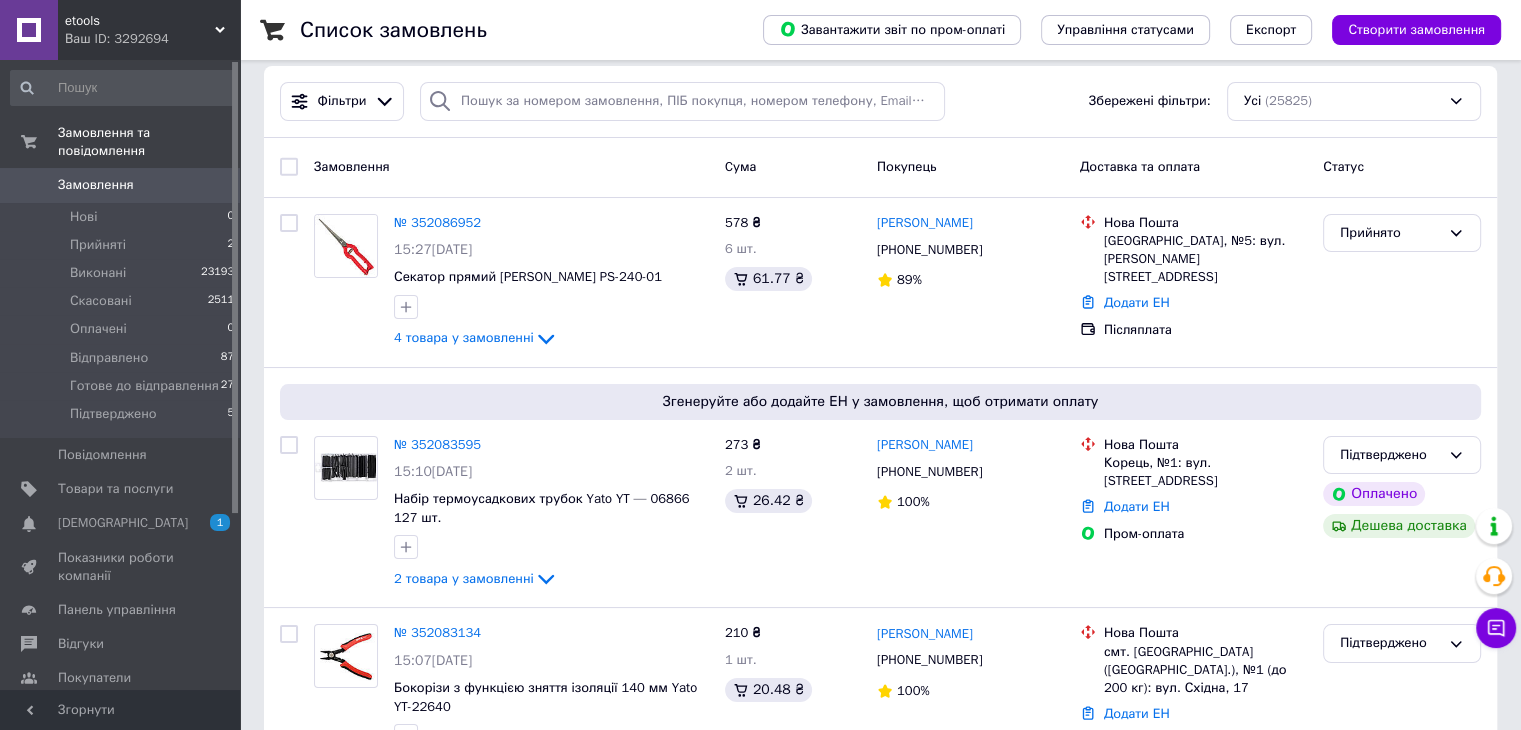 scroll, scrollTop: 0, scrollLeft: 0, axis: both 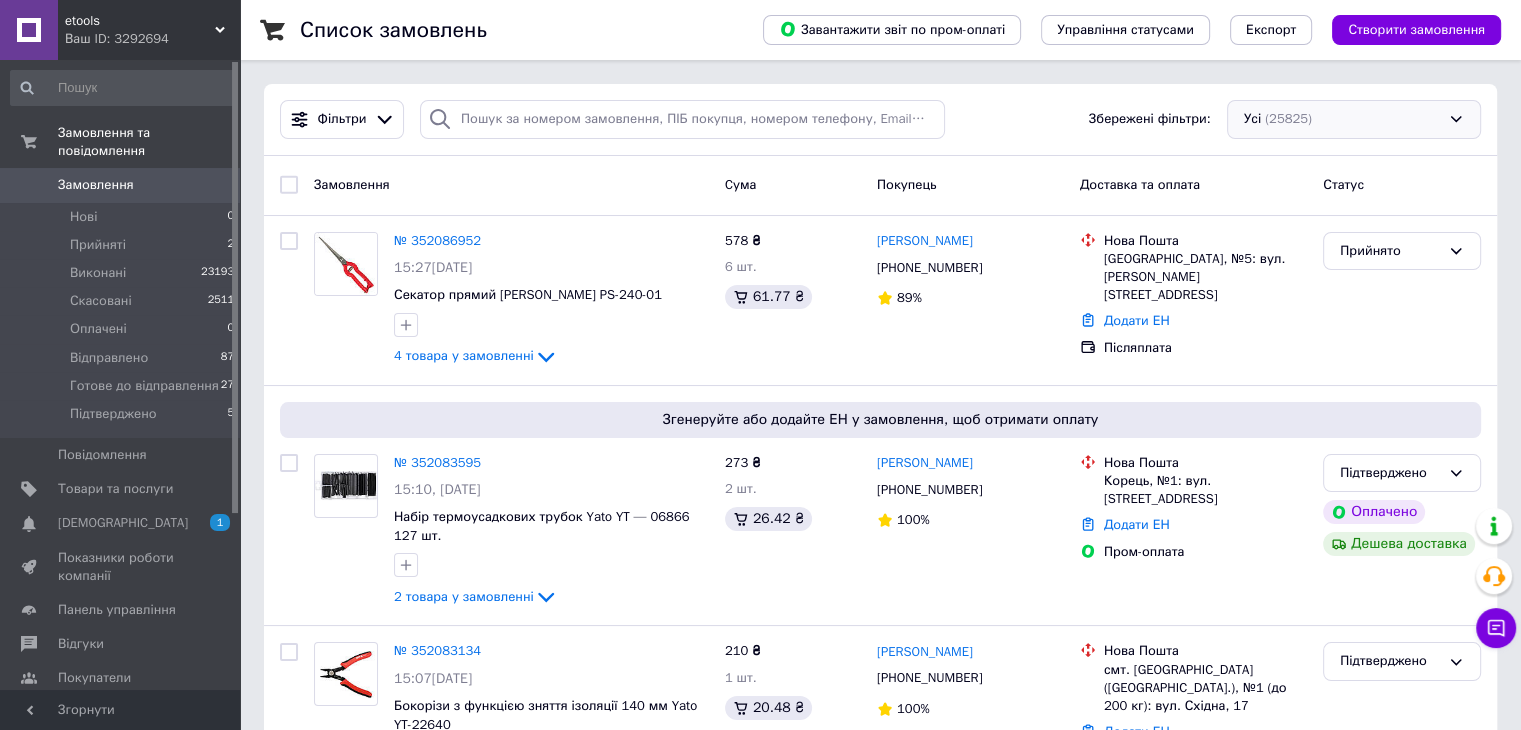 click on "Усі (25825)" at bounding box center (1354, 119) 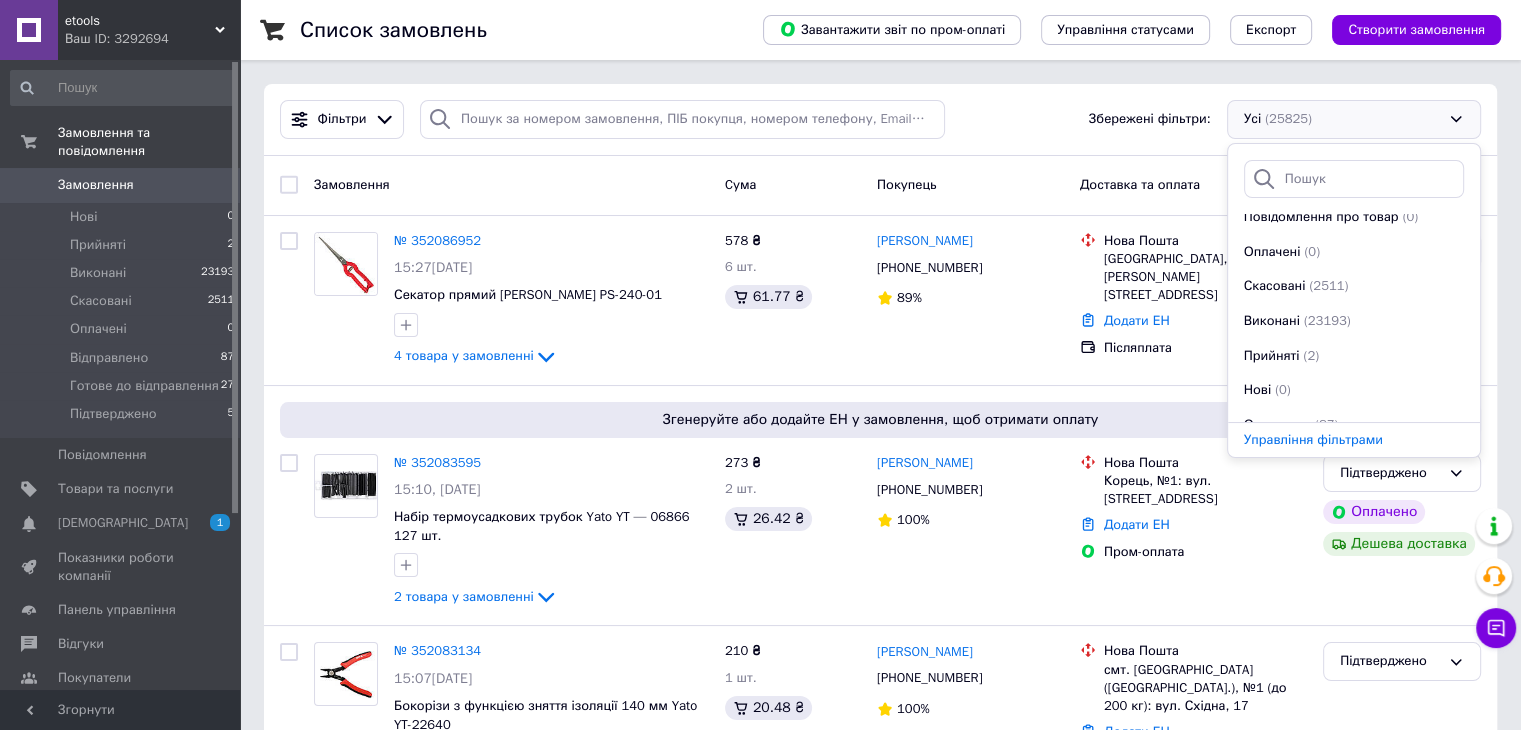 scroll, scrollTop: 241, scrollLeft: 0, axis: vertical 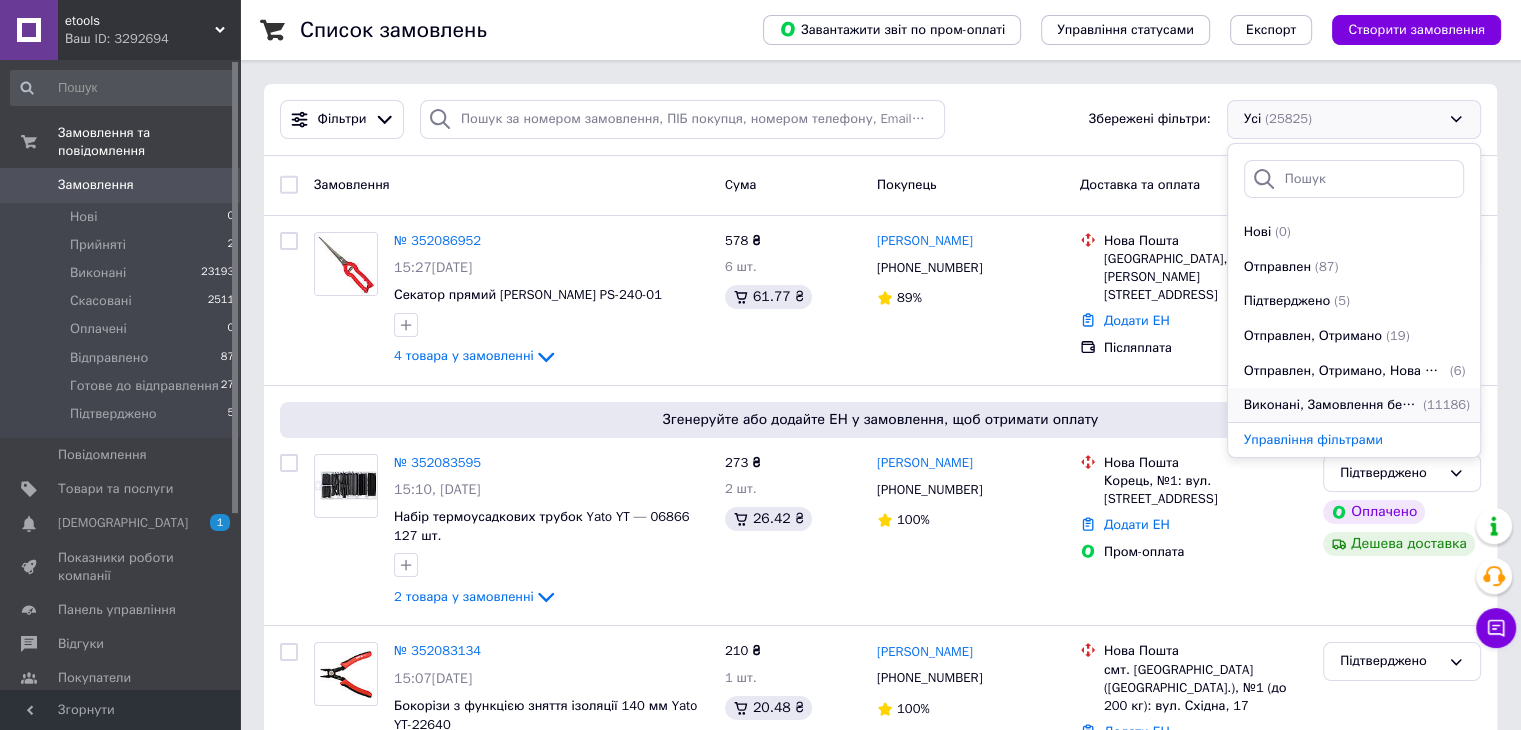 click on "Виконані, Замовлення без чеків" at bounding box center [1331, 405] 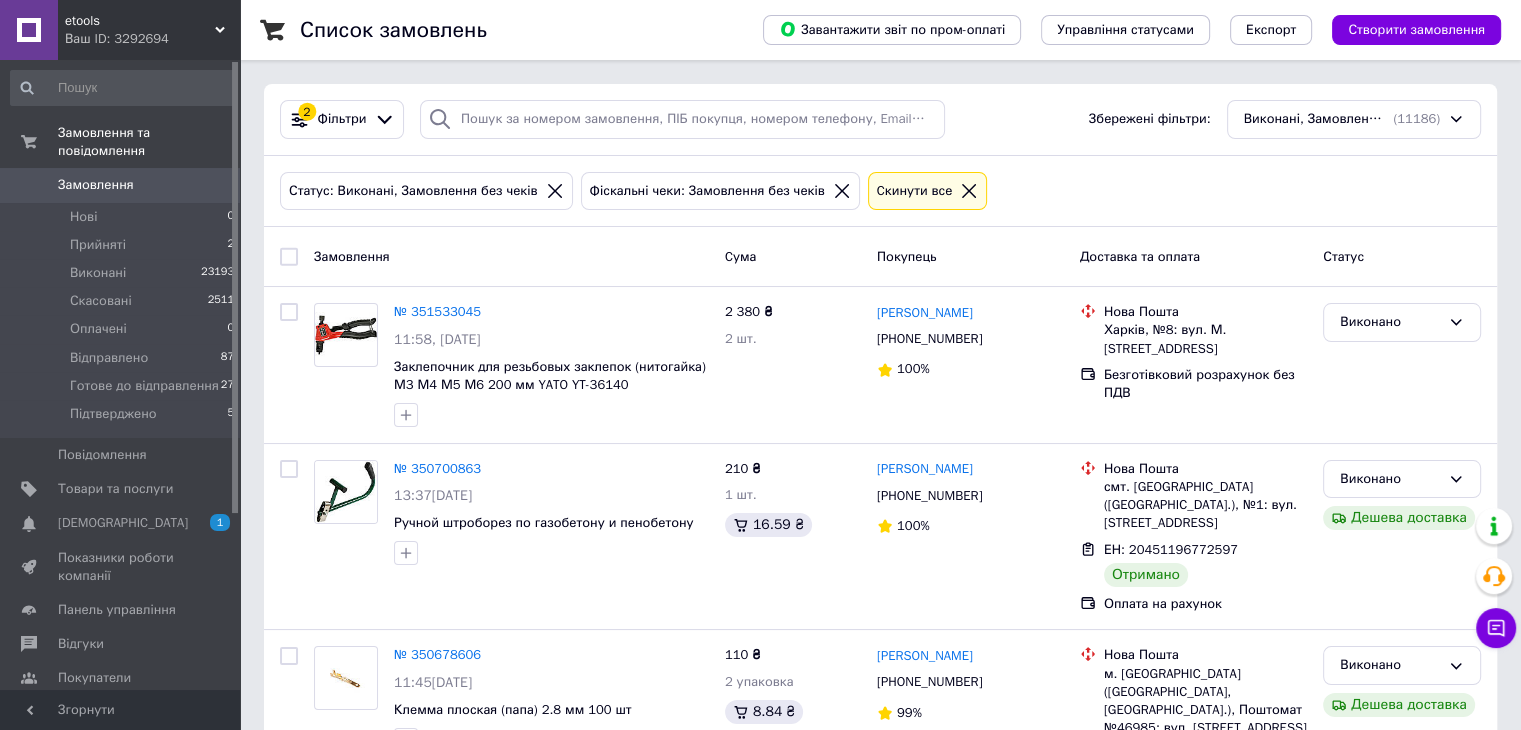 click on "Виконані, Замовлення без чеків (11186)" at bounding box center [1354, 119] 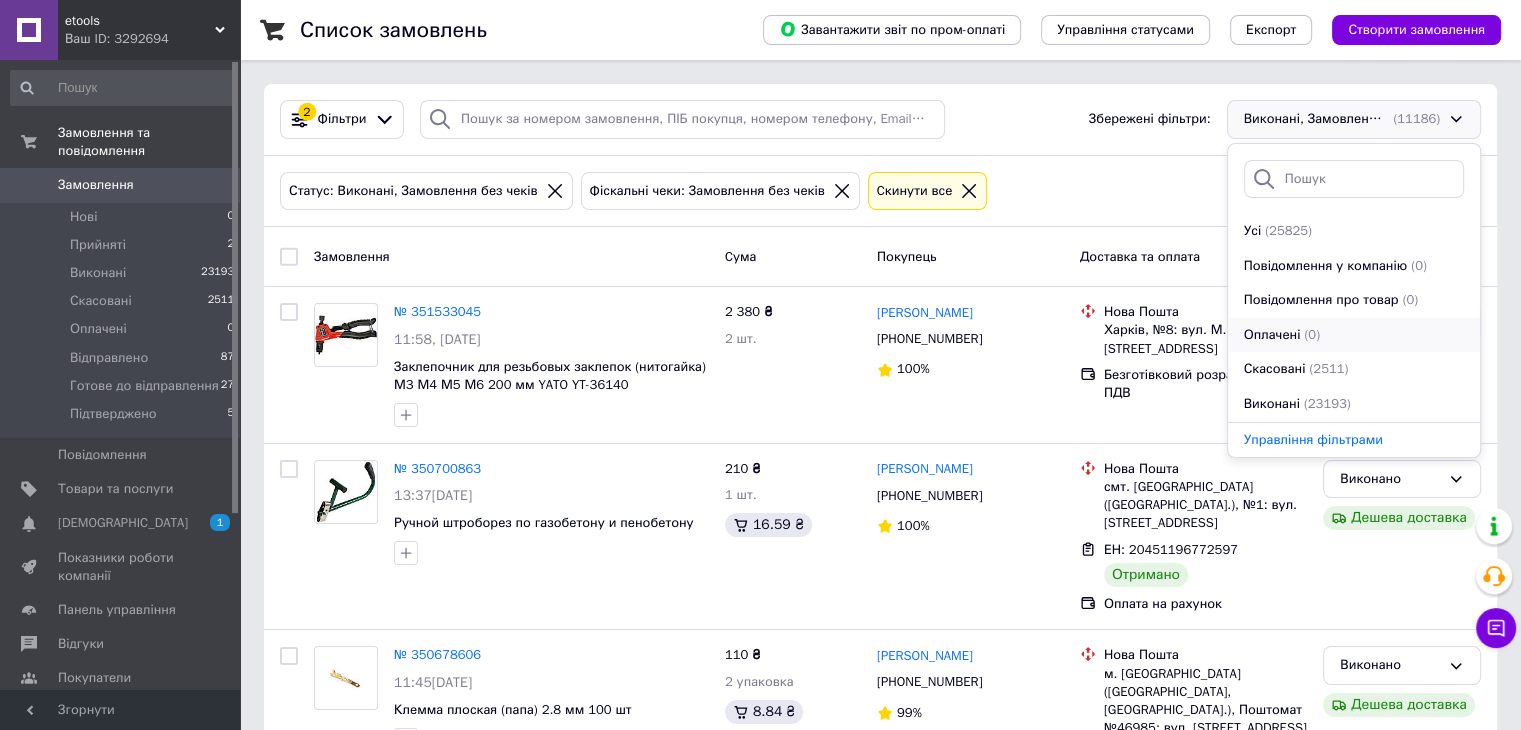 scroll, scrollTop: 241, scrollLeft: 0, axis: vertical 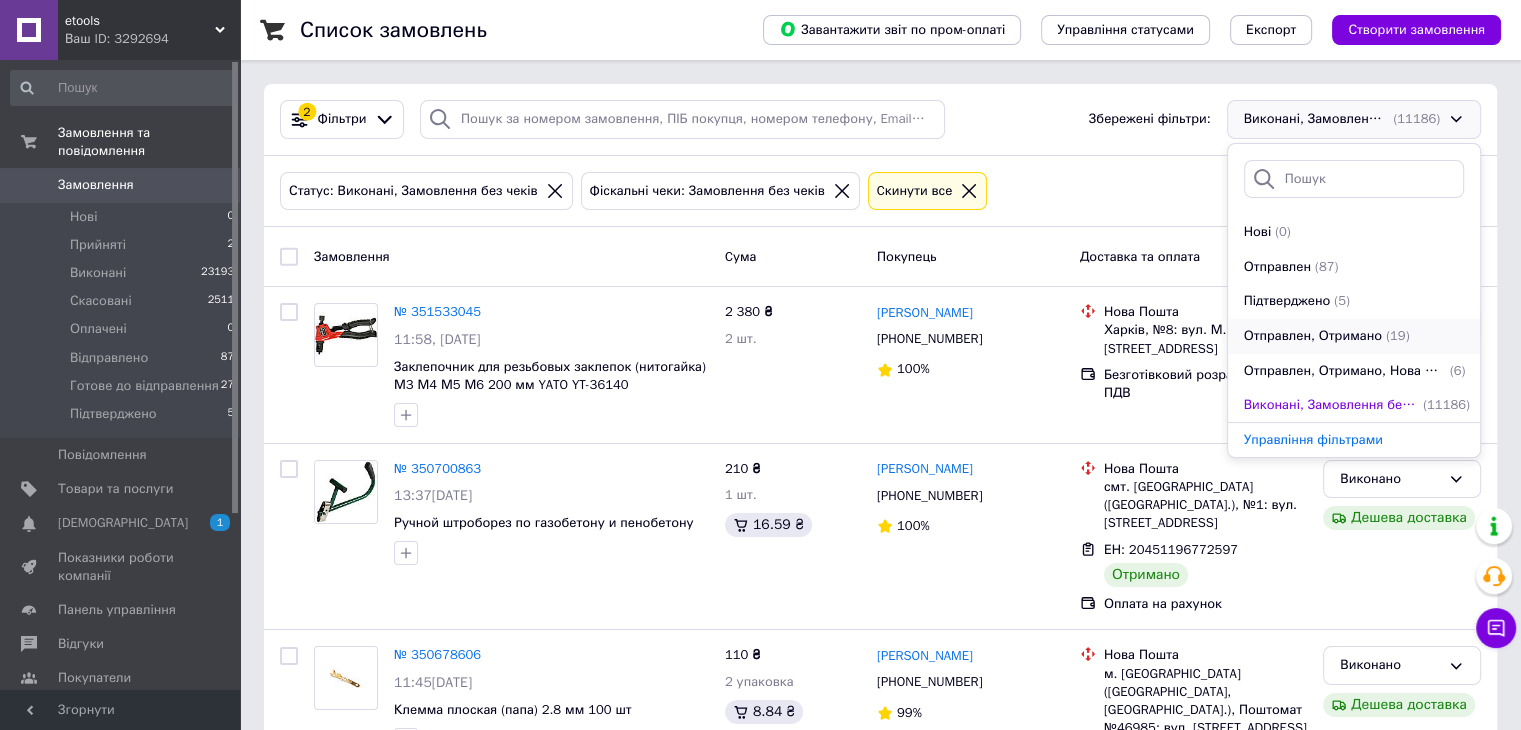 click on "Отправлен, Отримано" at bounding box center (1313, 336) 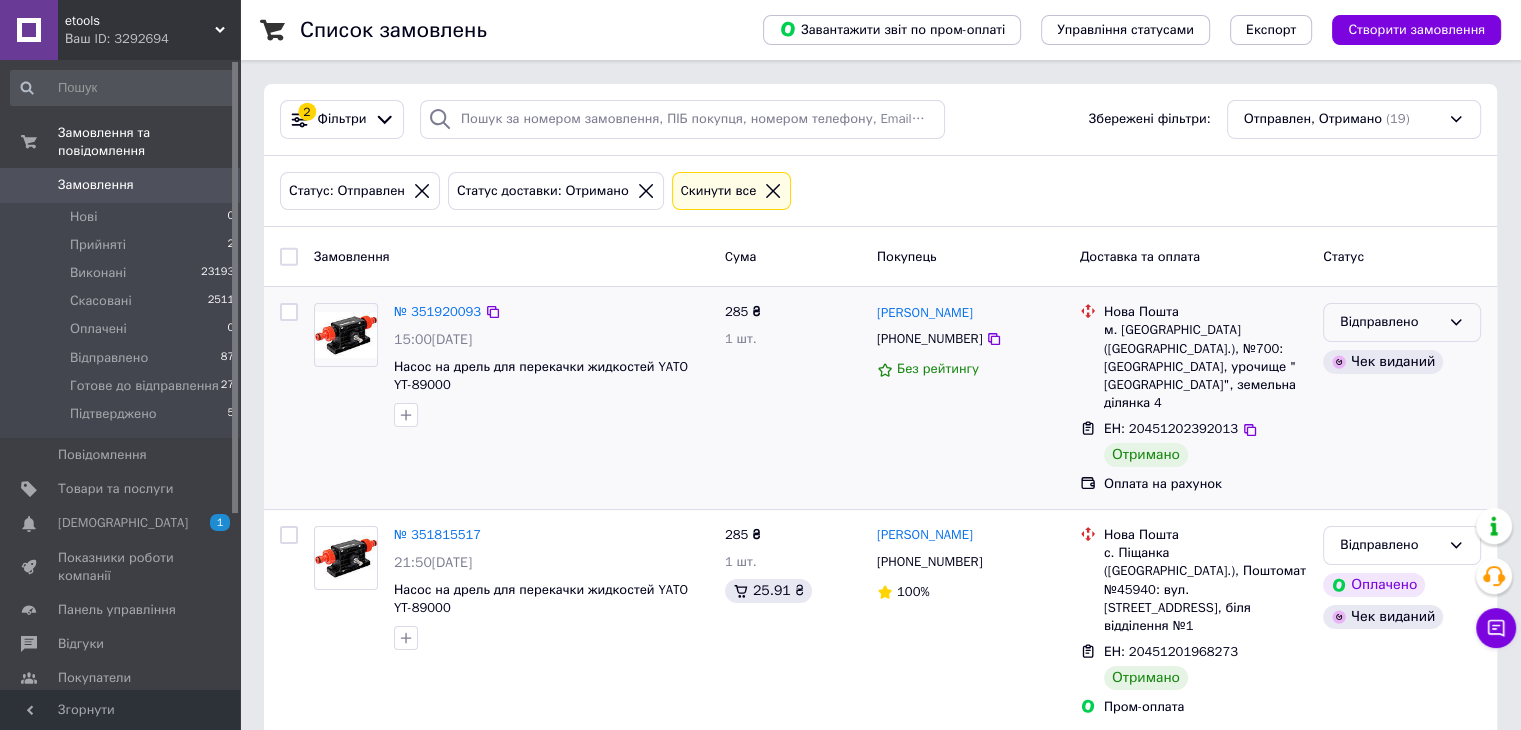 click on "Відправлено" at bounding box center [1390, 322] 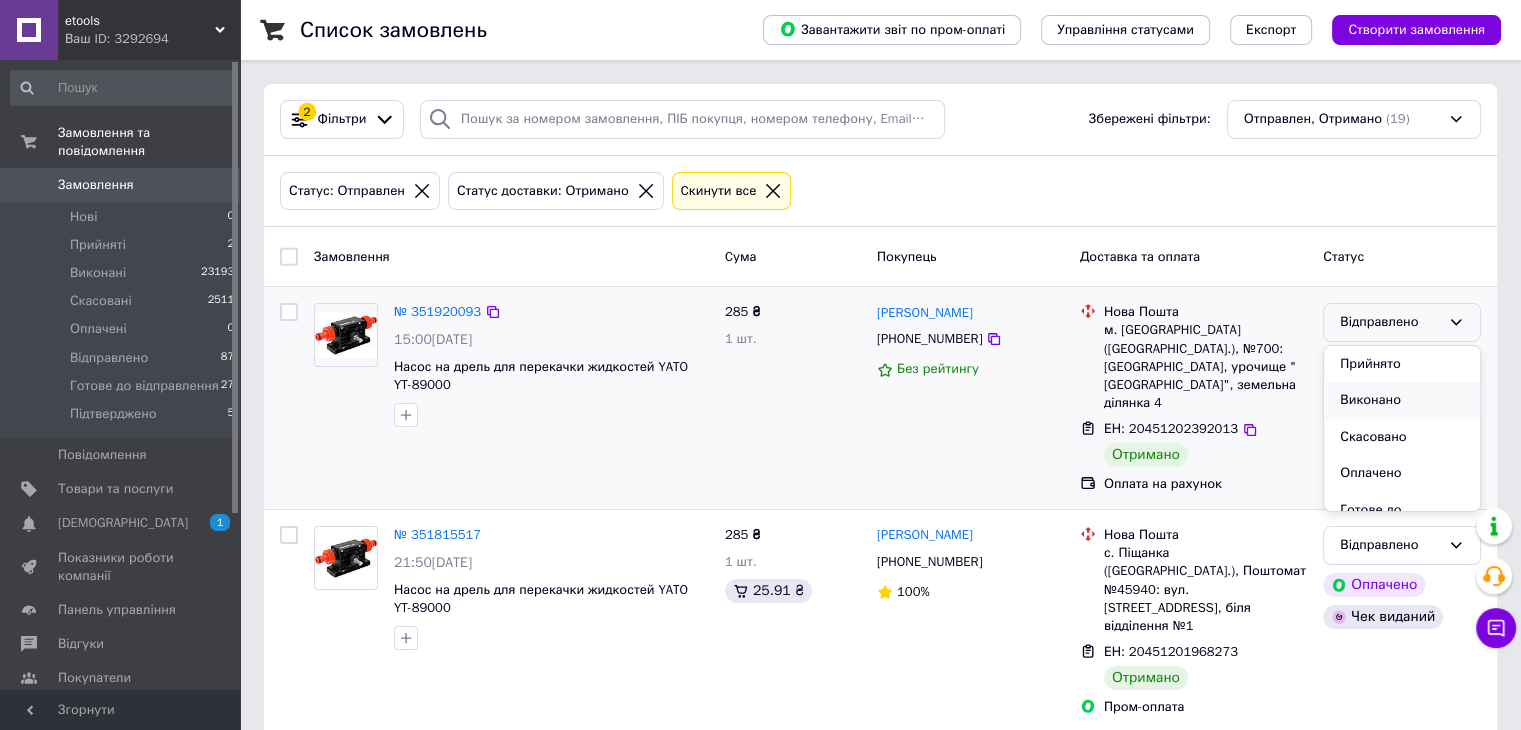 click on "Виконано" at bounding box center [1402, 400] 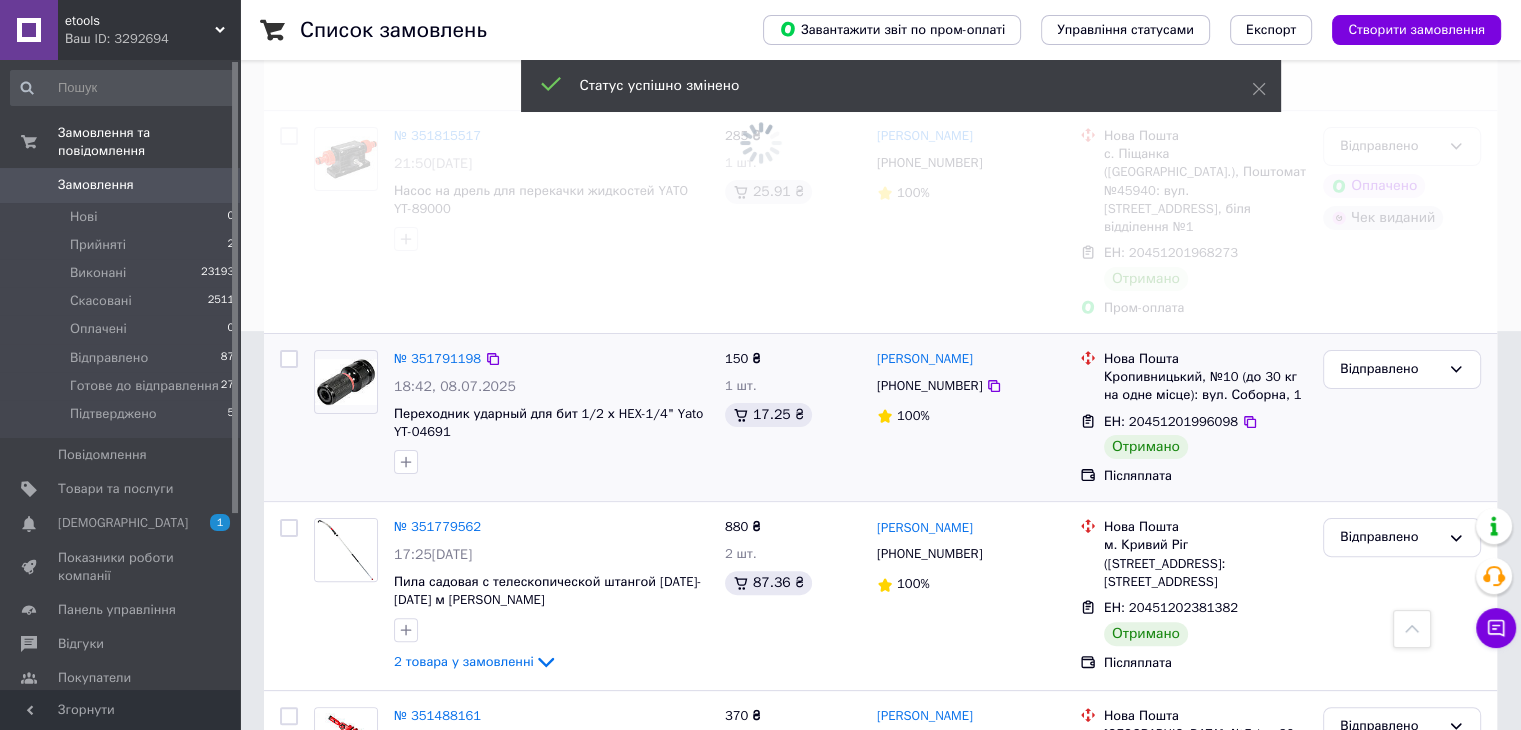 scroll, scrollTop: 400, scrollLeft: 0, axis: vertical 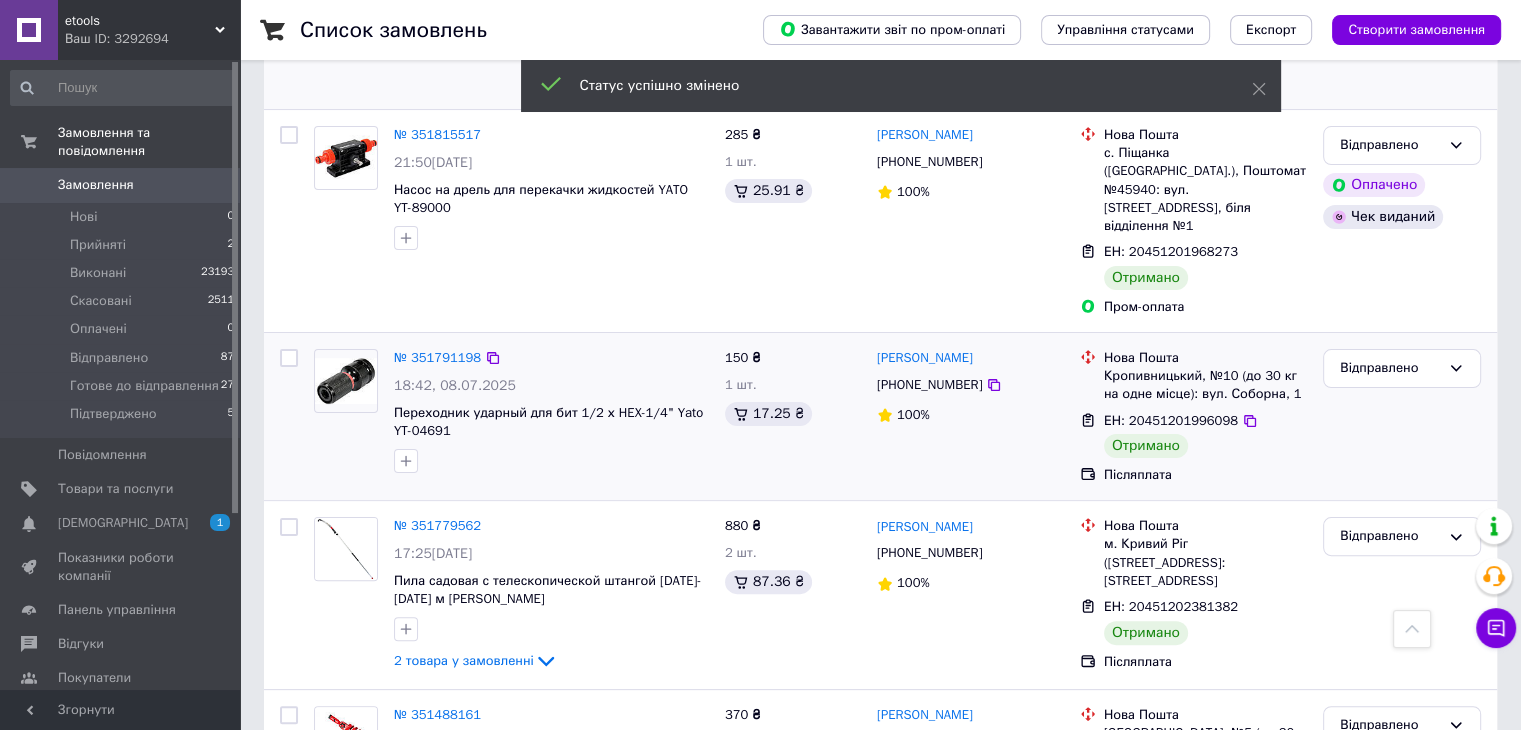 click at bounding box center (289, 358) 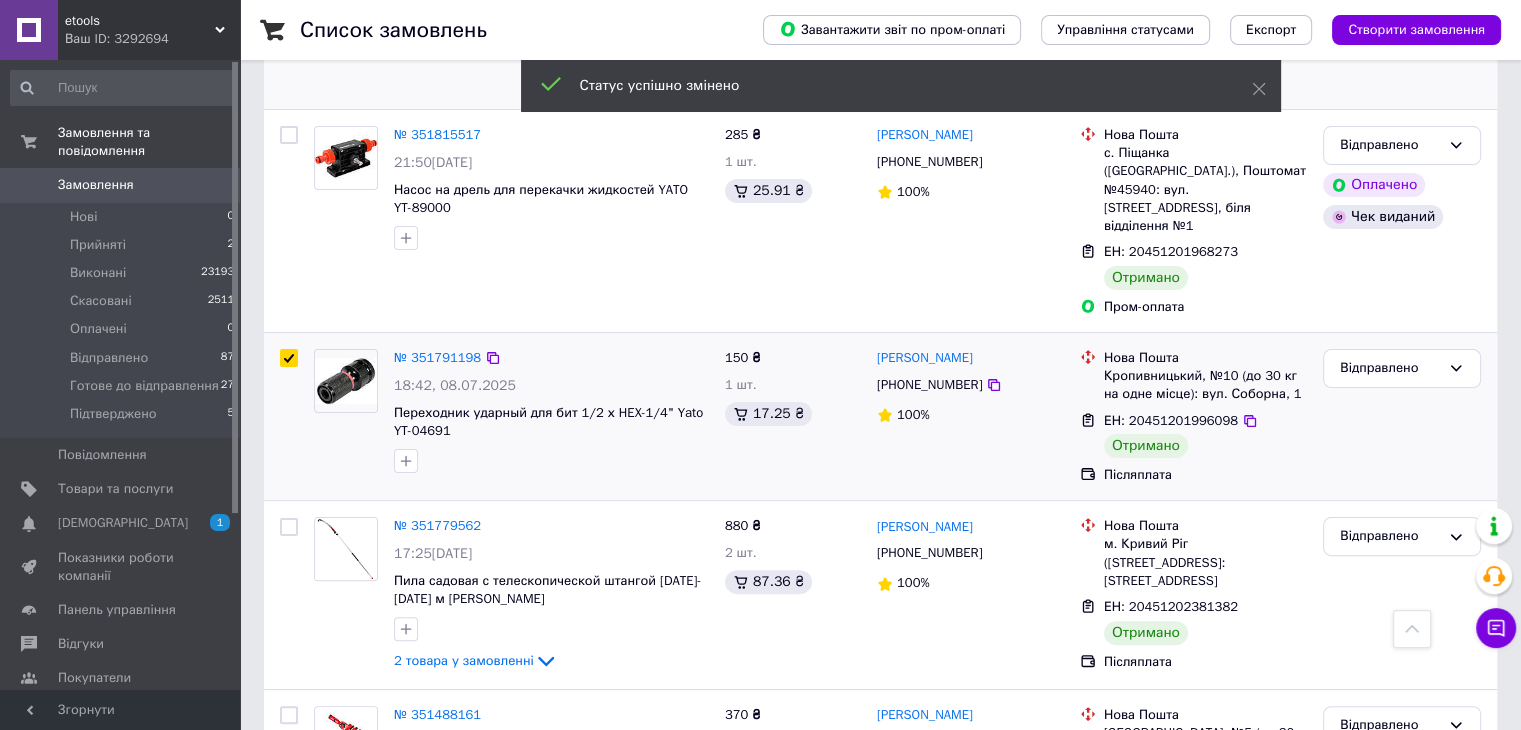 checkbox on "true" 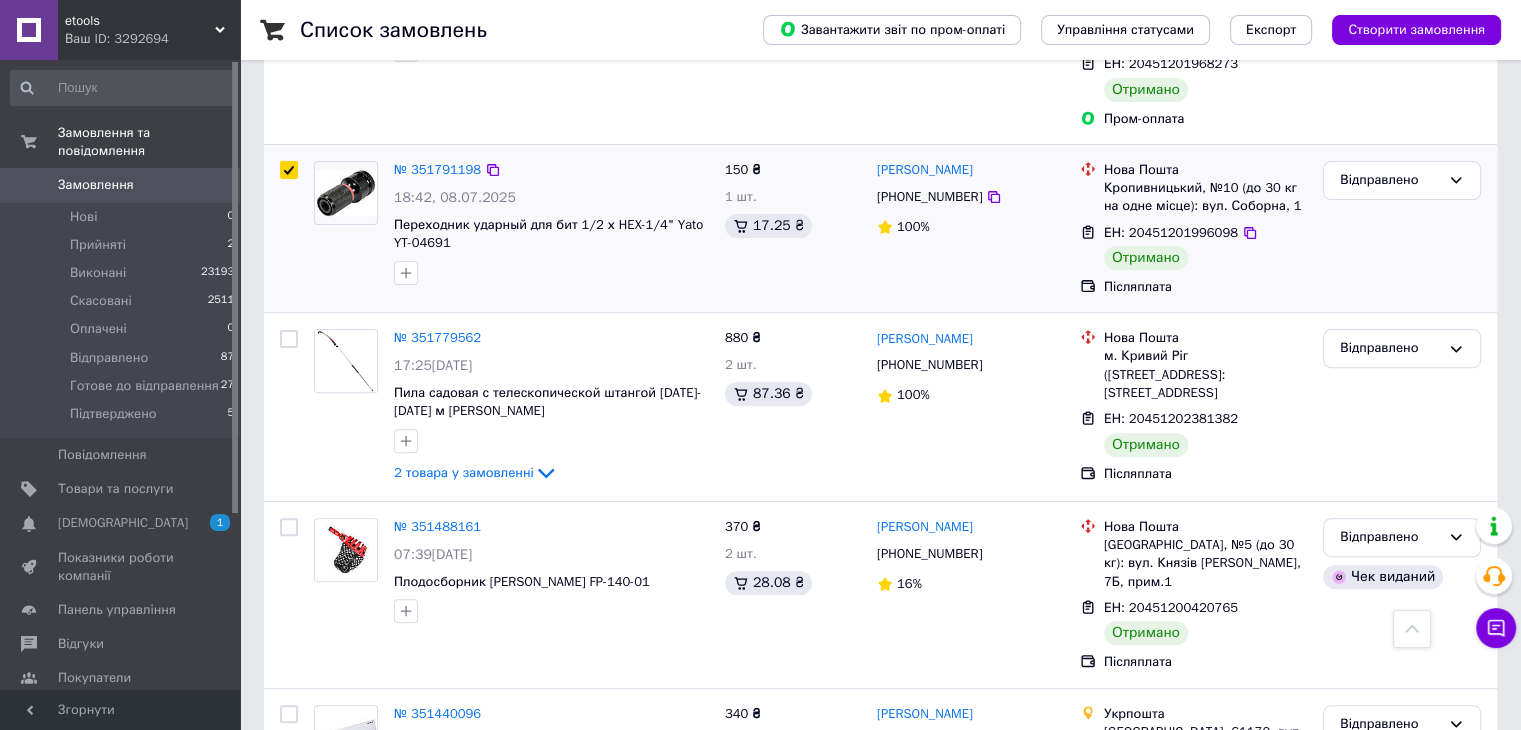 scroll, scrollTop: 600, scrollLeft: 0, axis: vertical 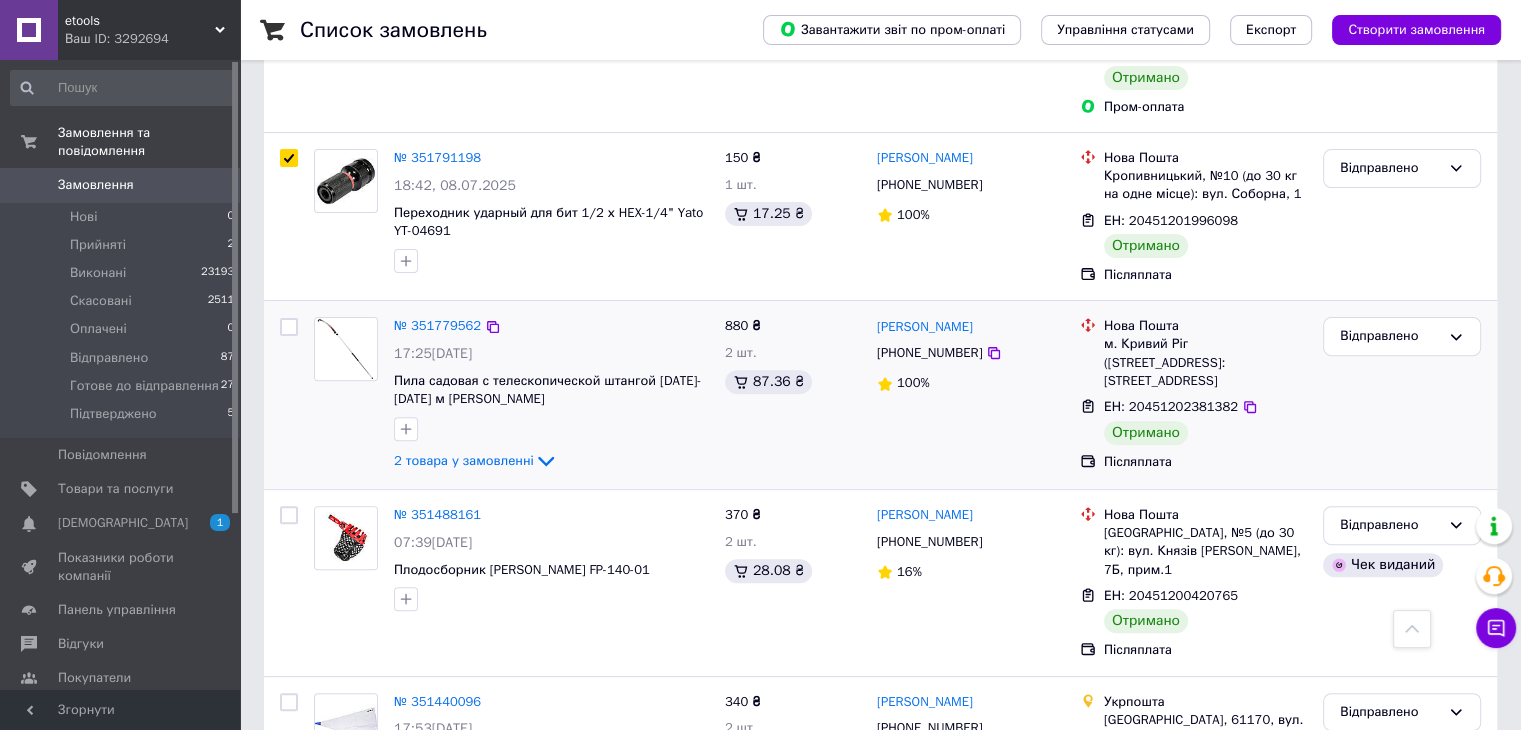 click at bounding box center (289, 327) 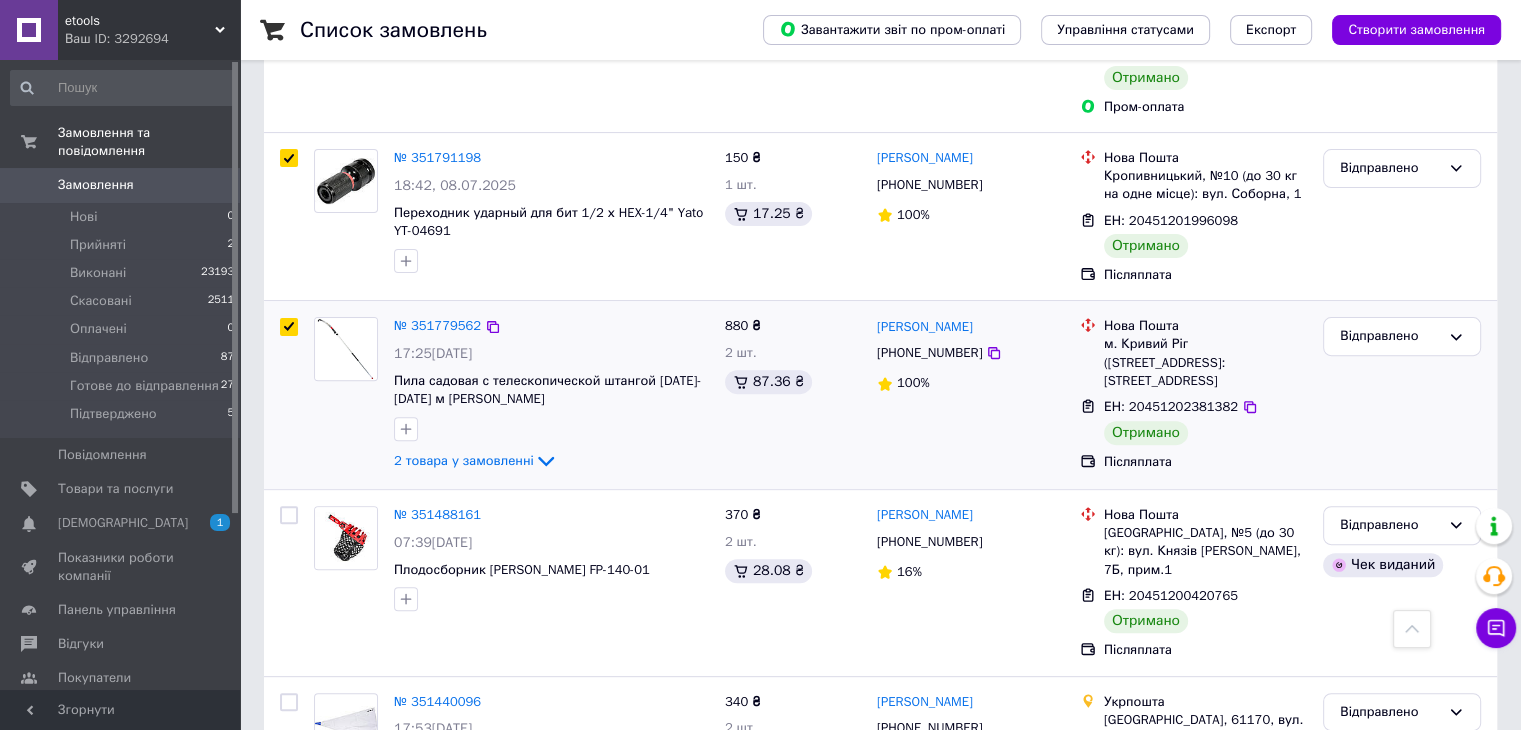 checkbox on "true" 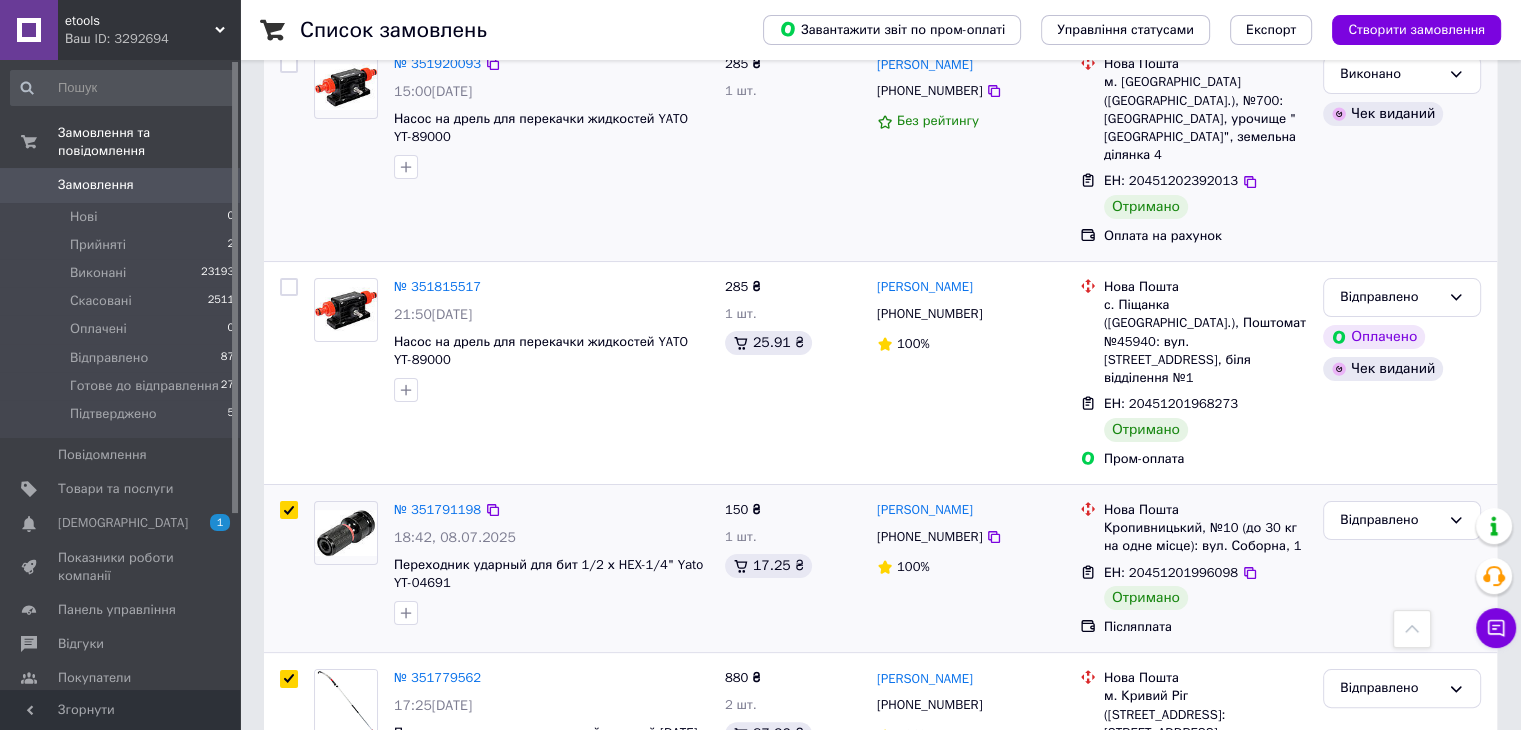 scroll, scrollTop: 0, scrollLeft: 0, axis: both 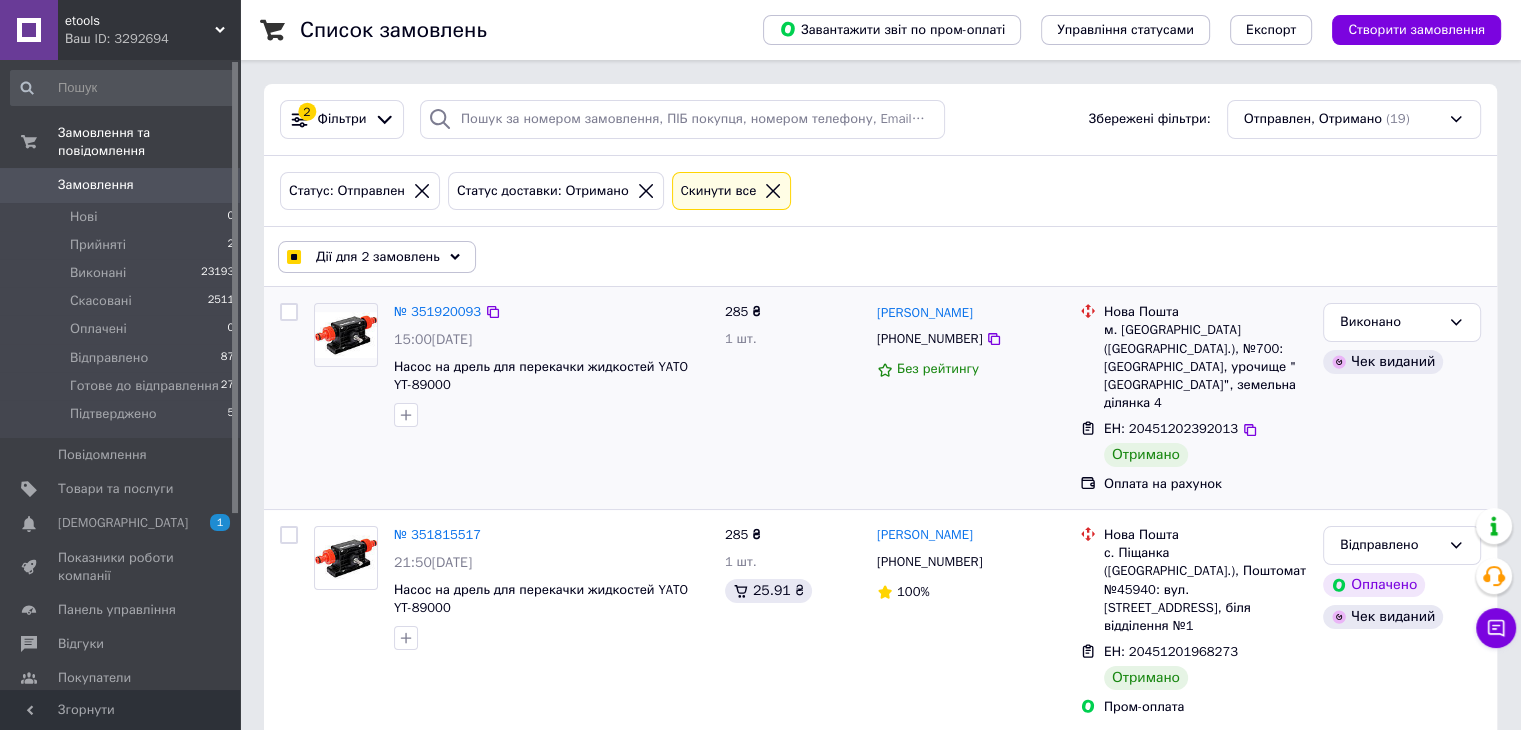 click on "Дії для 2 замовлень" at bounding box center [378, 257] 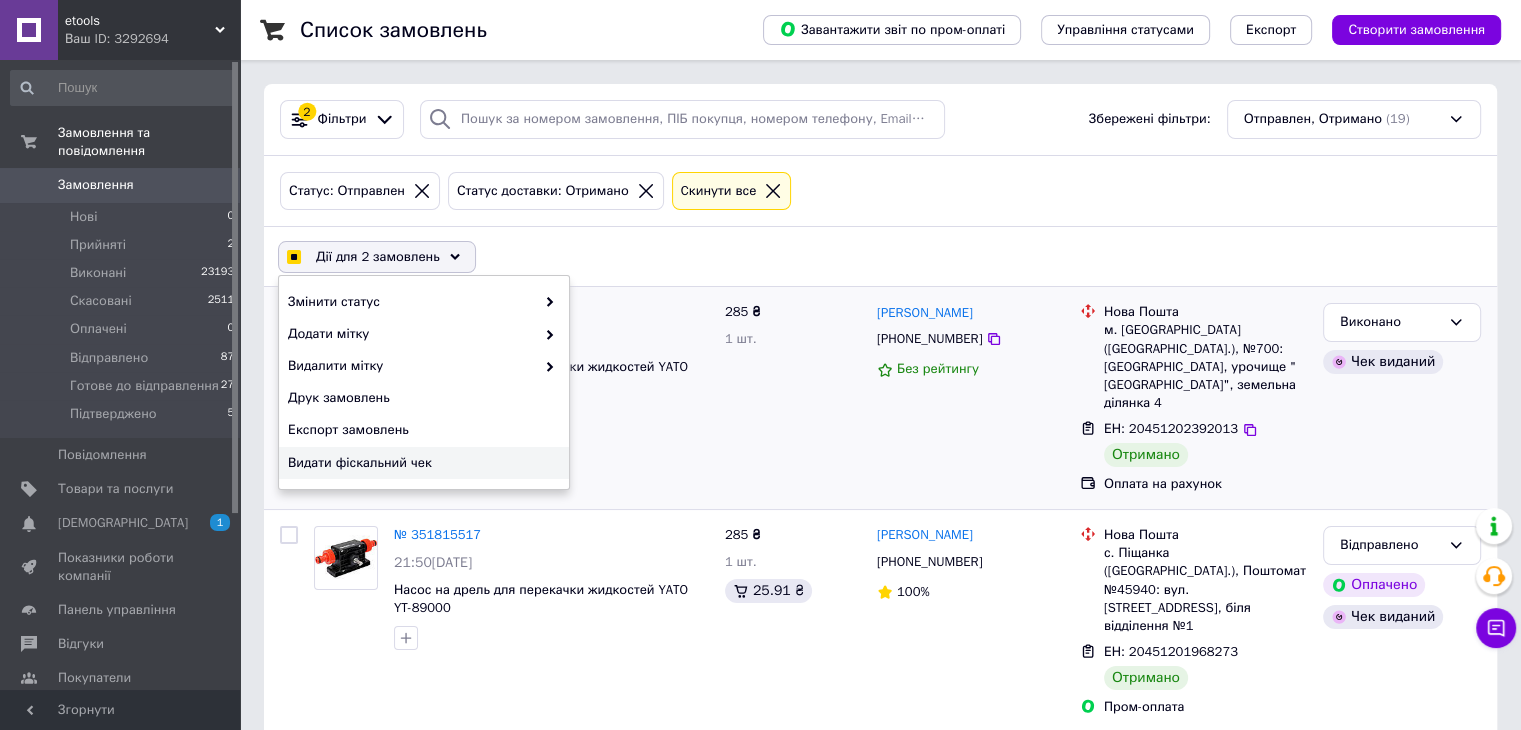 click on "Видати фіскальний чек" at bounding box center [421, 463] 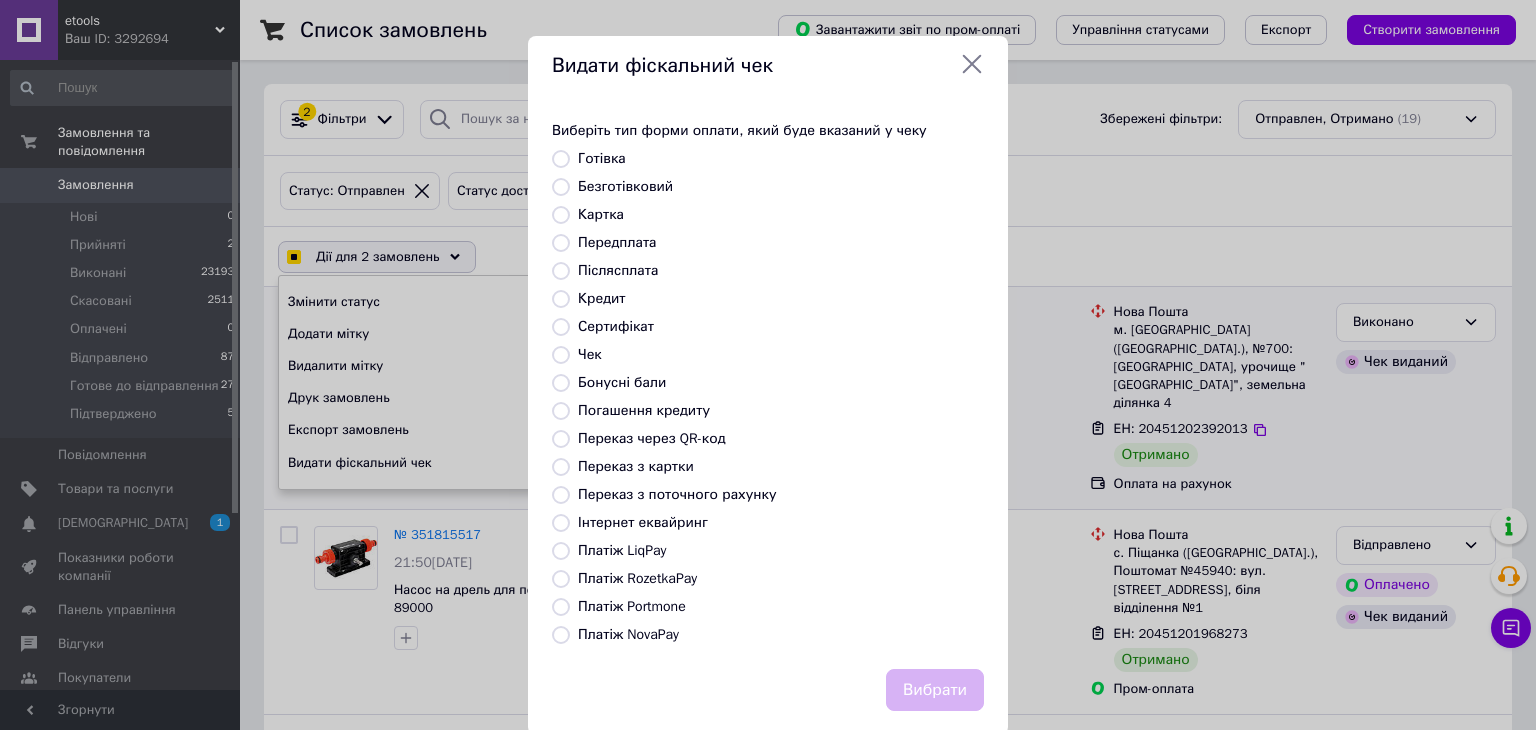 click on "Платіж NovaPay" at bounding box center (561, 635) 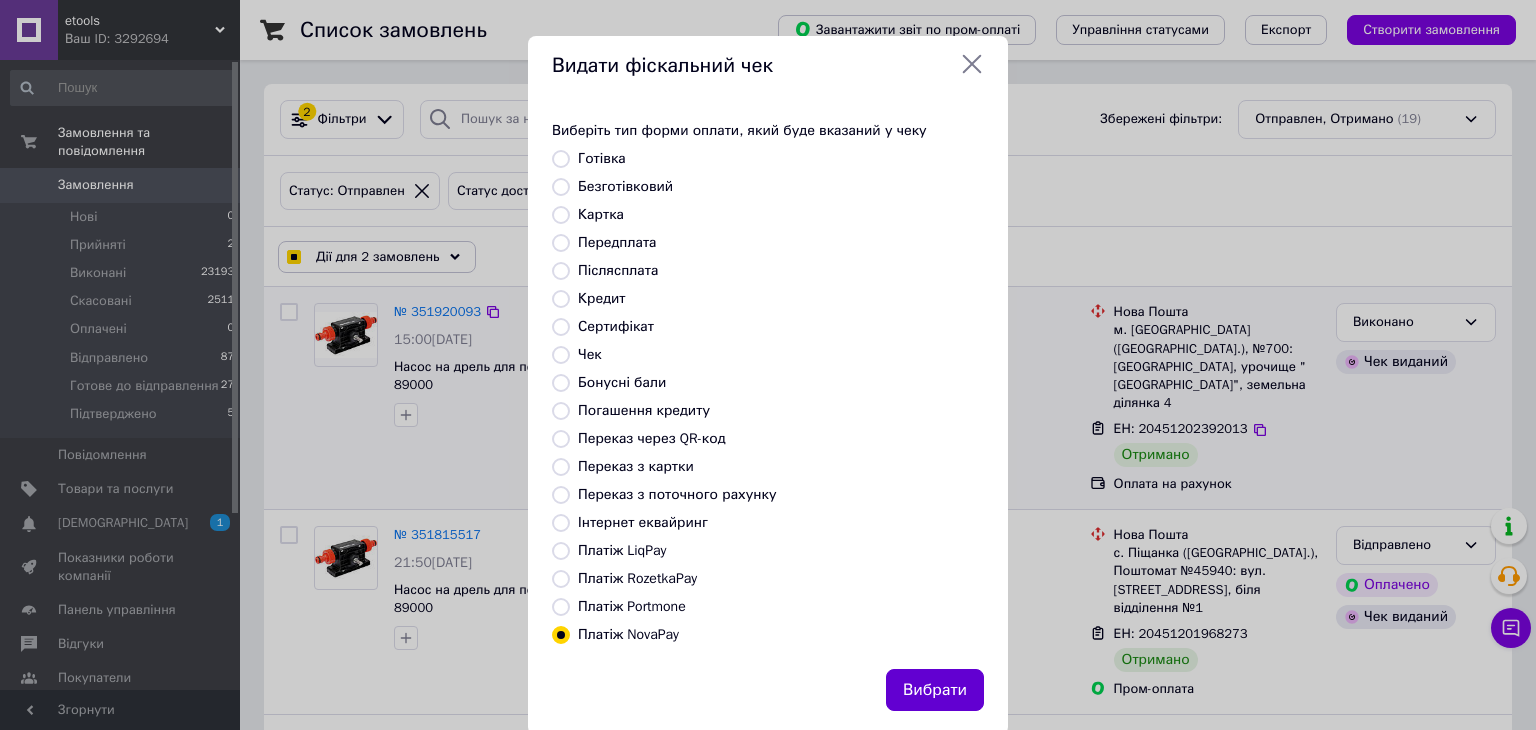 click on "Вибрати" at bounding box center [935, 690] 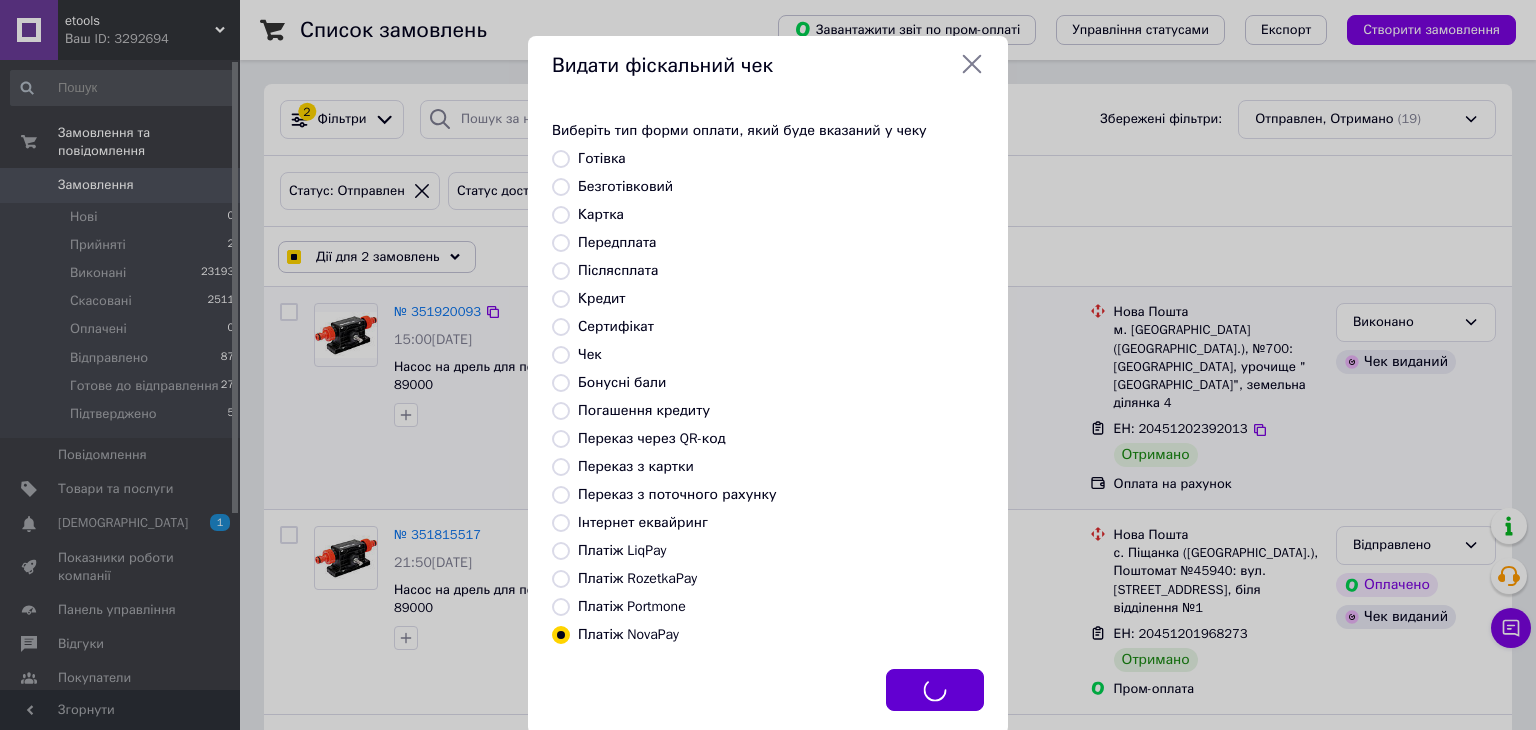 checkbox on "true" 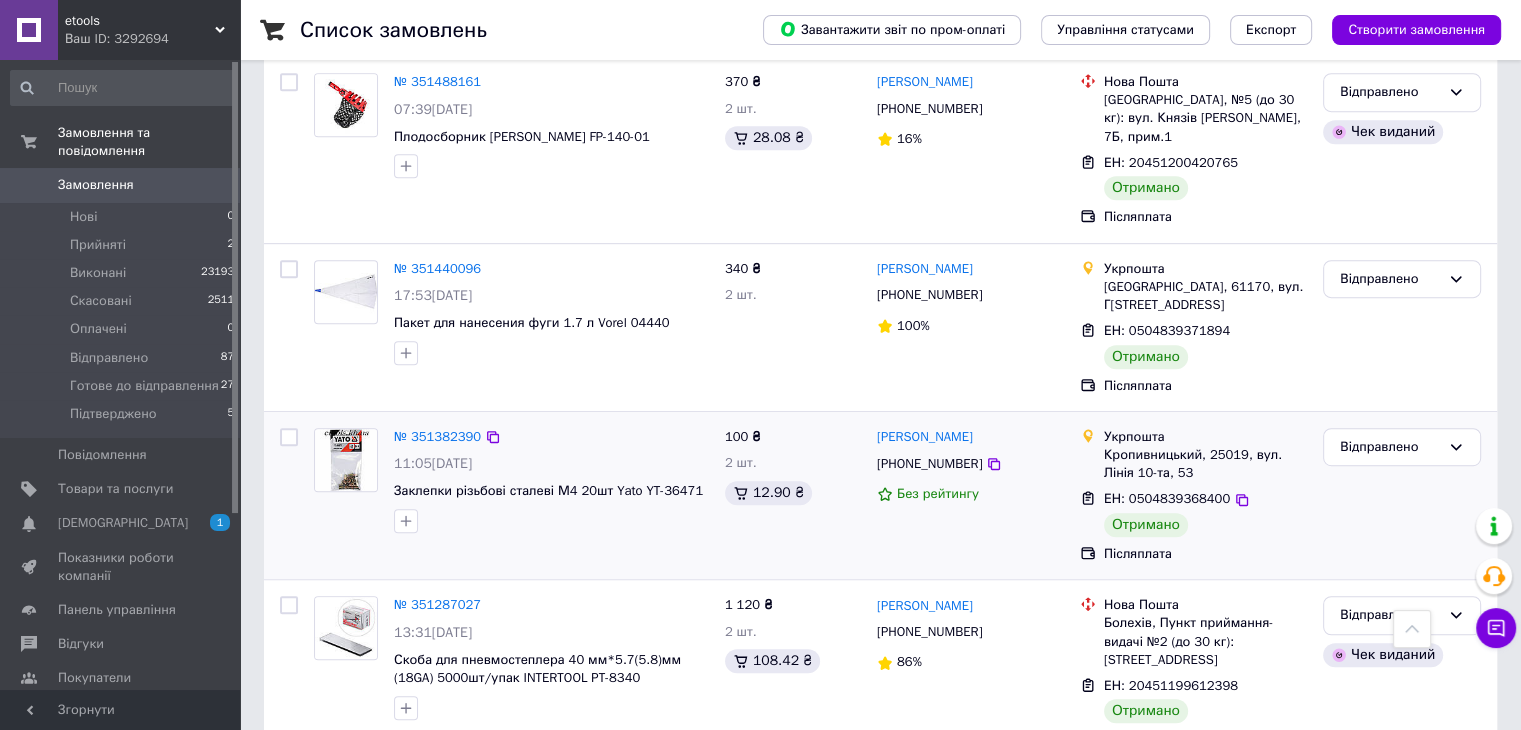 scroll, scrollTop: 1000, scrollLeft: 0, axis: vertical 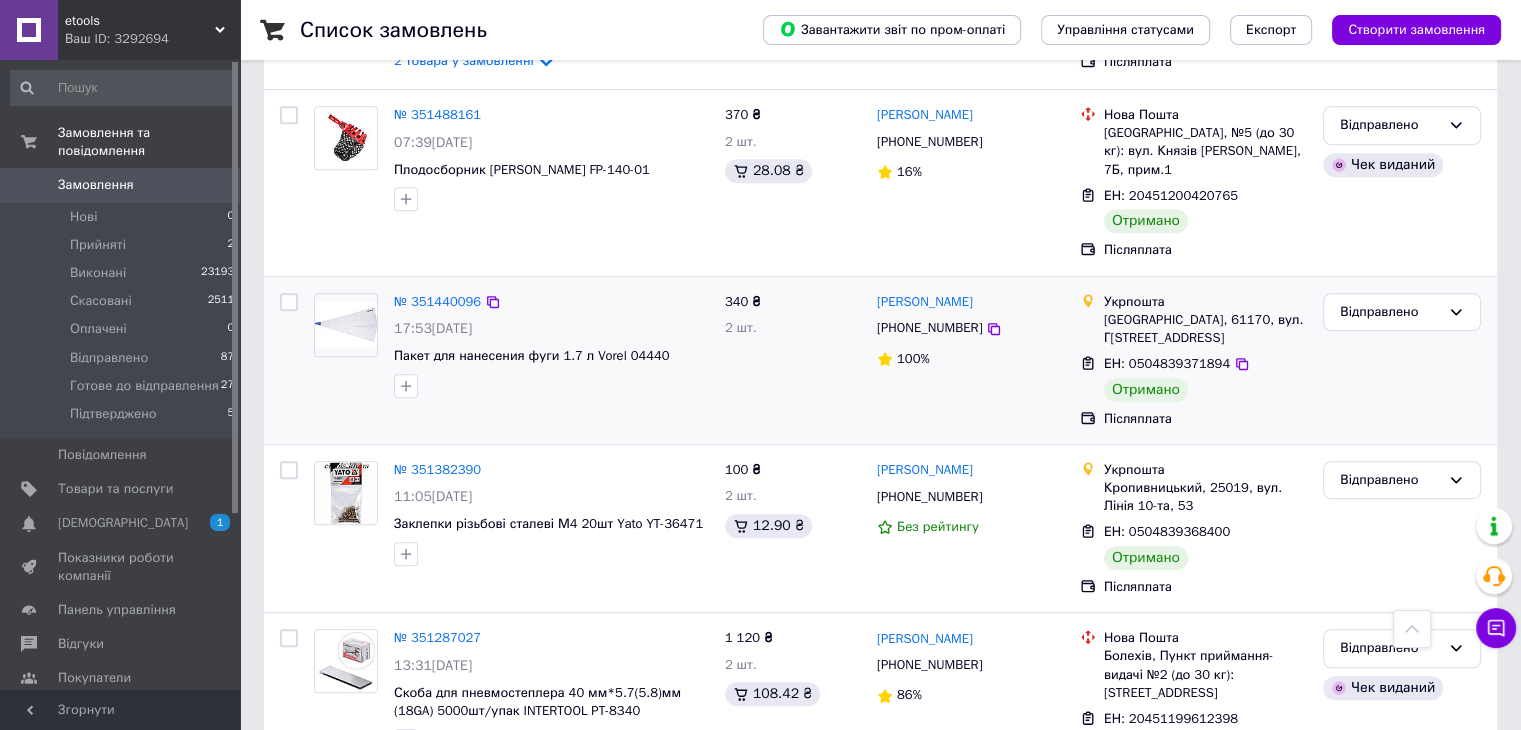 click at bounding box center [289, 302] 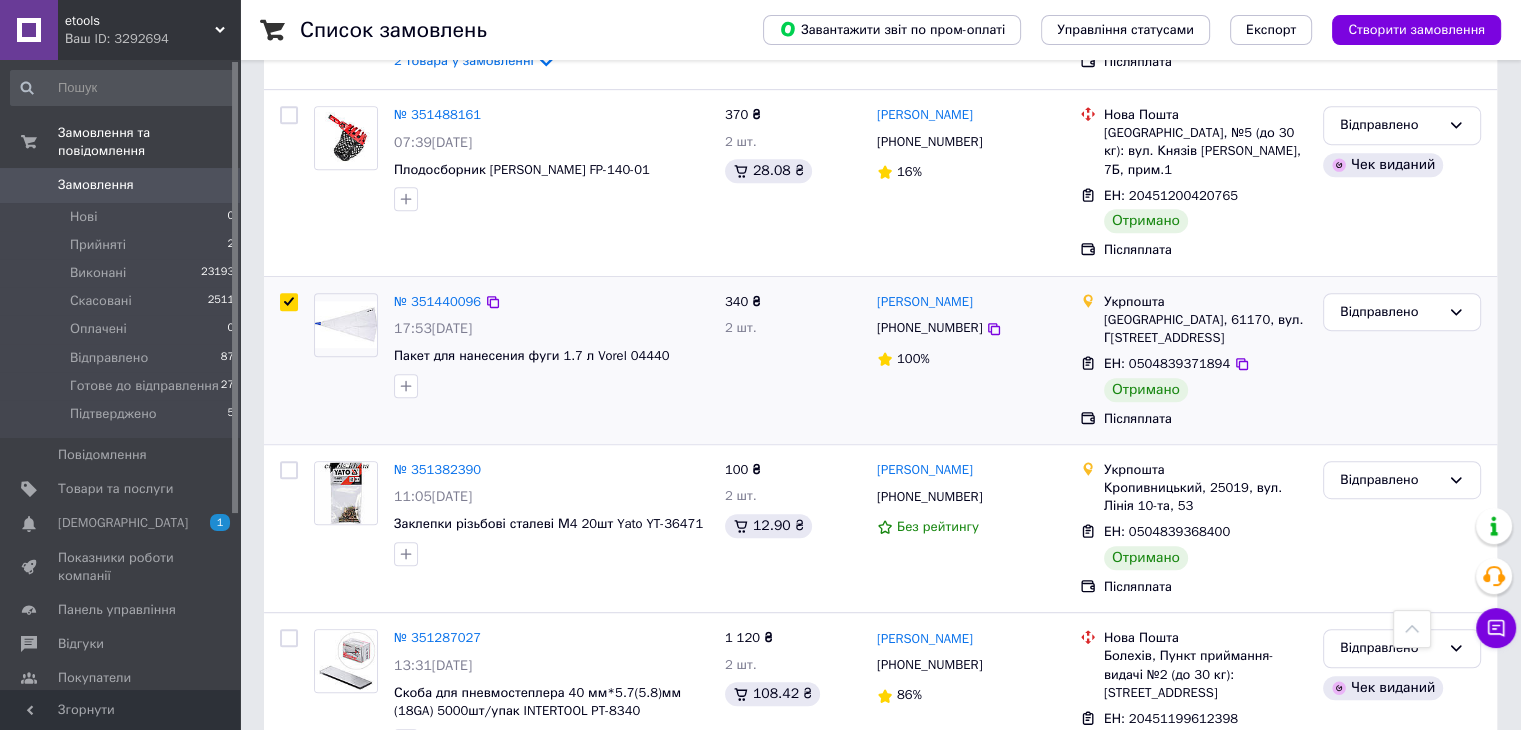 checkbox on "true" 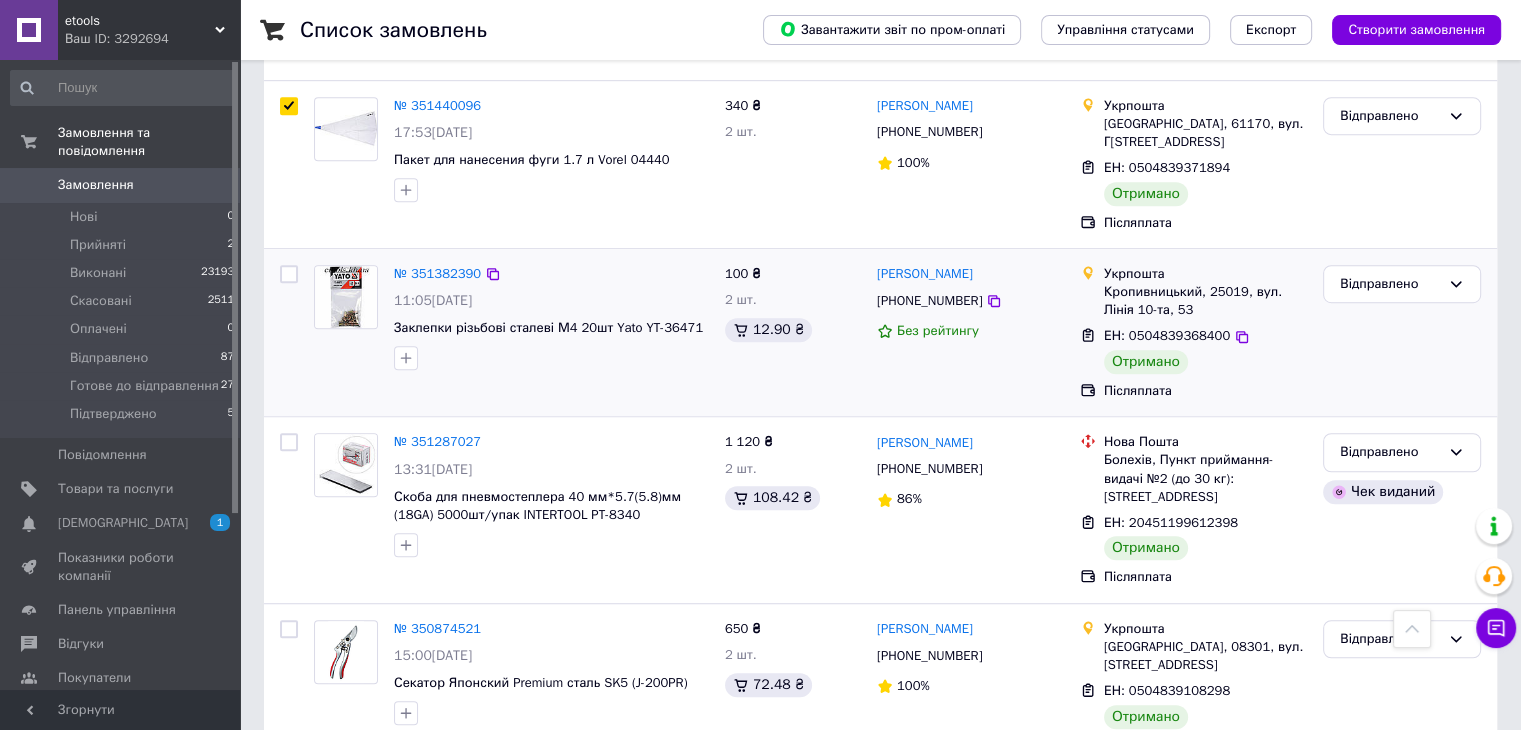 scroll, scrollTop: 1200, scrollLeft: 0, axis: vertical 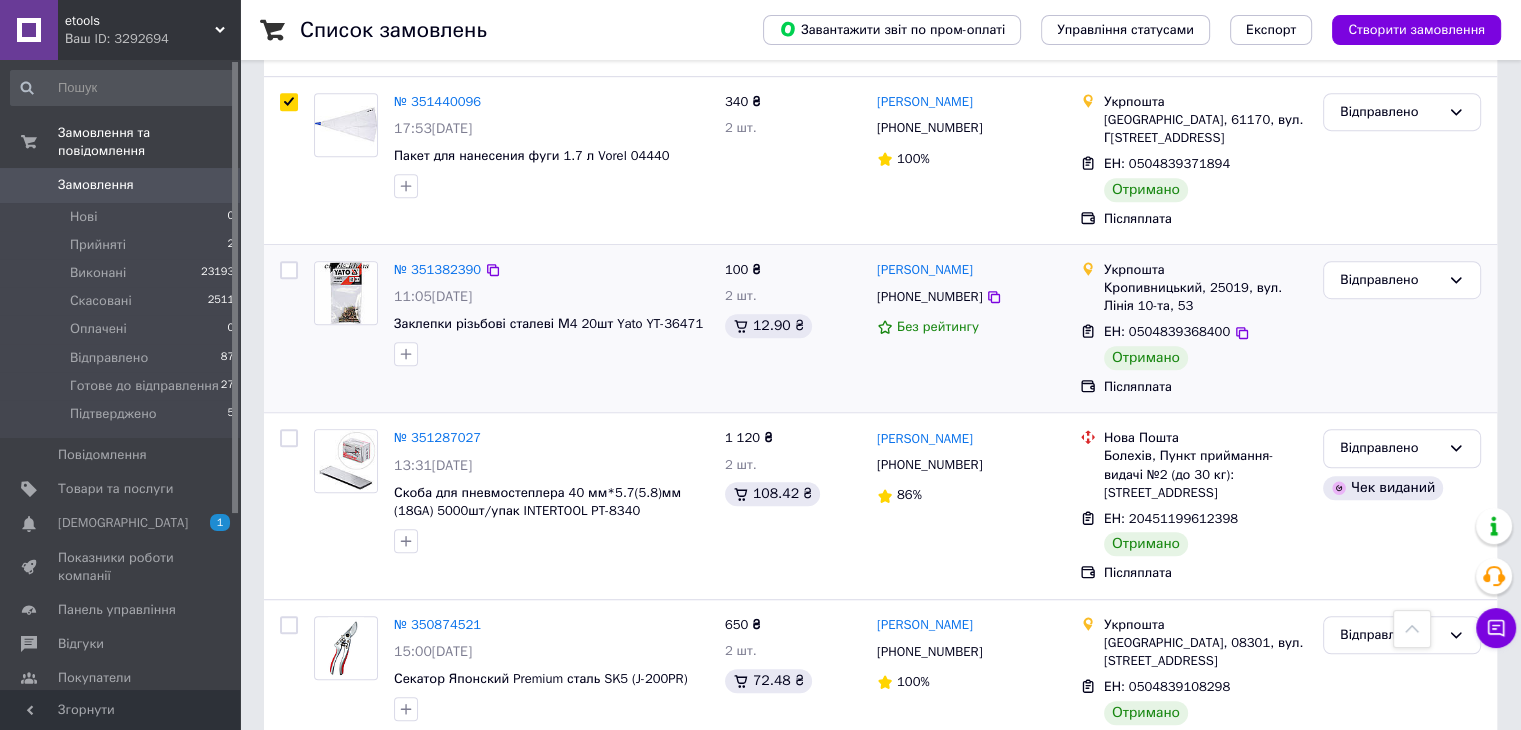 click at bounding box center (289, 270) 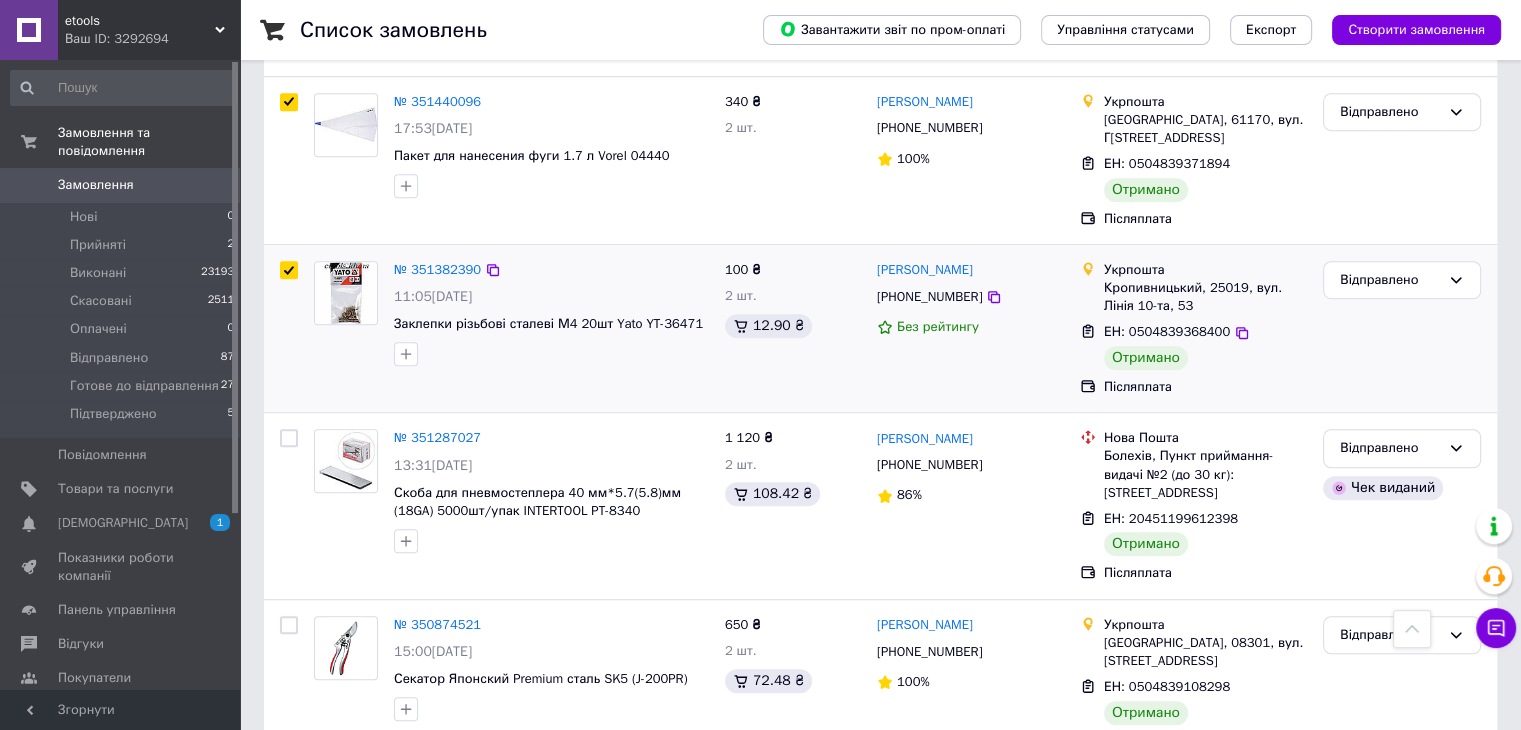 checkbox on "true" 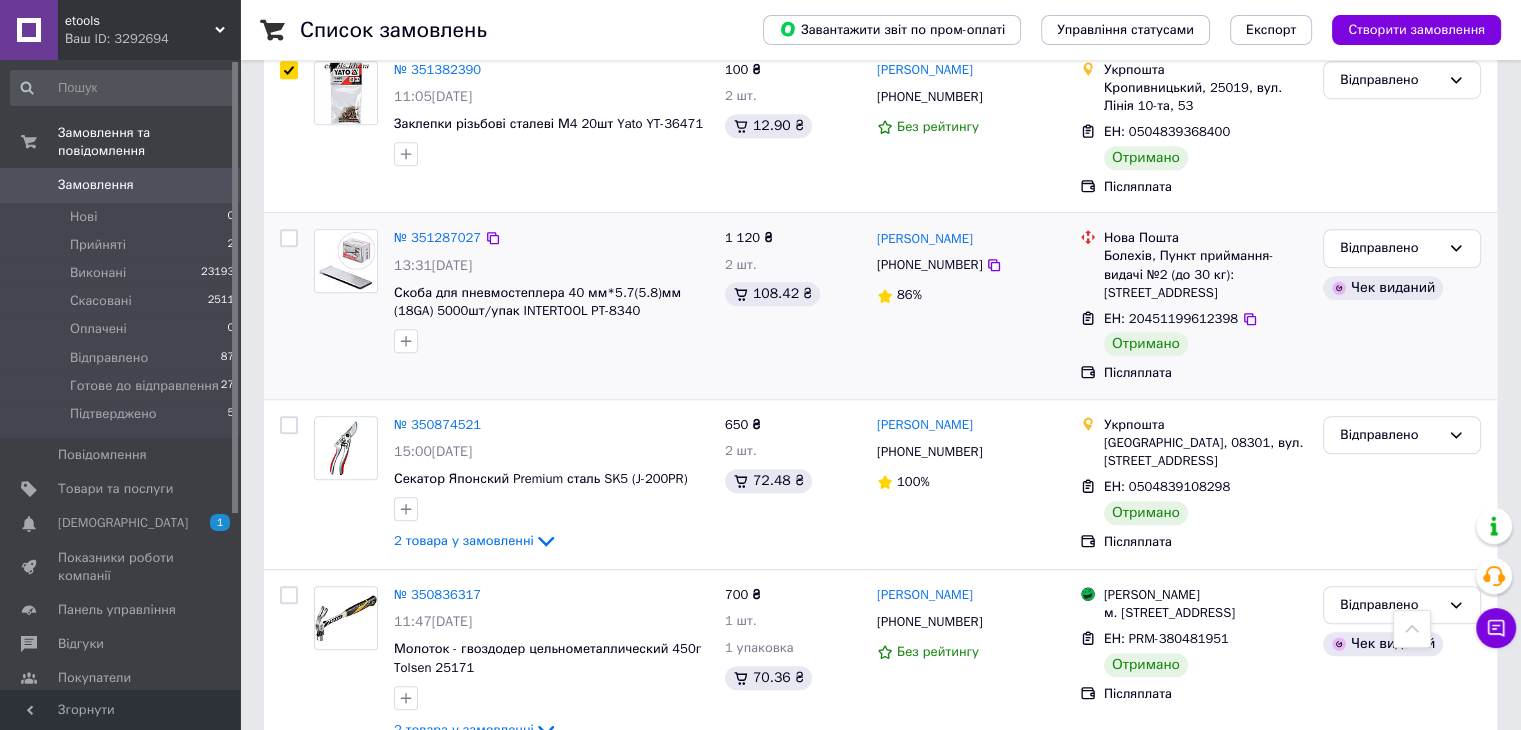 scroll, scrollTop: 1500, scrollLeft: 0, axis: vertical 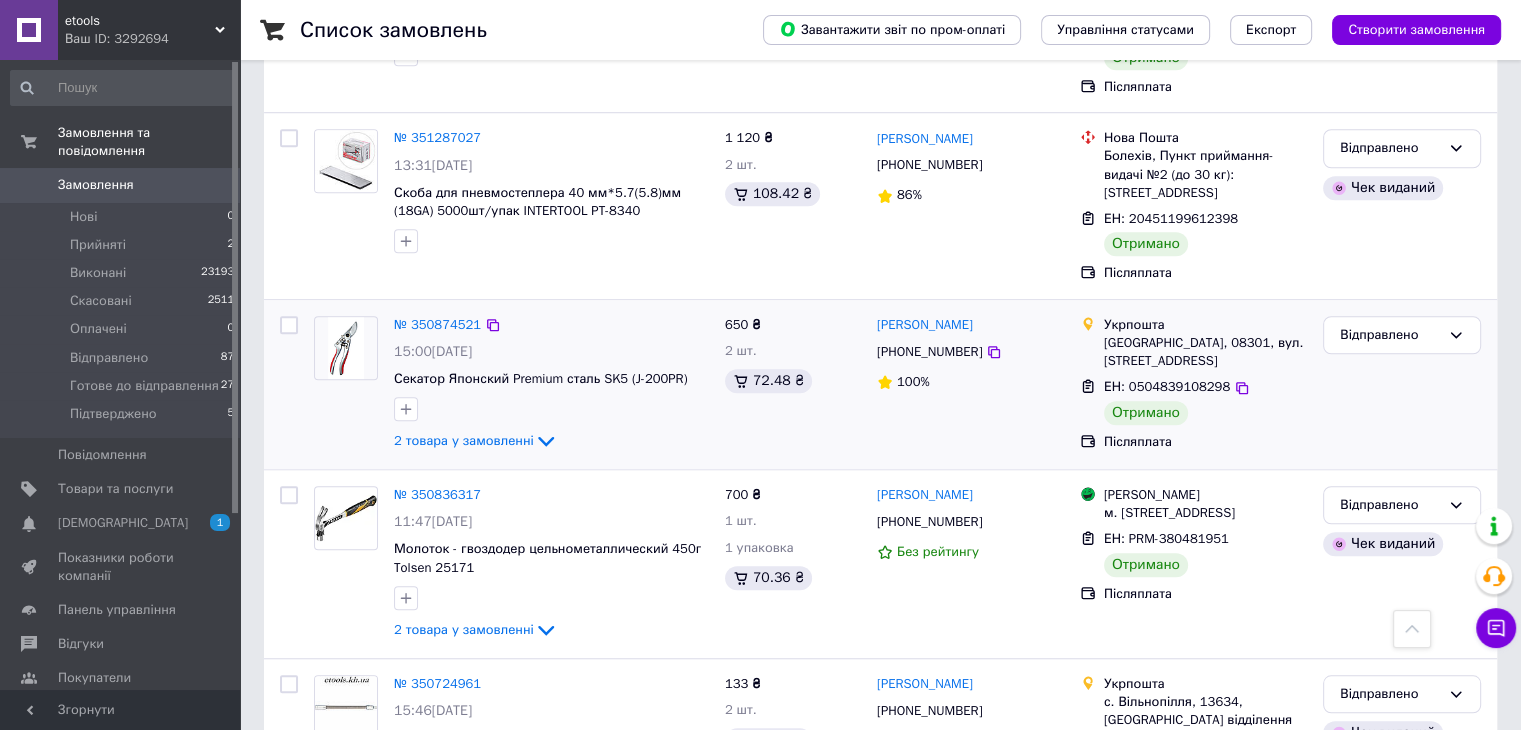 click at bounding box center (289, 325) 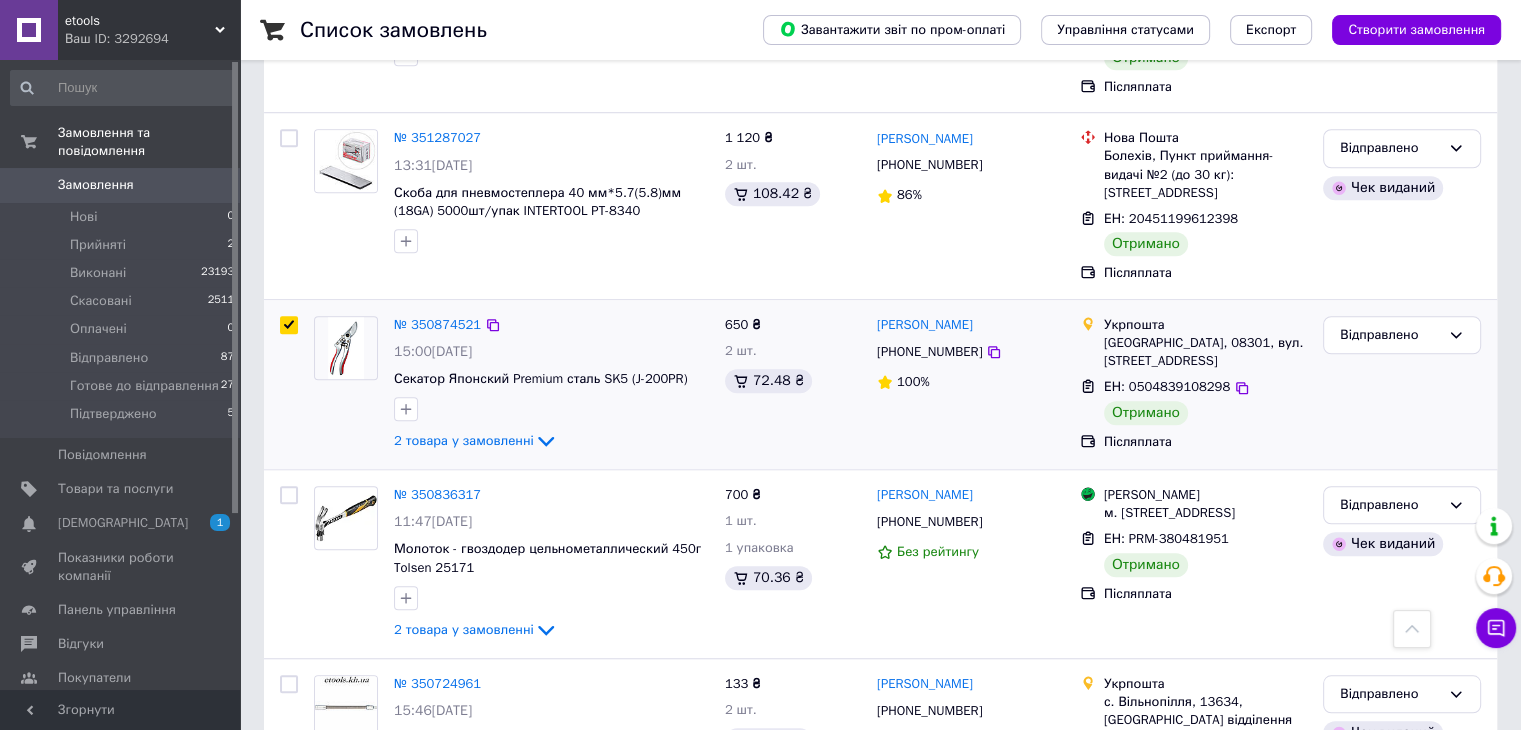 checkbox on "true" 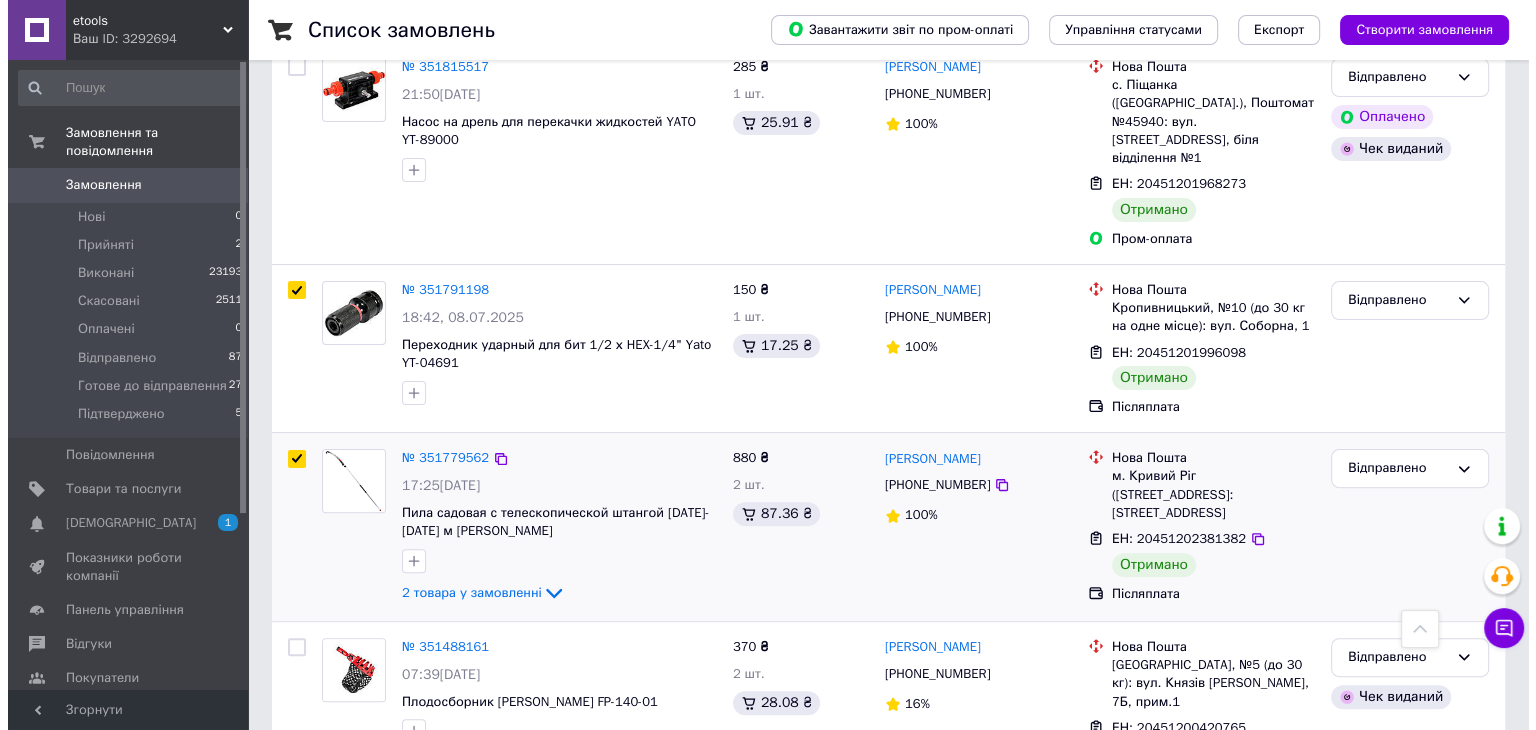 scroll, scrollTop: 0, scrollLeft: 0, axis: both 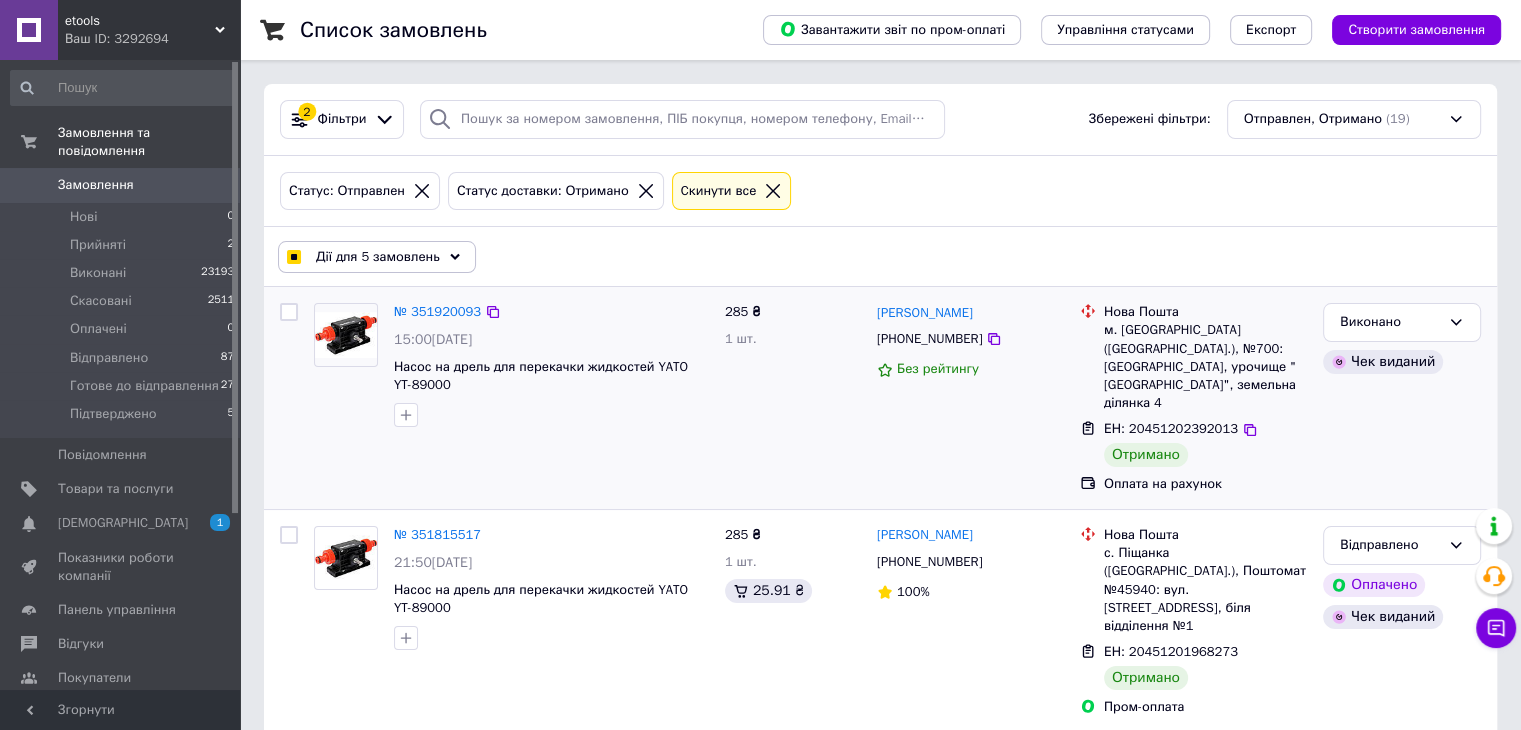 click on "Дії для 5 замовлень" at bounding box center [378, 257] 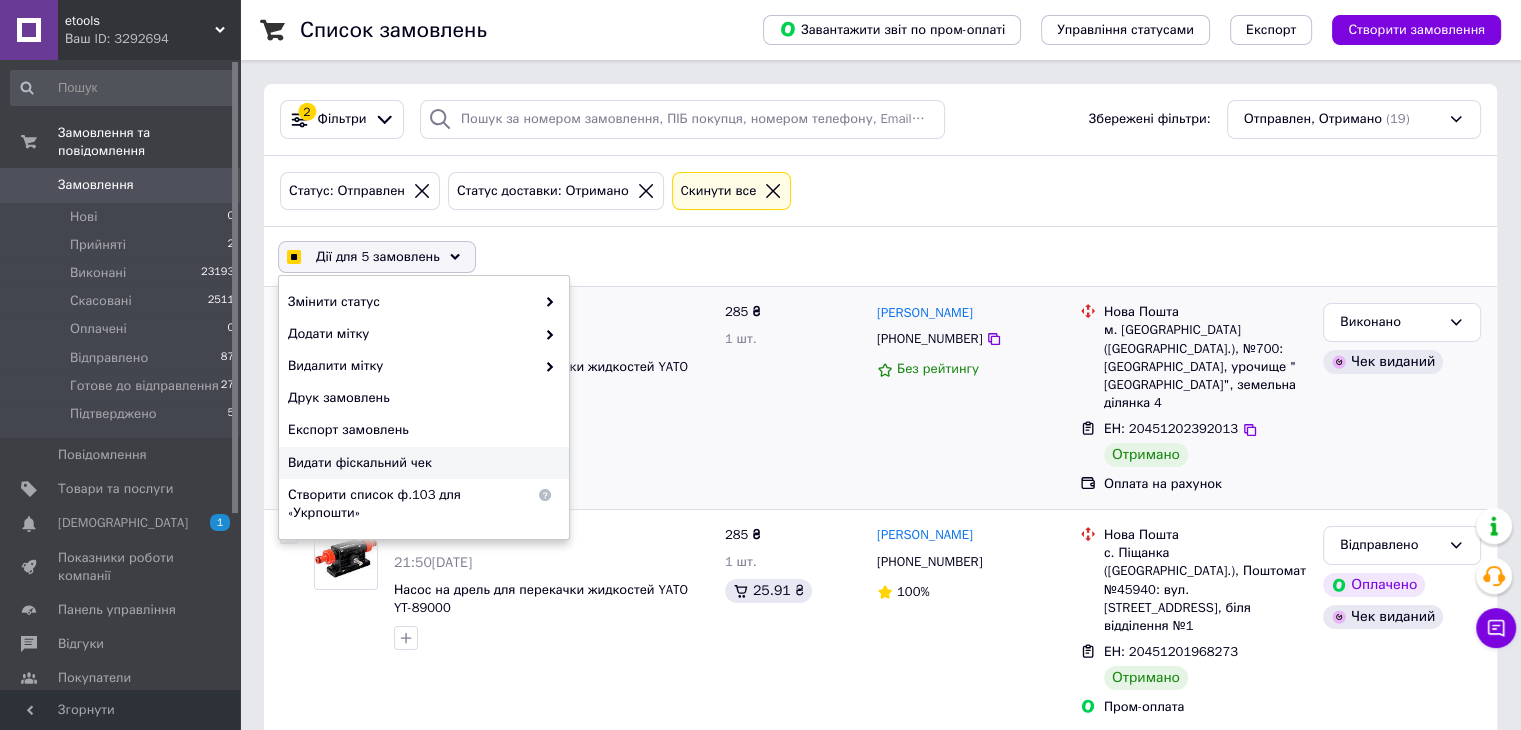 click on "Видати фіскальний чек" at bounding box center (421, 463) 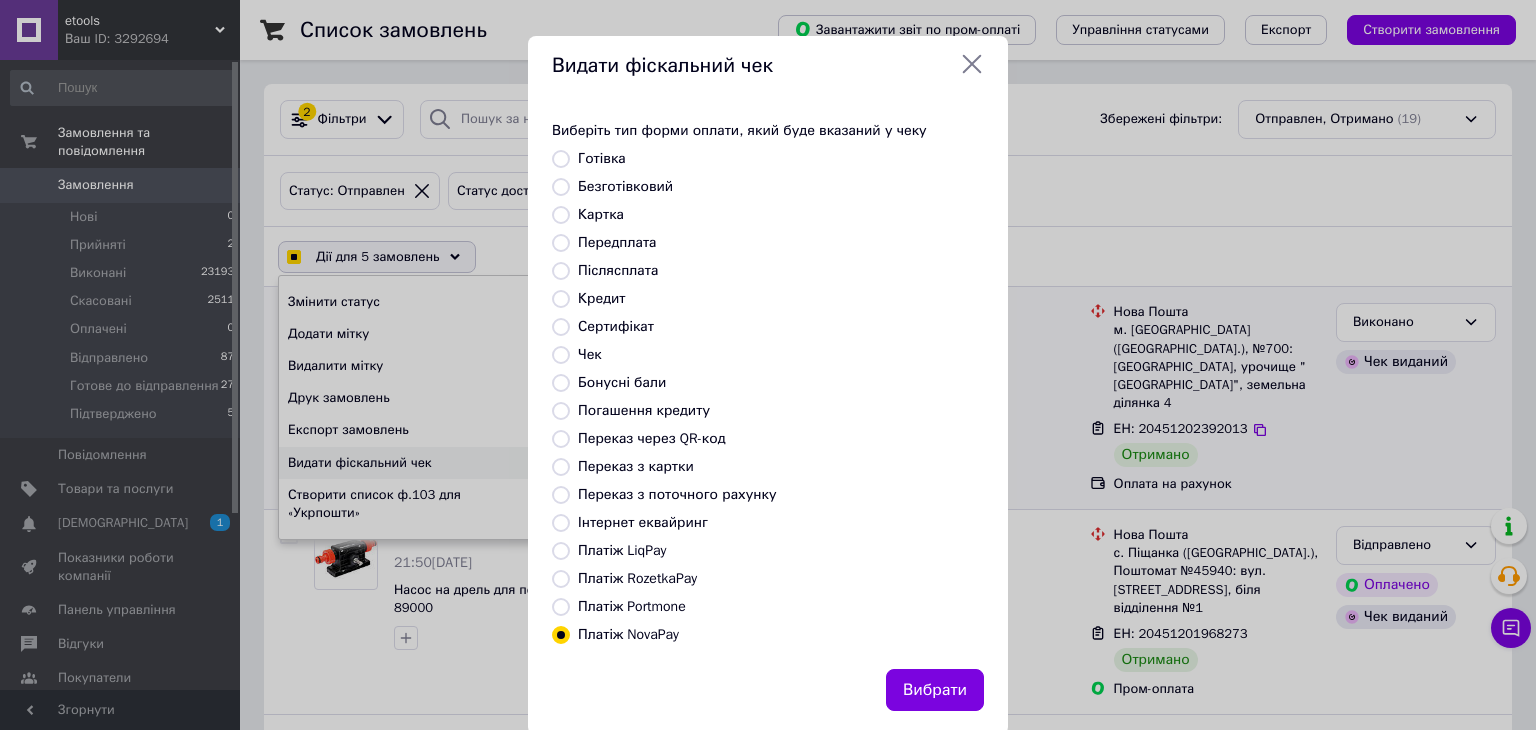 click on "Післясплата" at bounding box center (561, 271) 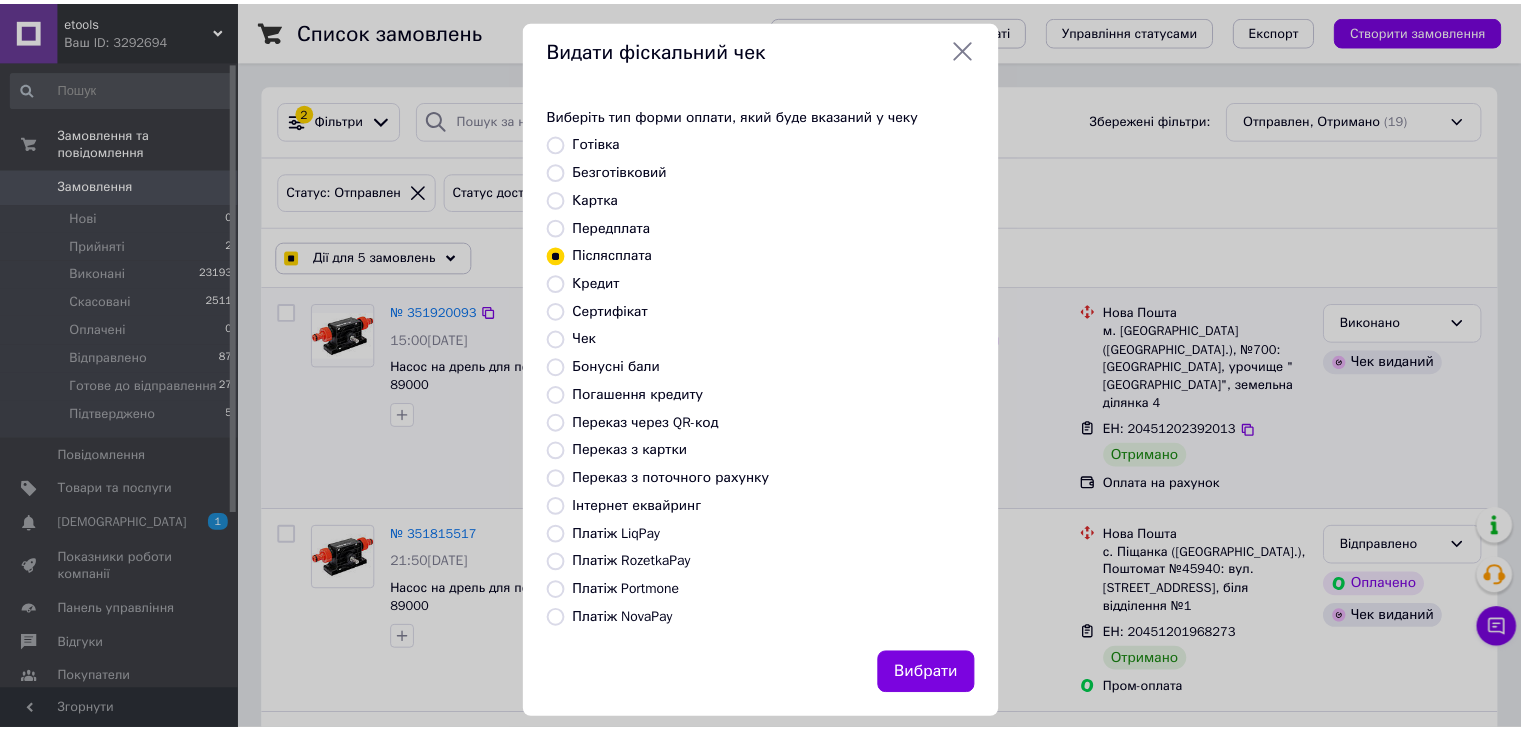 scroll, scrollTop: 41, scrollLeft: 0, axis: vertical 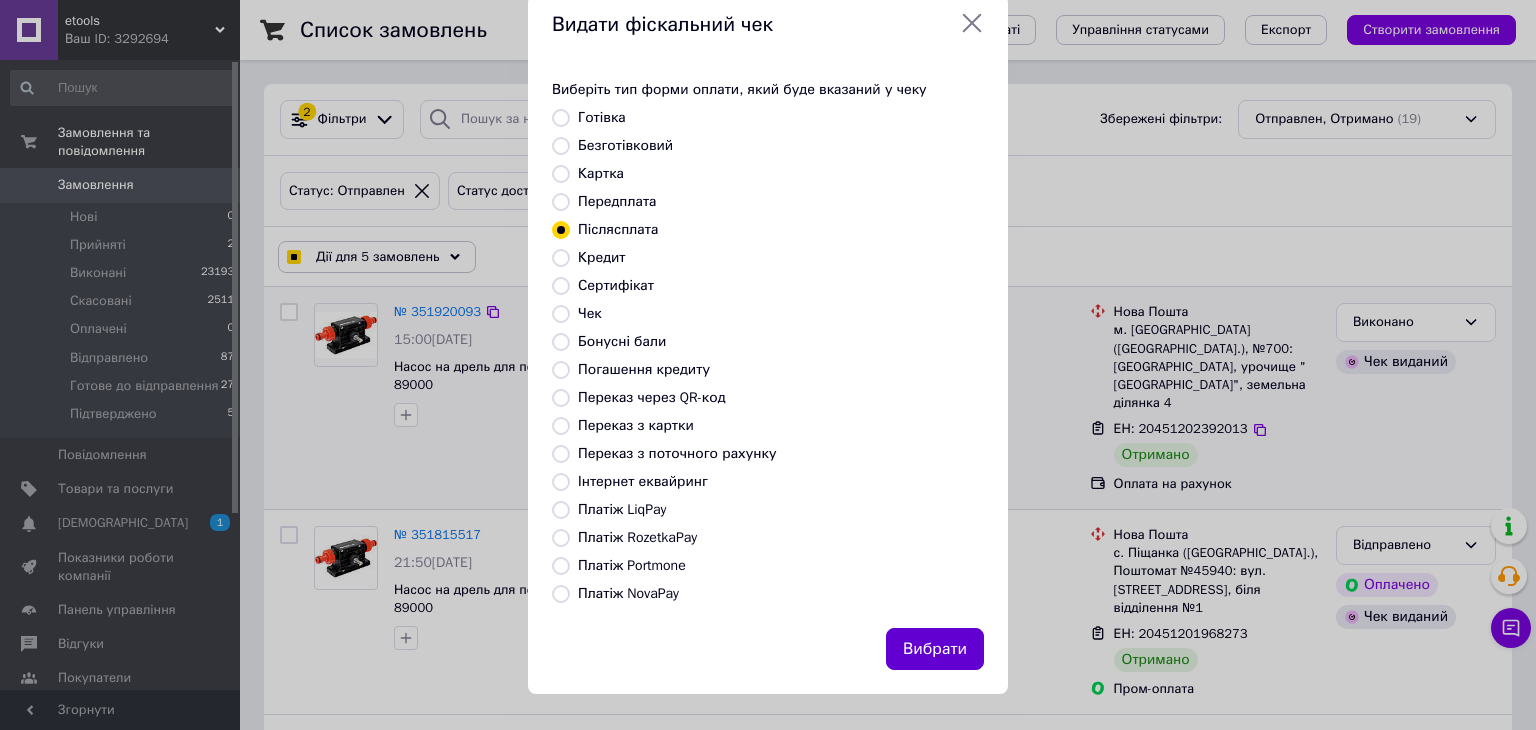 click on "Вибрати" at bounding box center [935, 649] 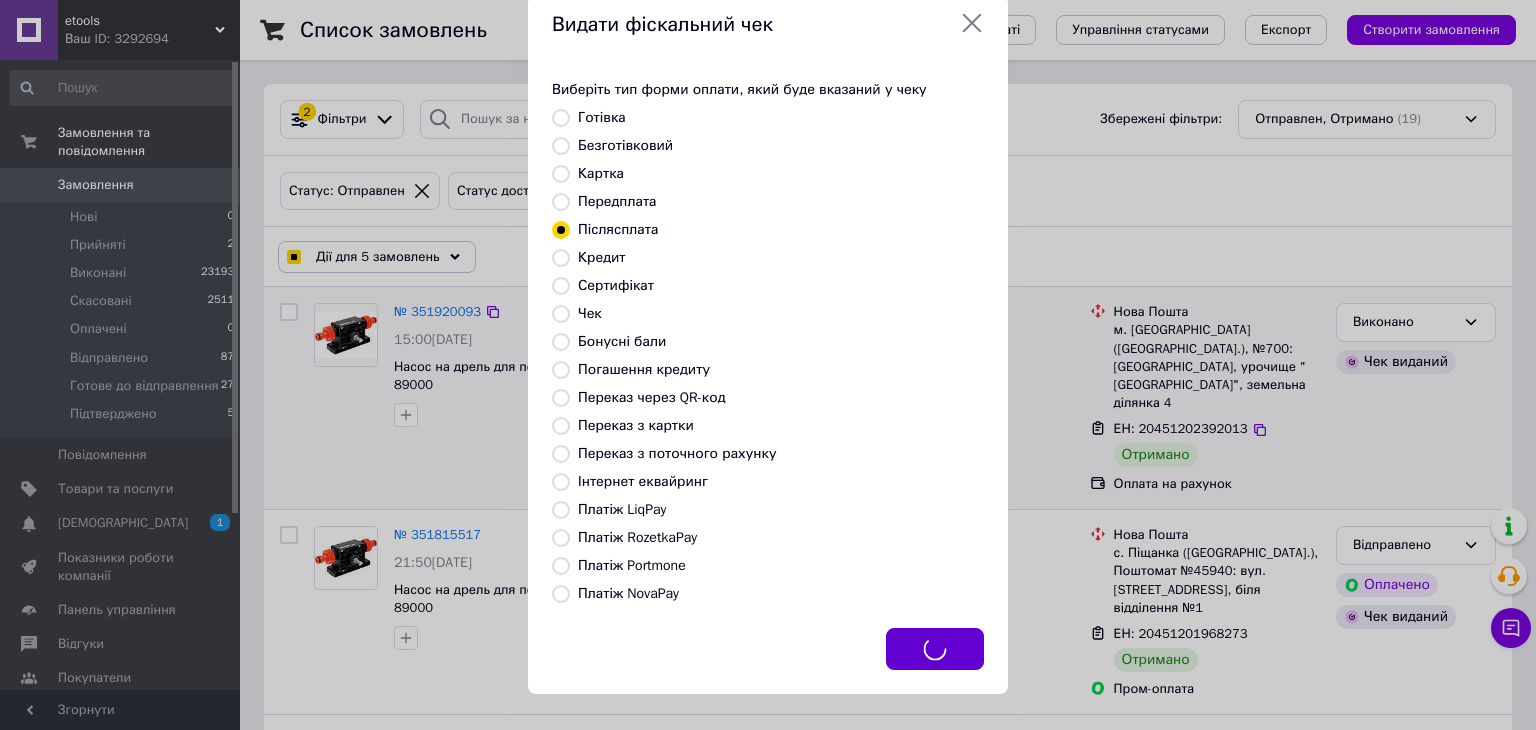 checkbox on "true" 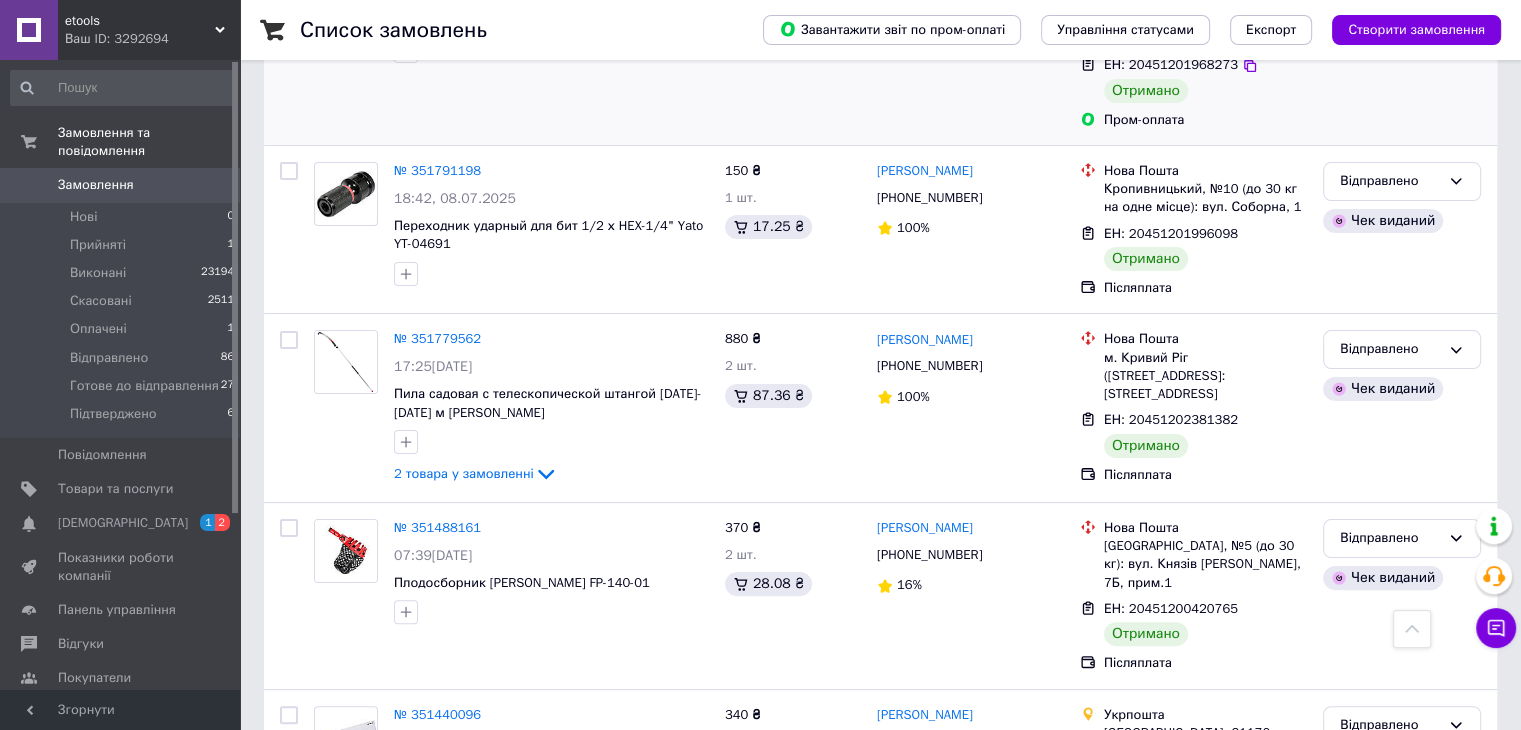 scroll, scrollTop: 0, scrollLeft: 0, axis: both 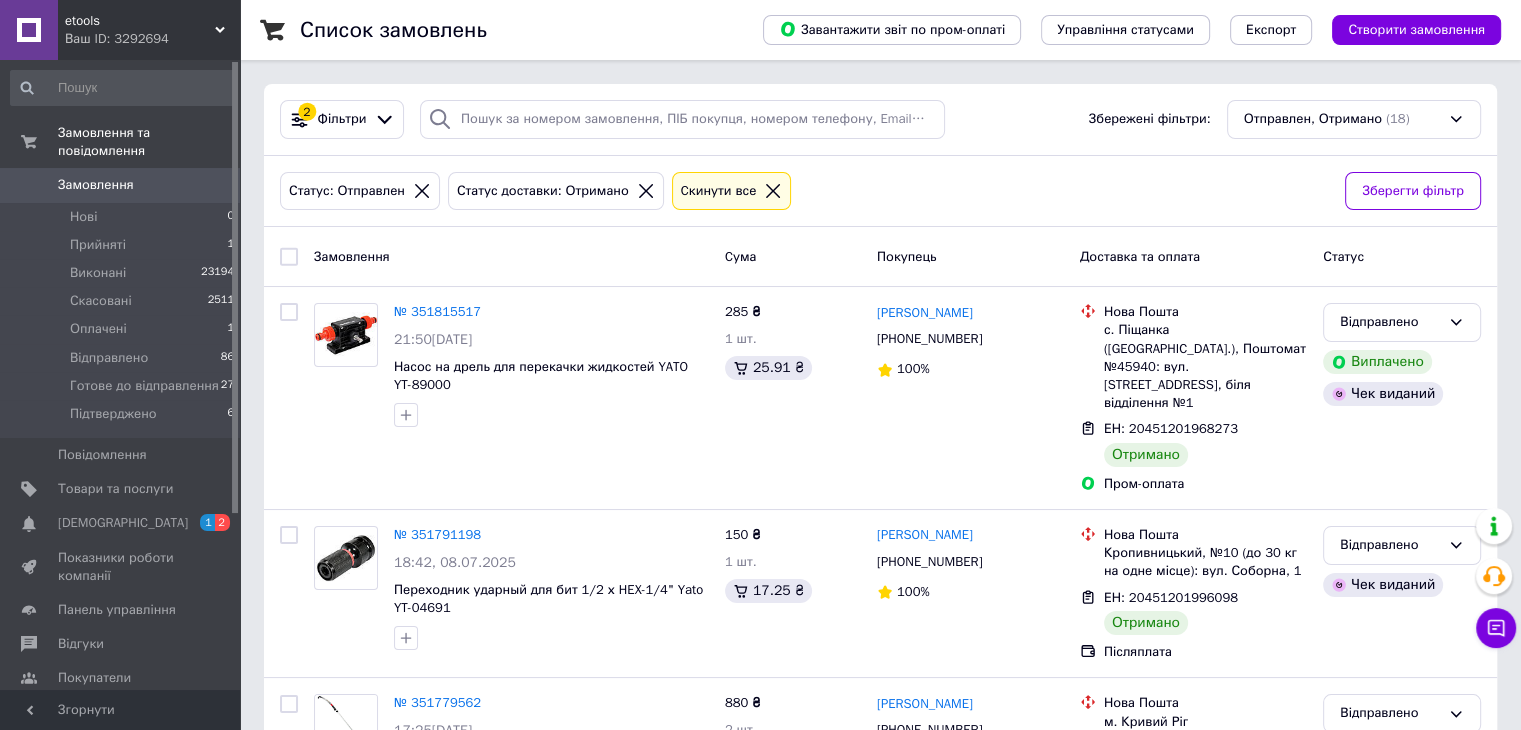 click 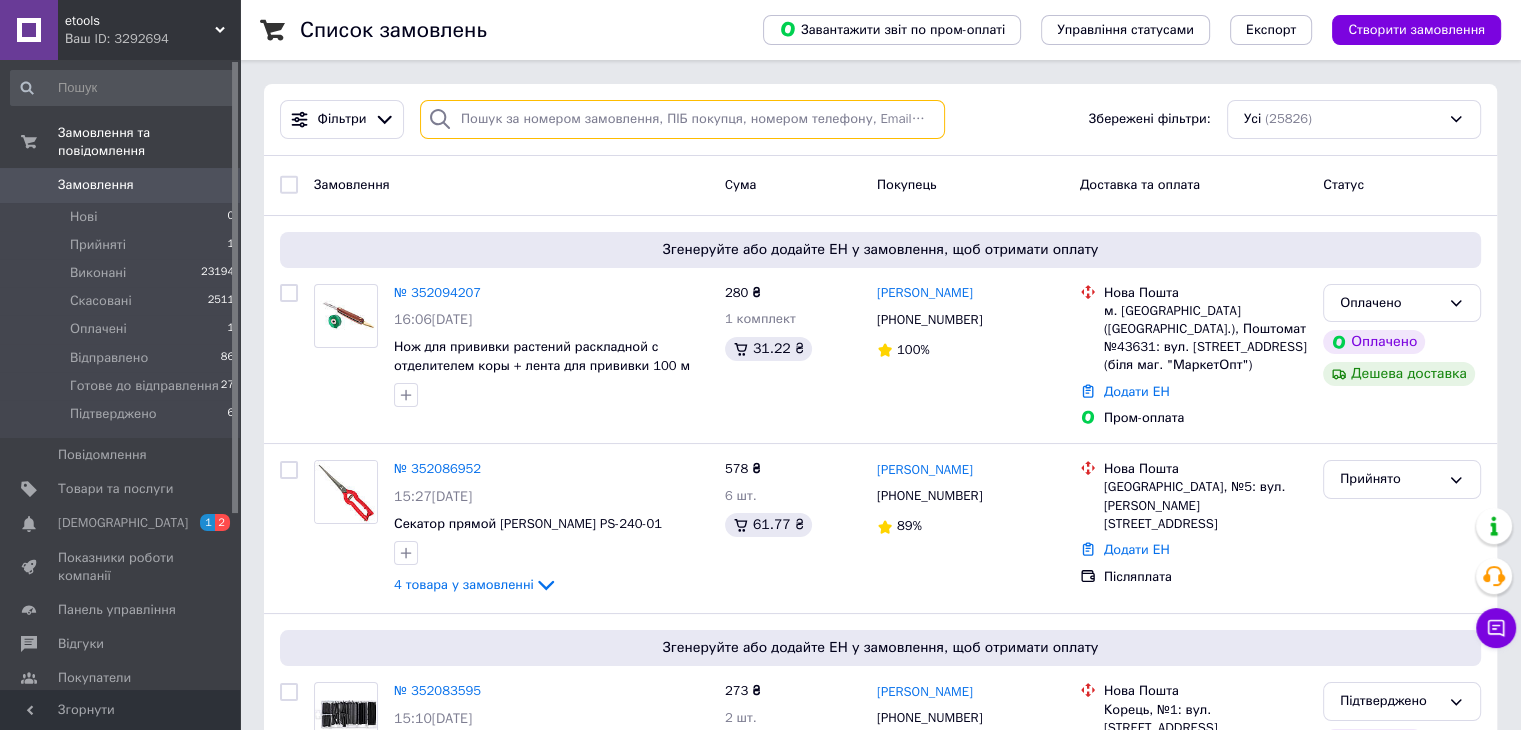 click at bounding box center [682, 119] 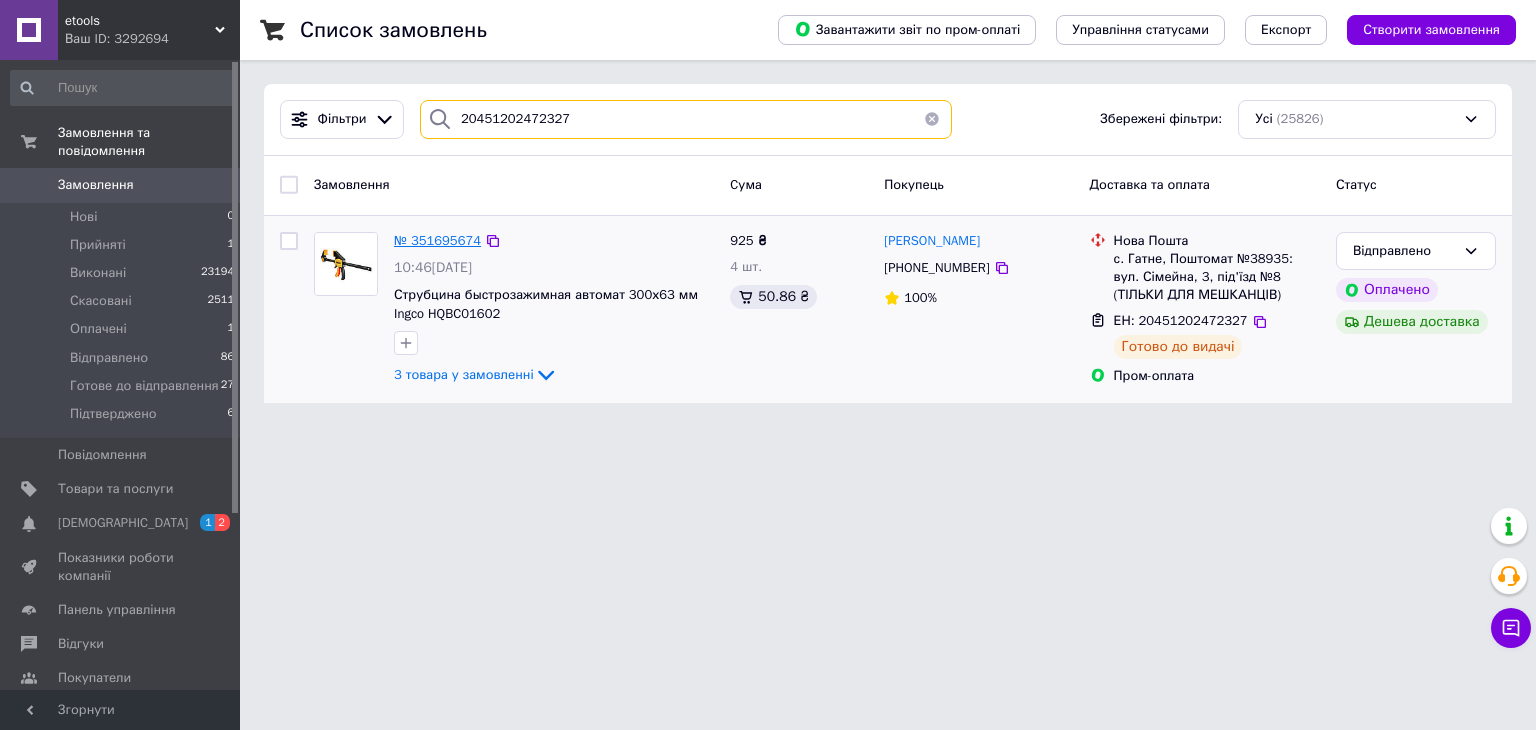 type on "20451202472327" 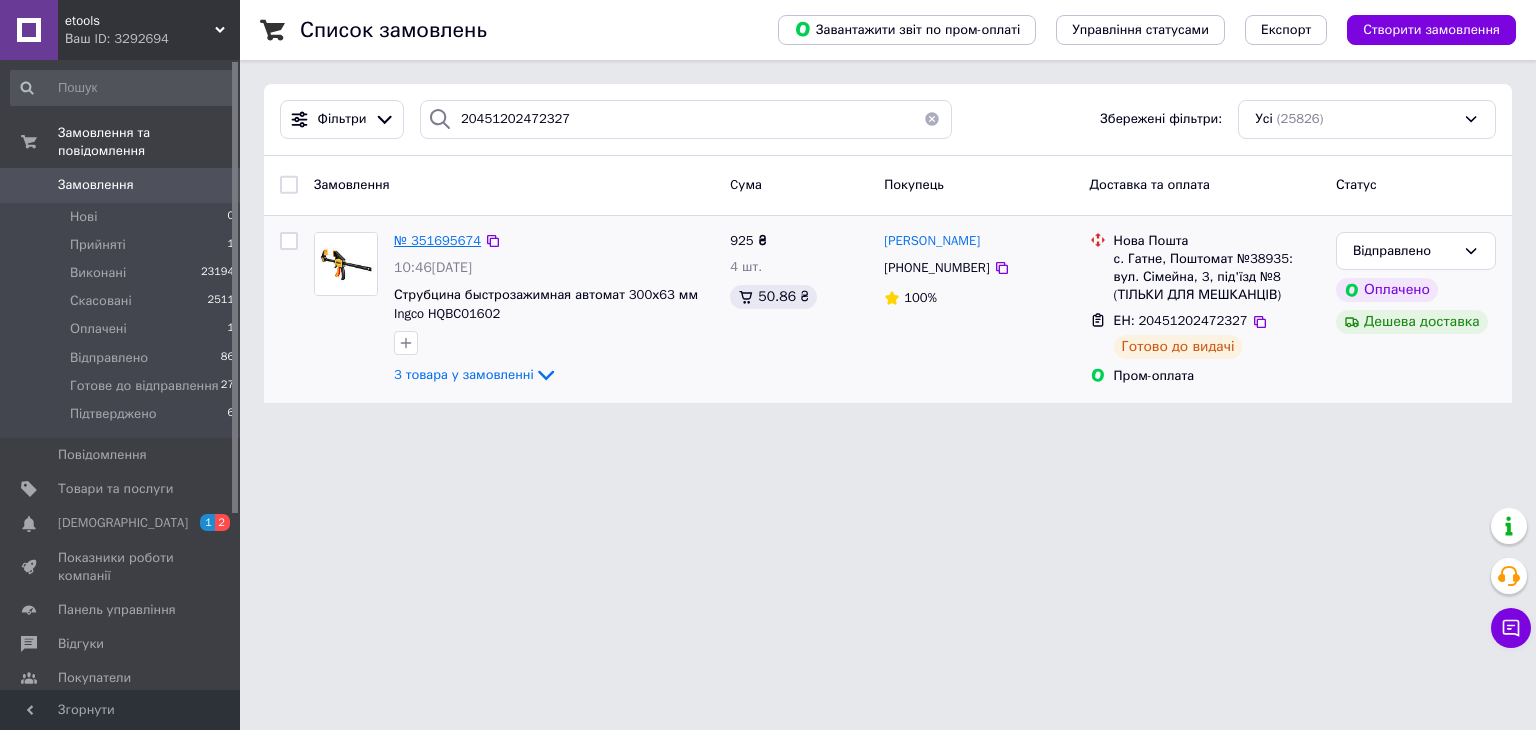 click on "№ 351695674" at bounding box center (437, 240) 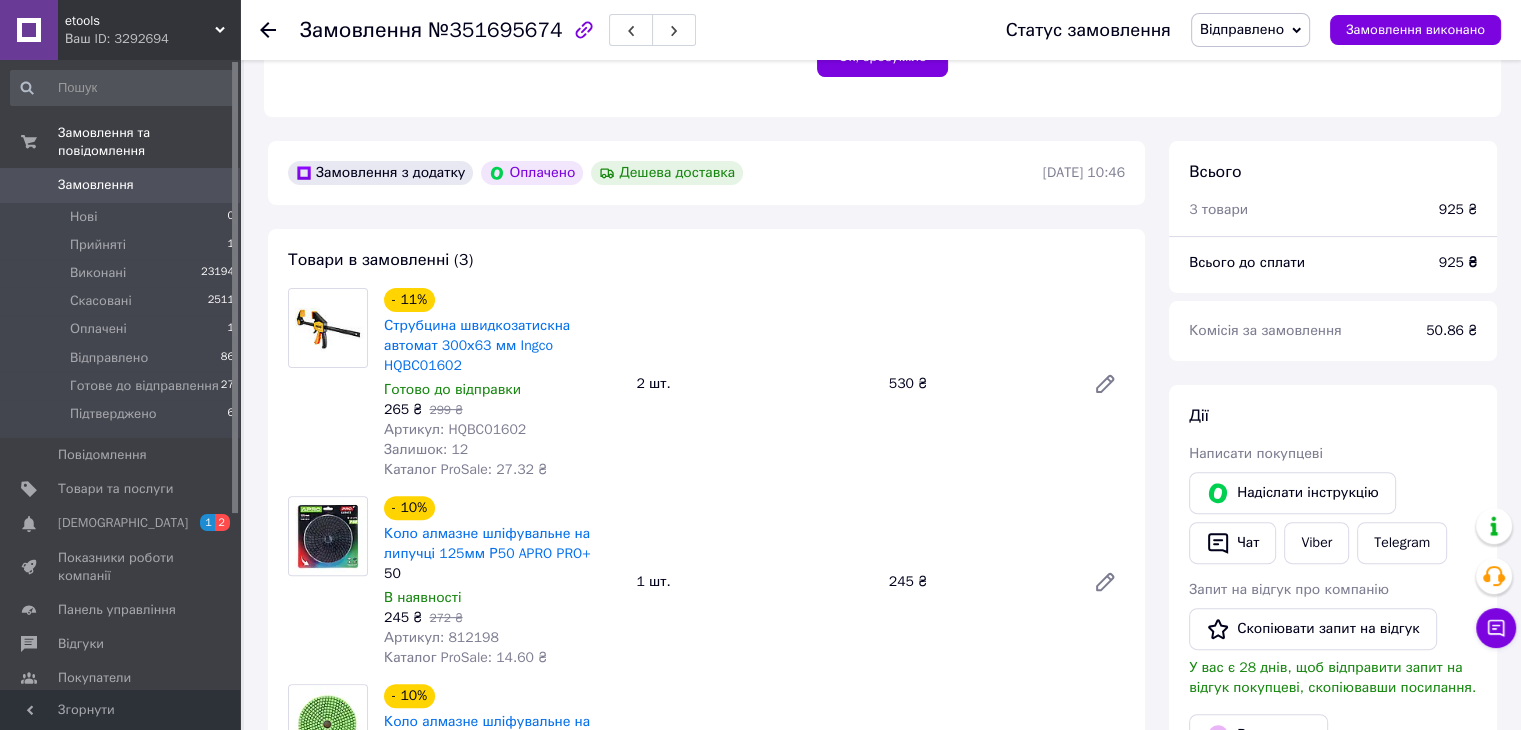 scroll, scrollTop: 565, scrollLeft: 0, axis: vertical 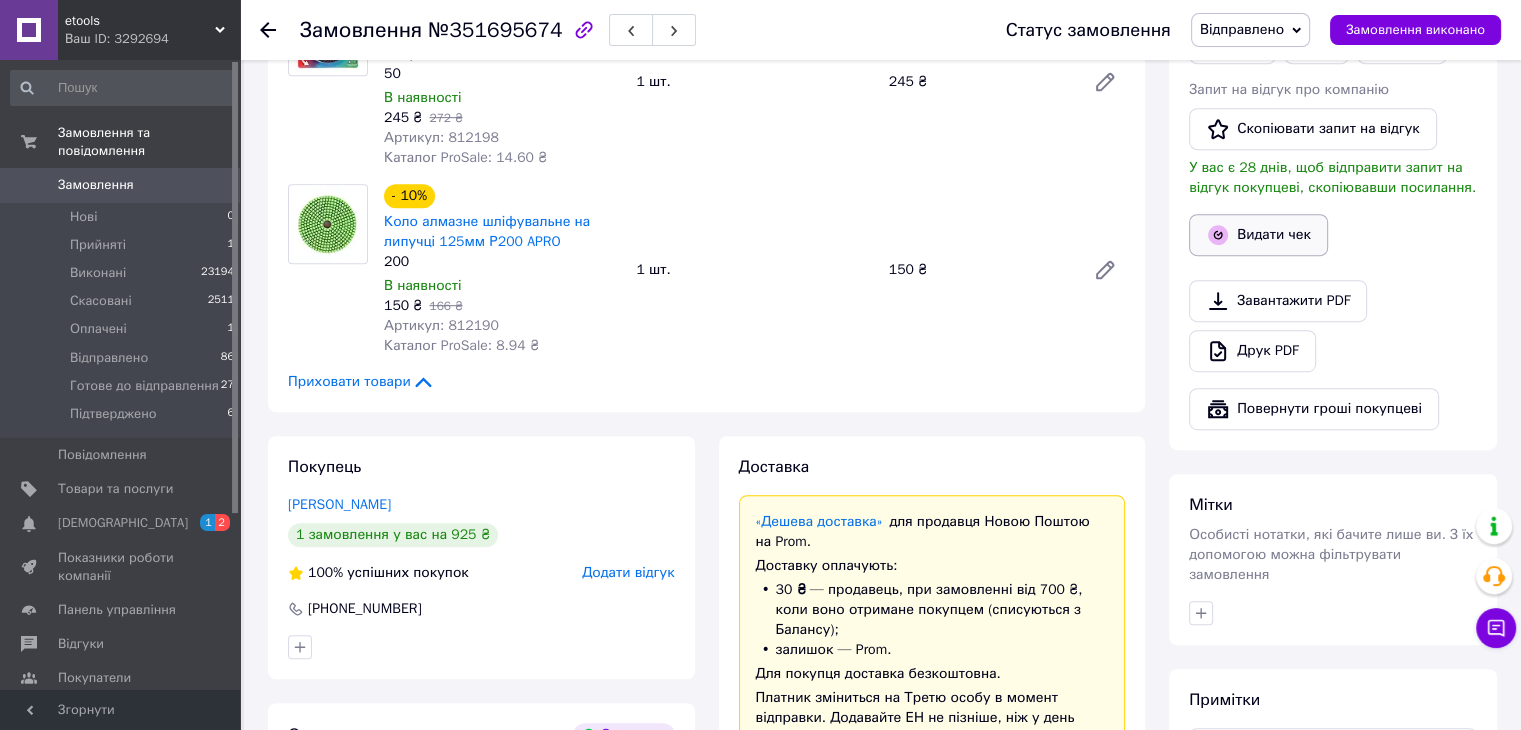 click on "Видати чек" at bounding box center (1258, 235) 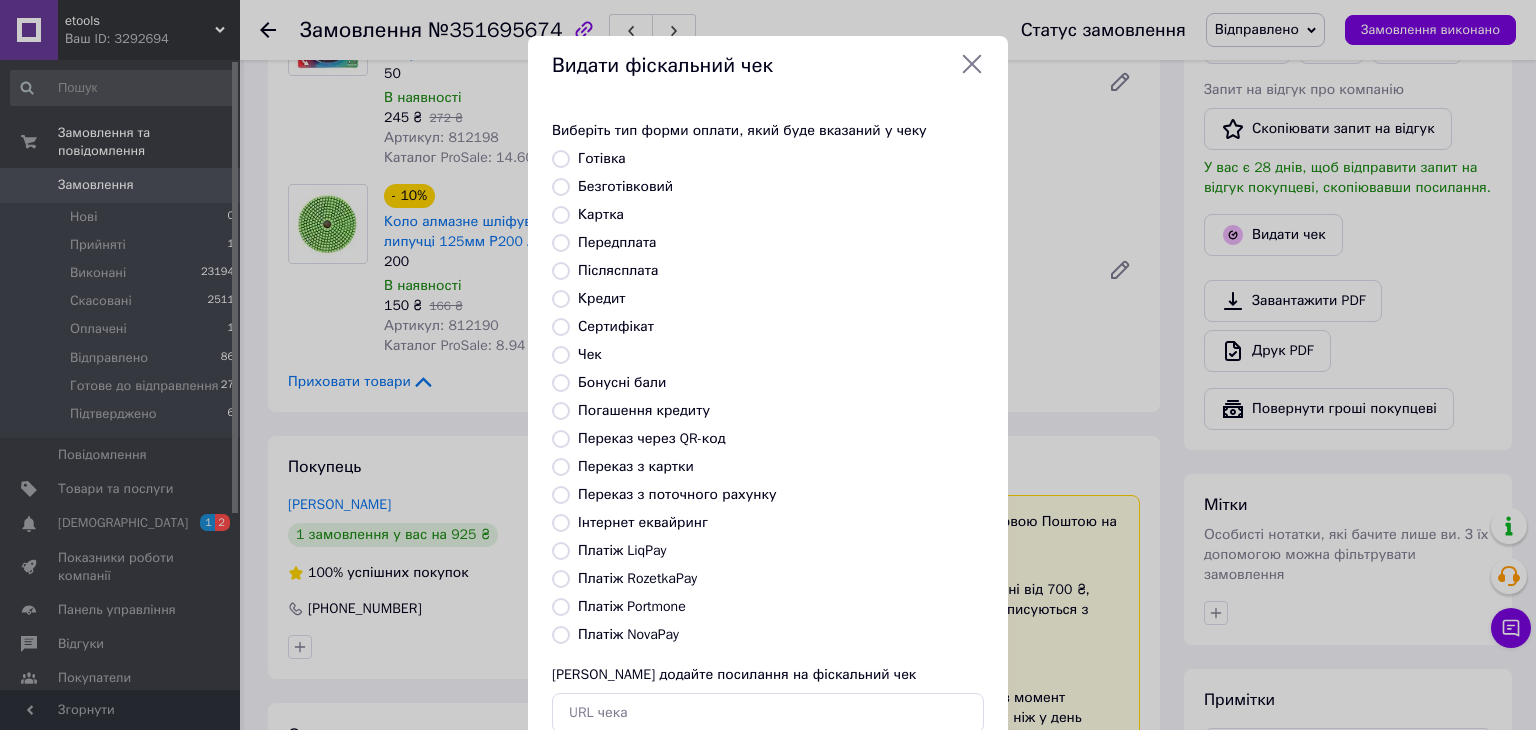 click on "Платіж RozetkaPay" at bounding box center [561, 579] 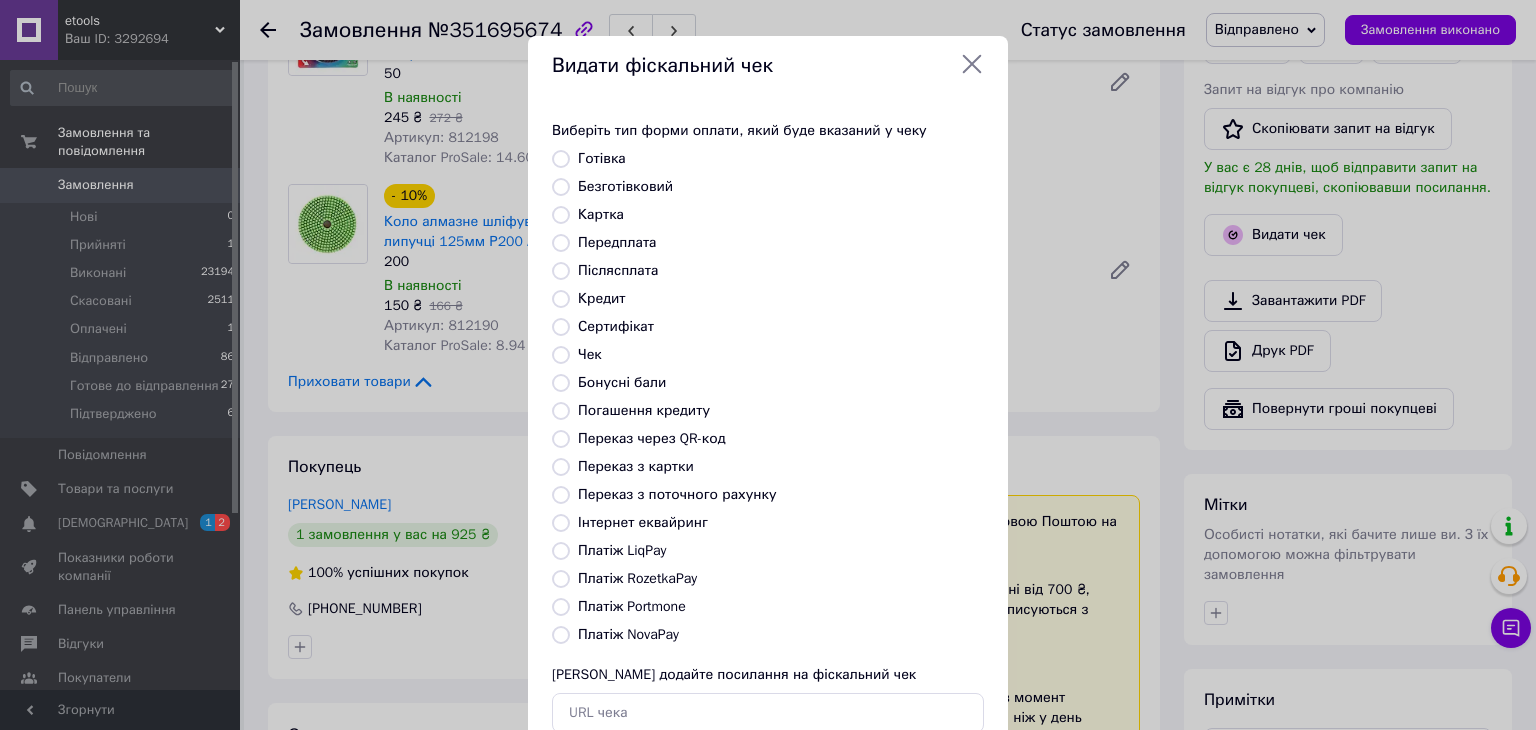 radio on "true" 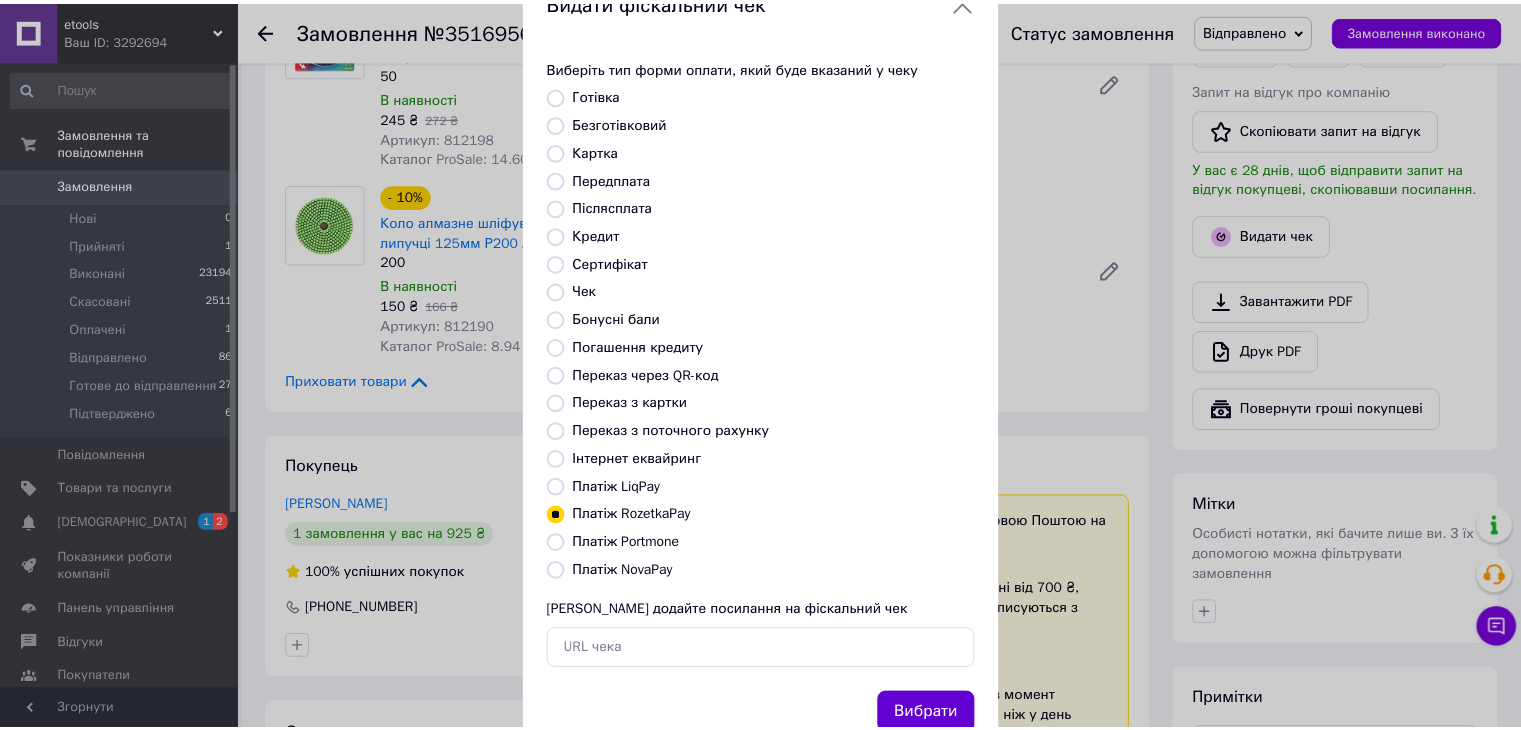 scroll, scrollTop: 128, scrollLeft: 0, axis: vertical 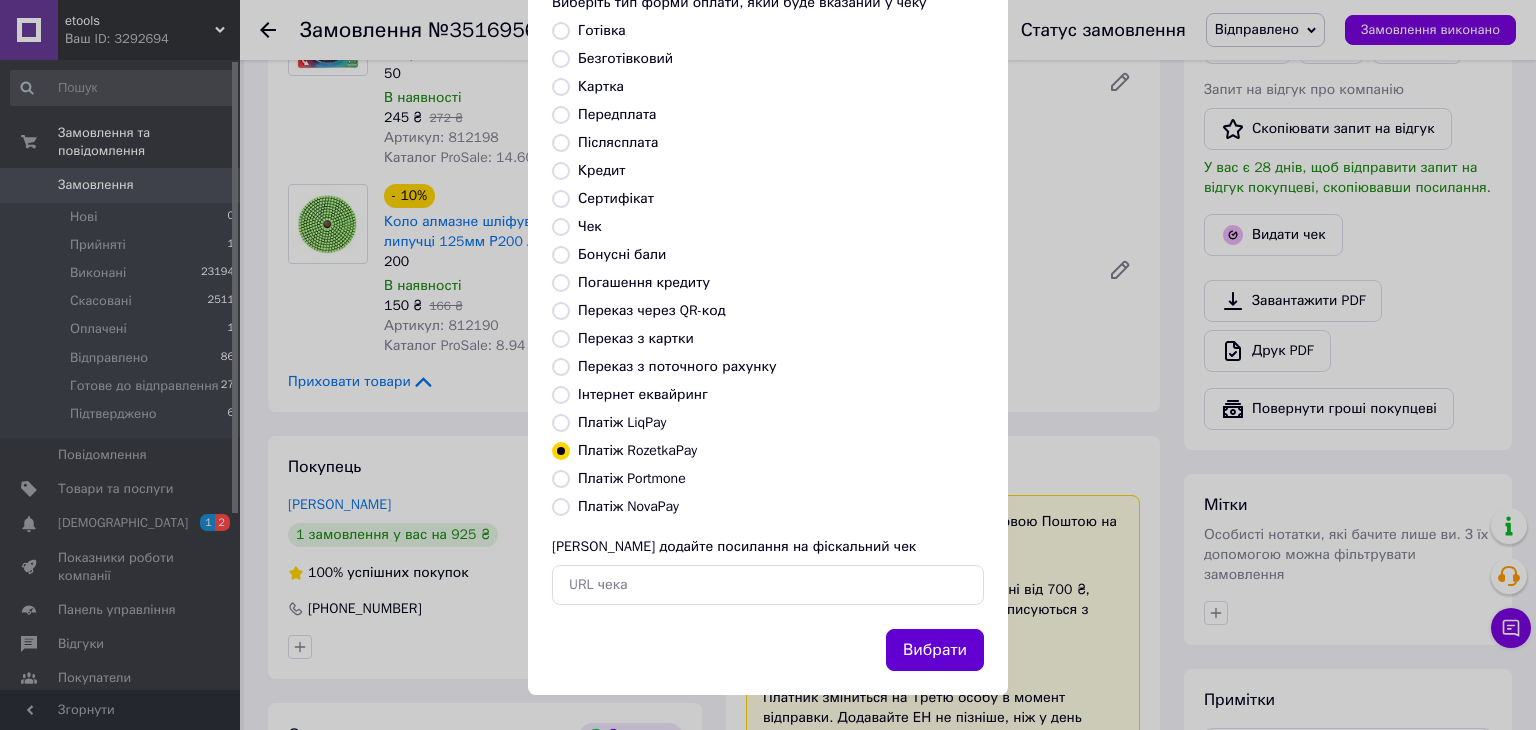click on "Вибрати" at bounding box center [935, 650] 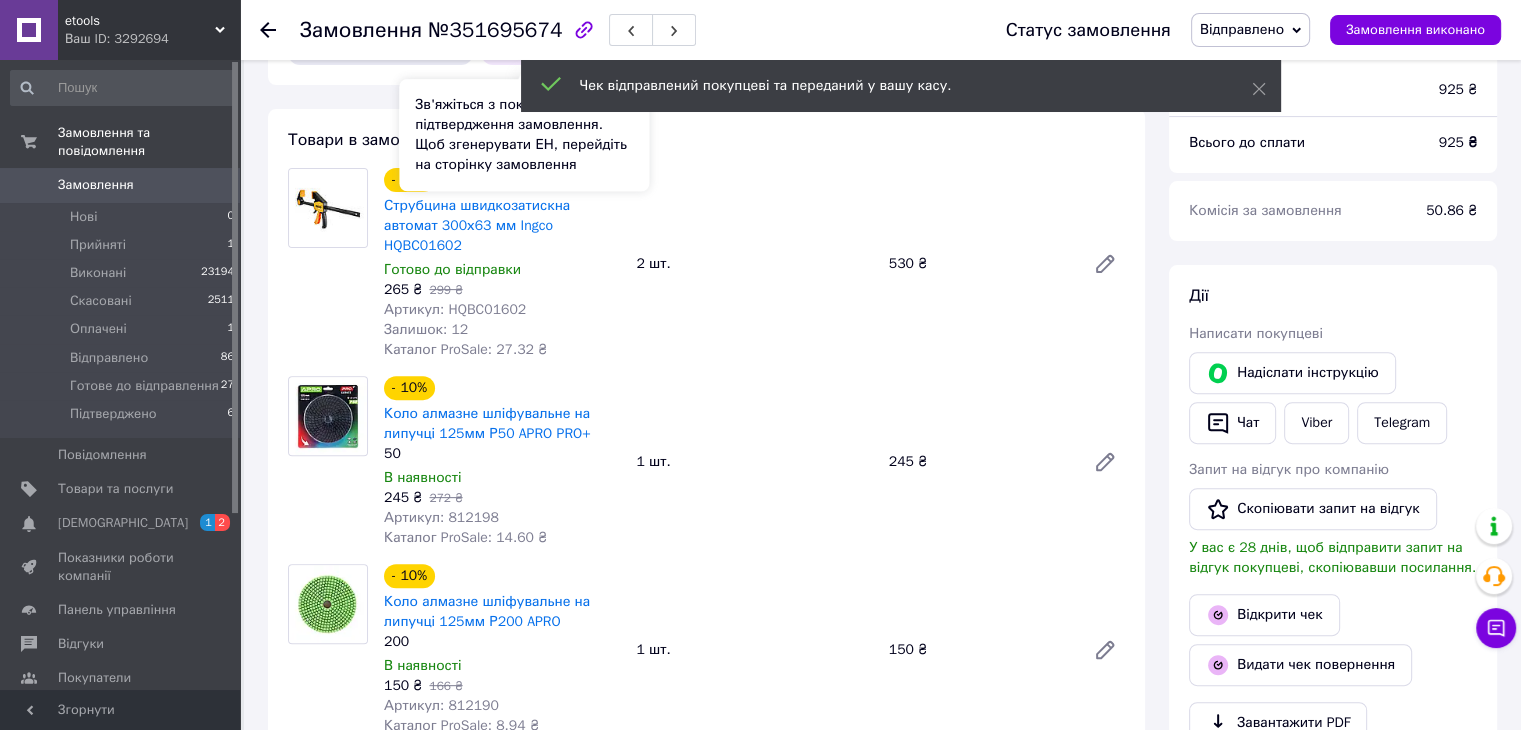 scroll, scrollTop: 600, scrollLeft: 0, axis: vertical 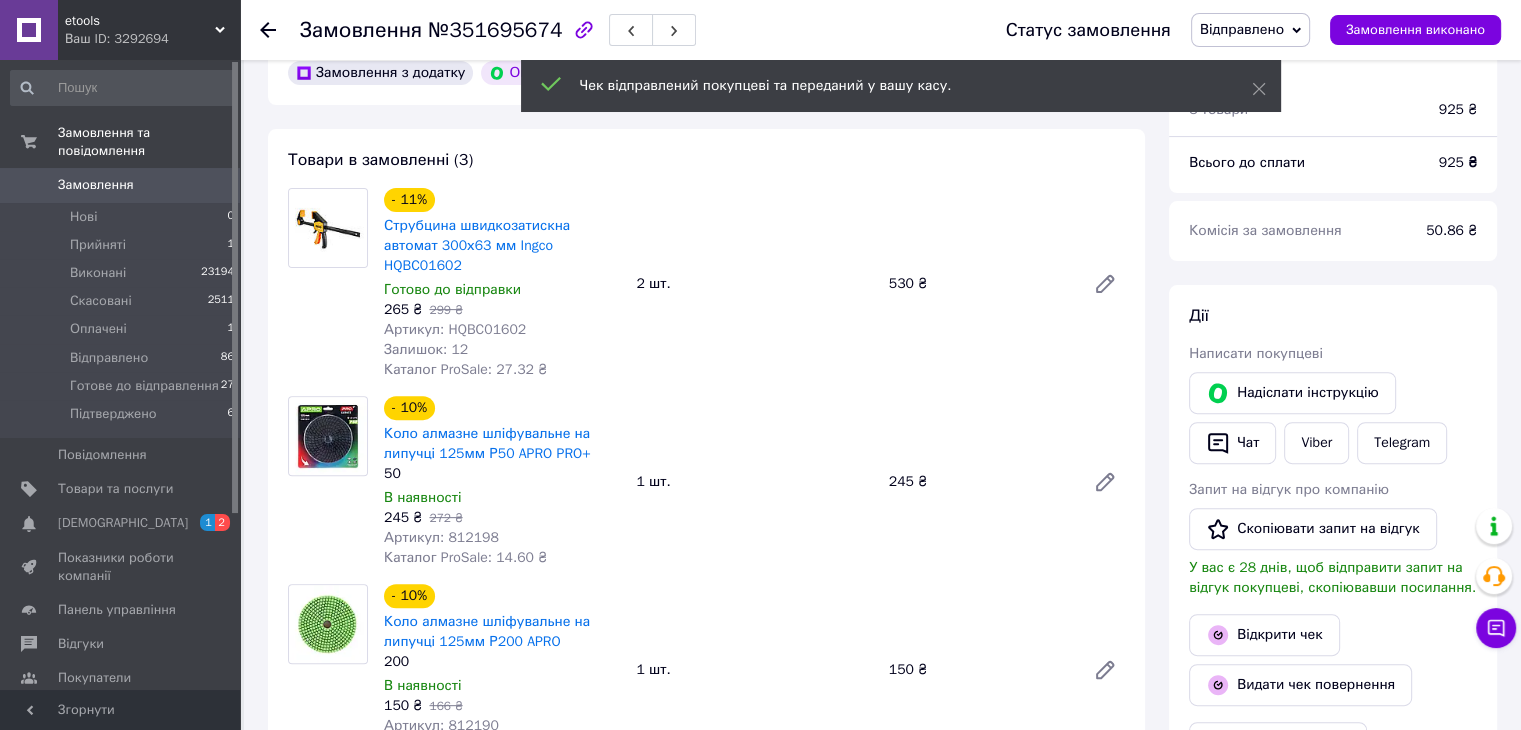 click 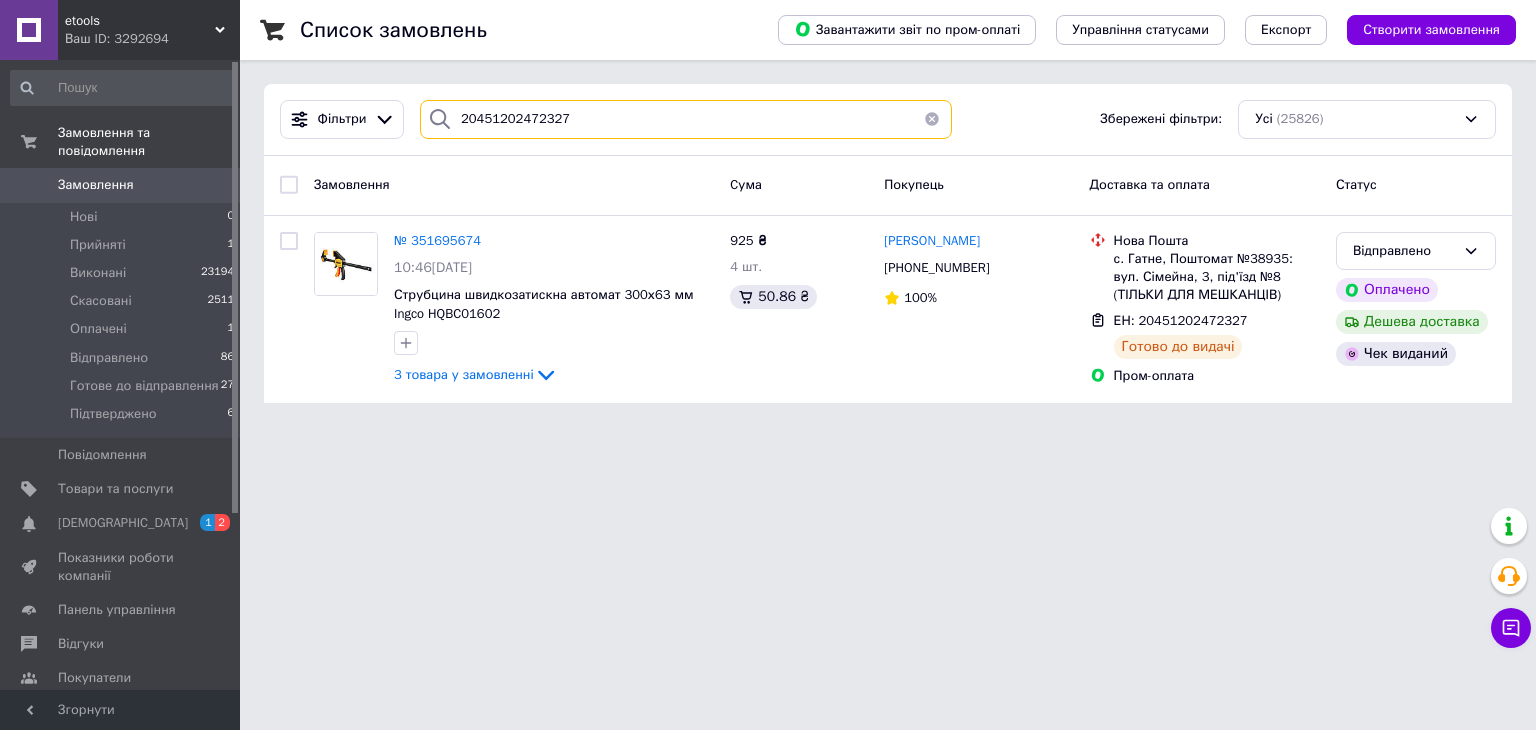 click on "20451202472327" at bounding box center (686, 119) 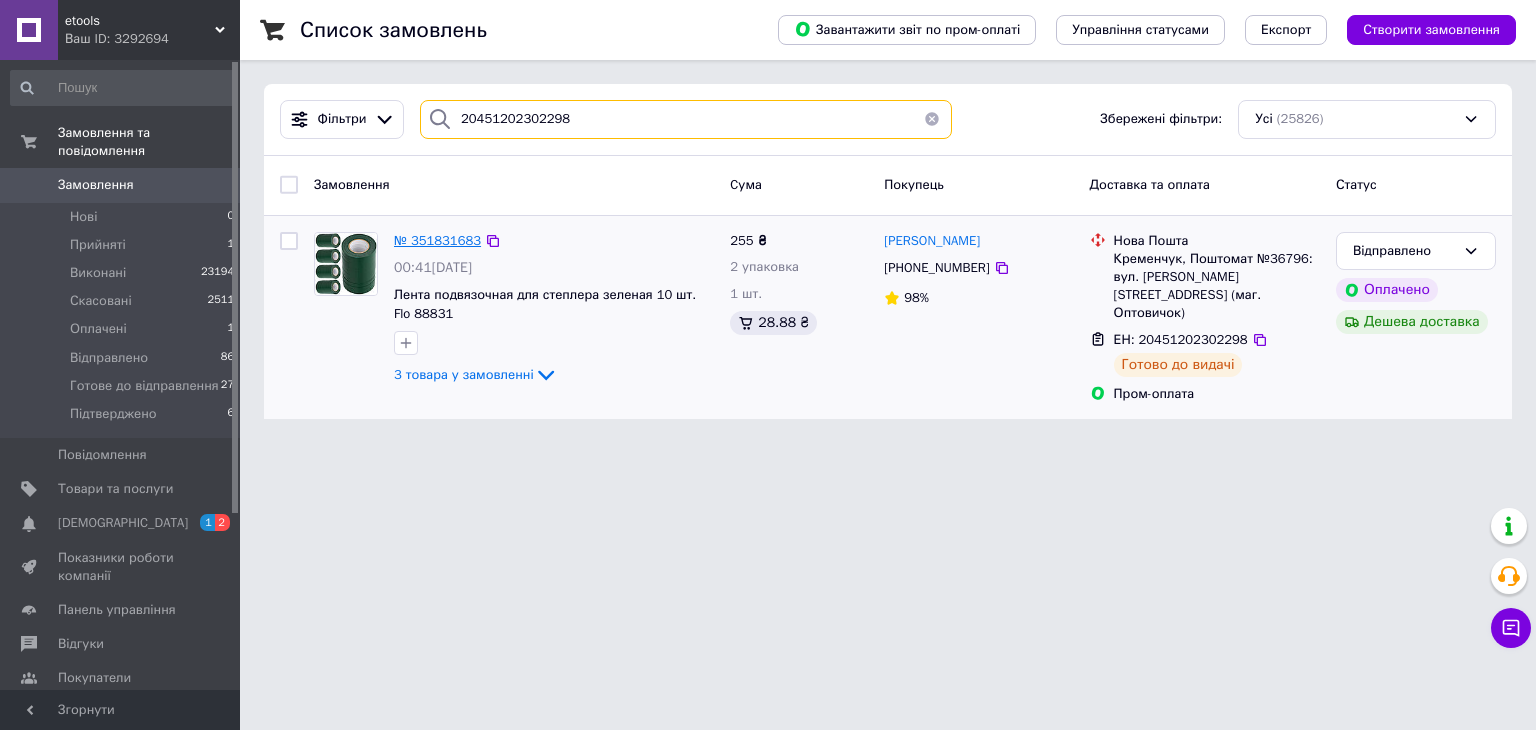 type on "20451202302298" 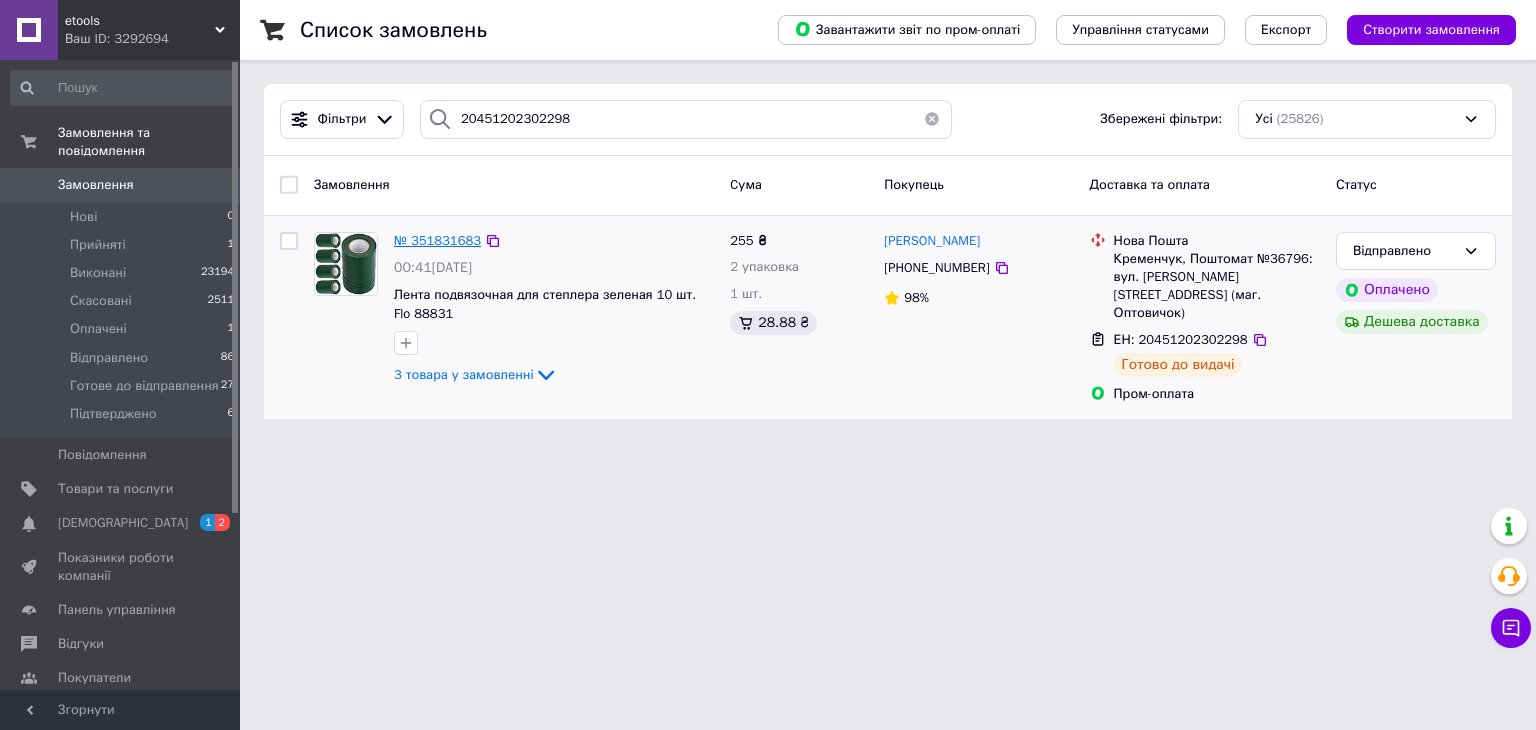 click on "№ 351831683" at bounding box center (437, 240) 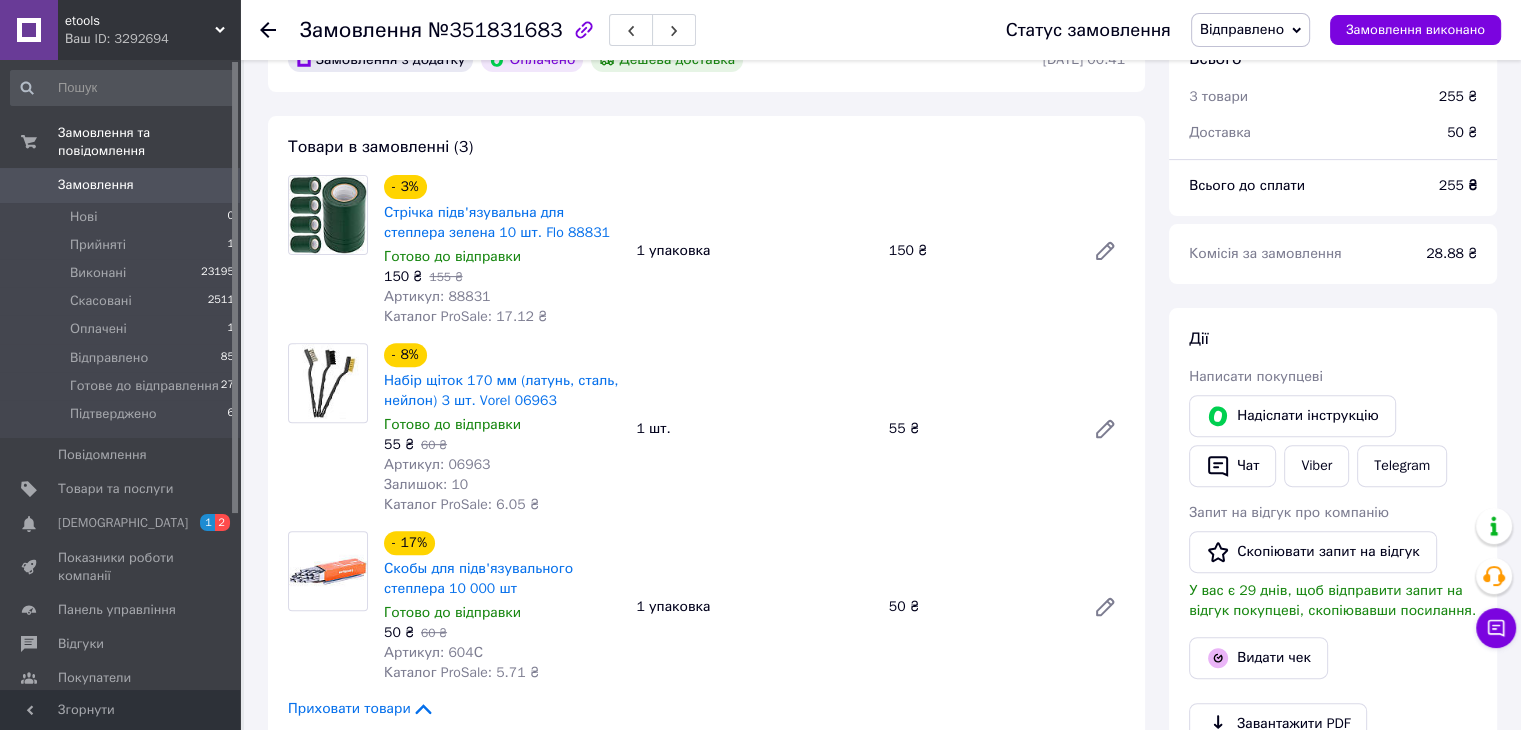 scroll, scrollTop: 854, scrollLeft: 0, axis: vertical 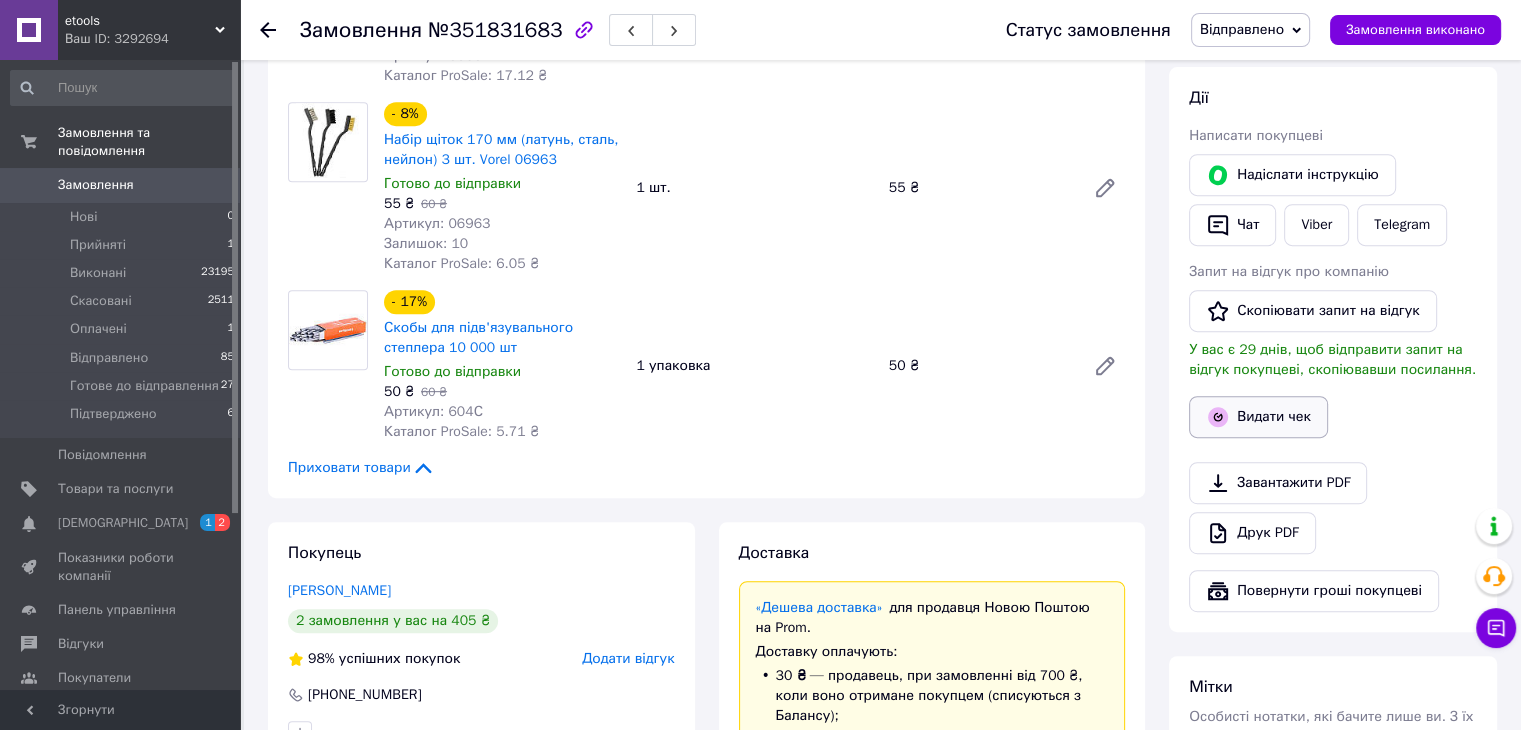 click on "Видати чек" at bounding box center (1258, 417) 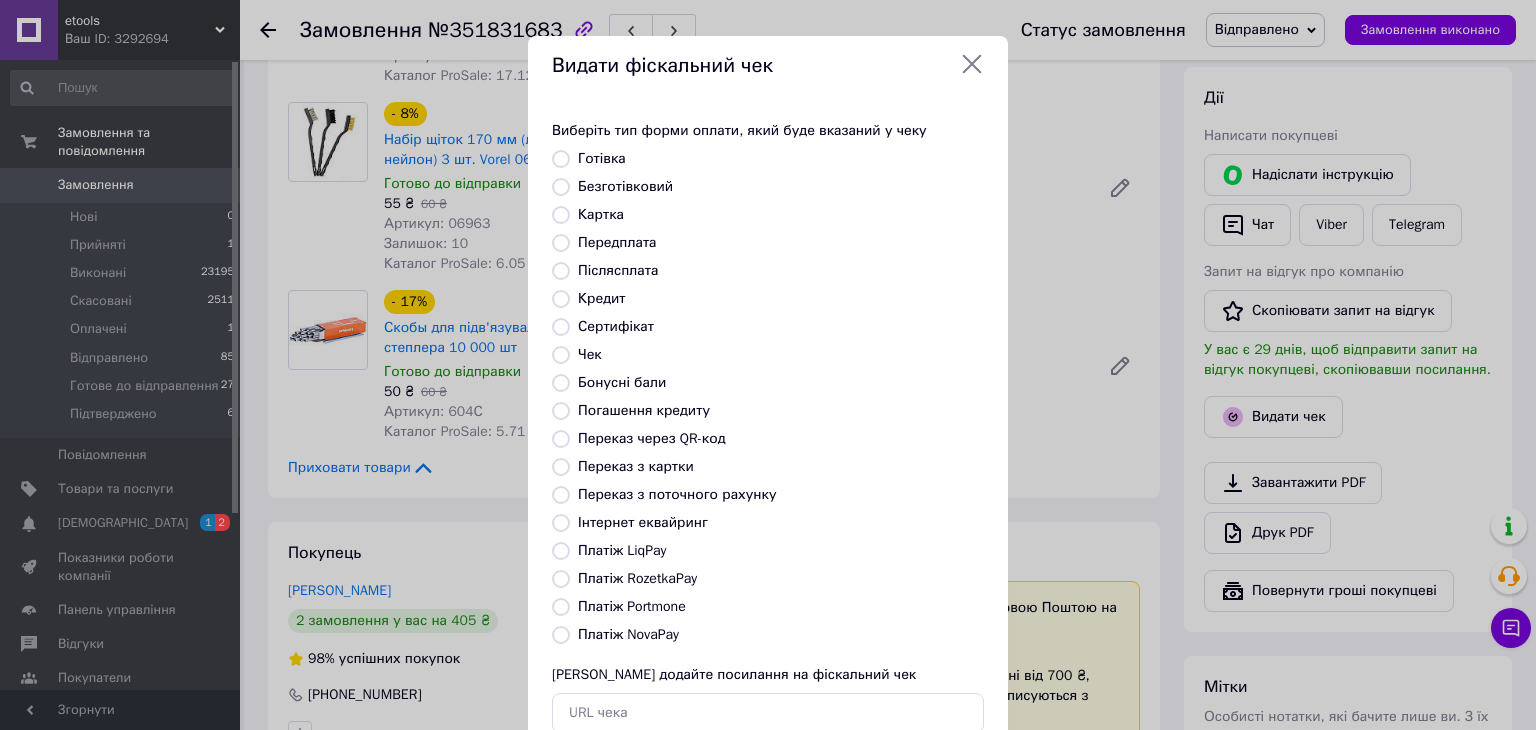 click on "Платіж RozetkaPay" at bounding box center (561, 579) 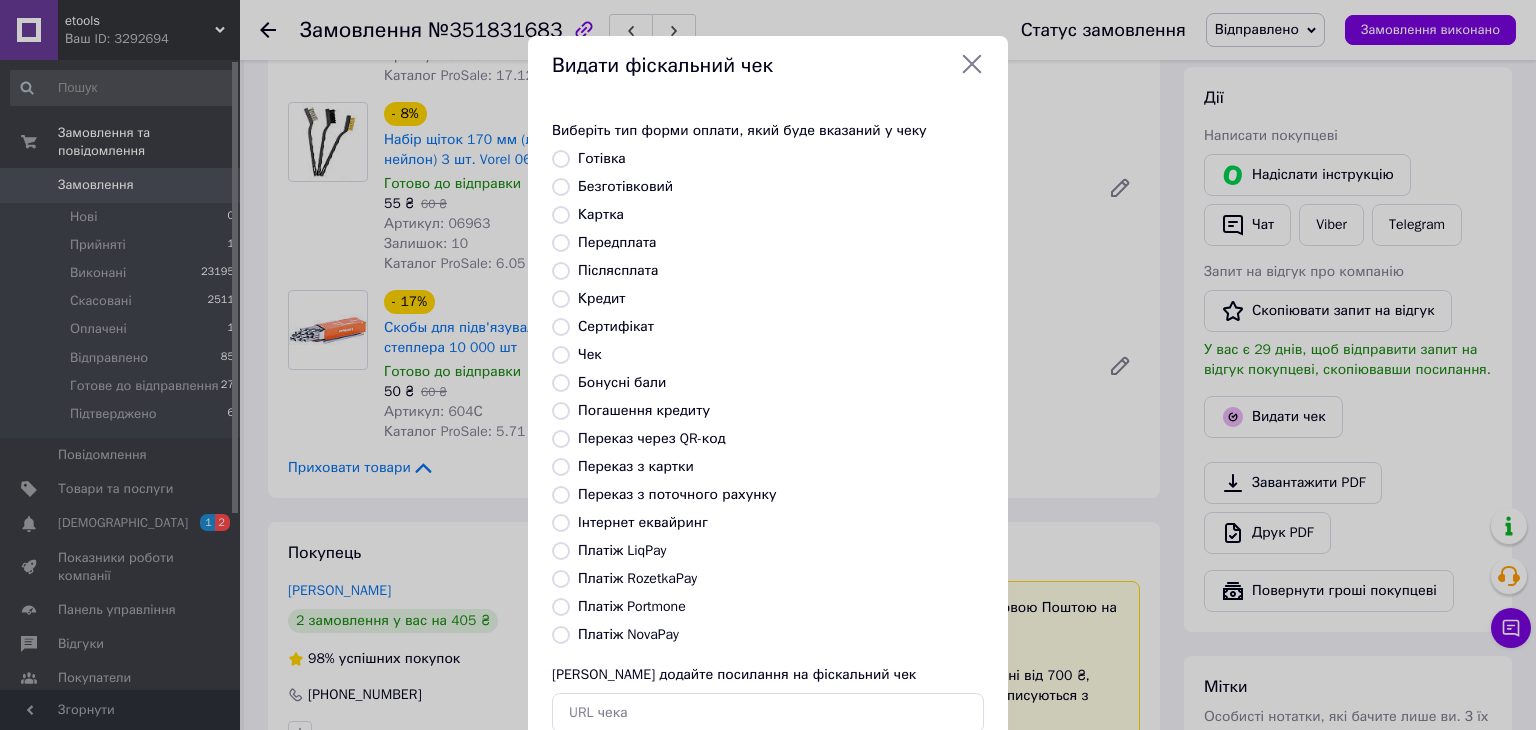 radio on "true" 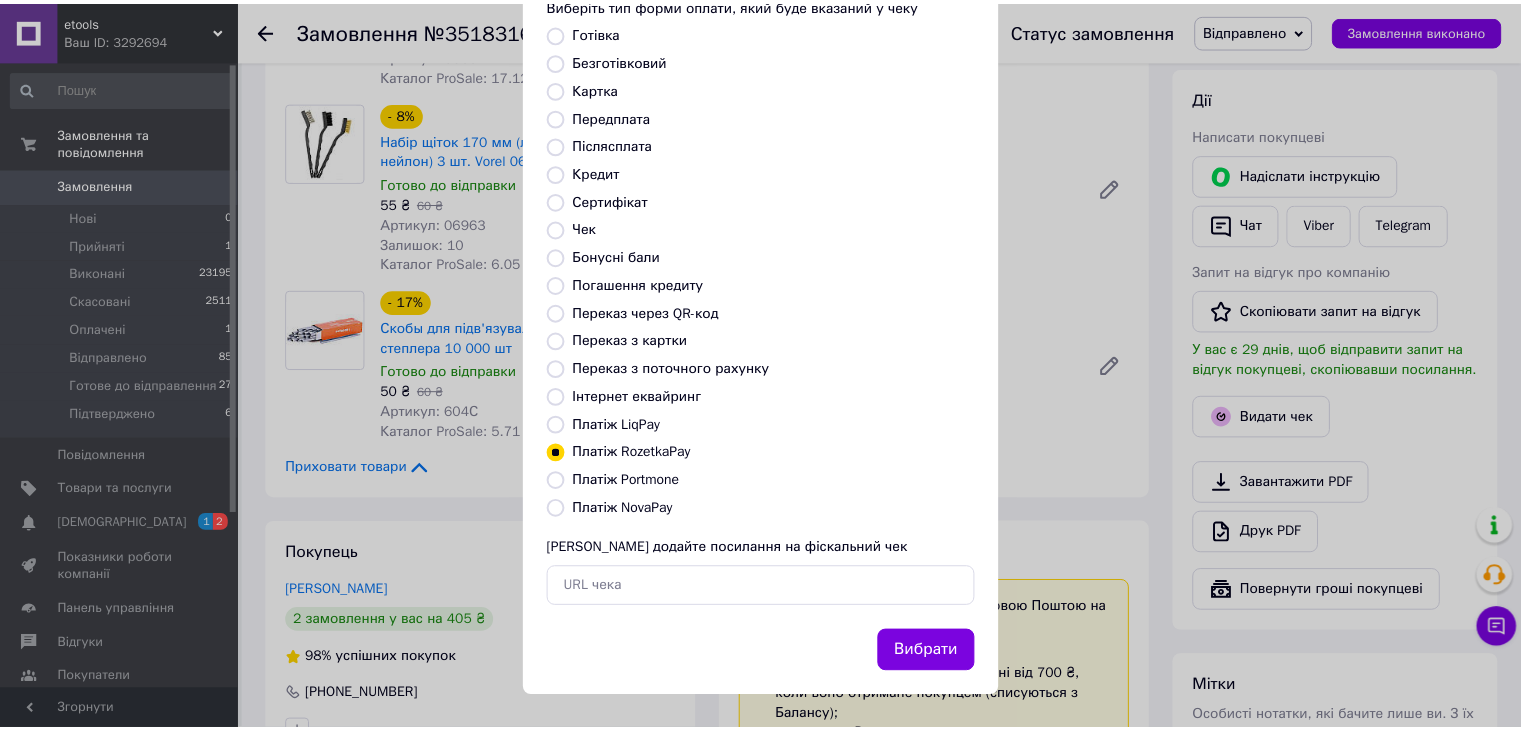 scroll, scrollTop: 128, scrollLeft: 0, axis: vertical 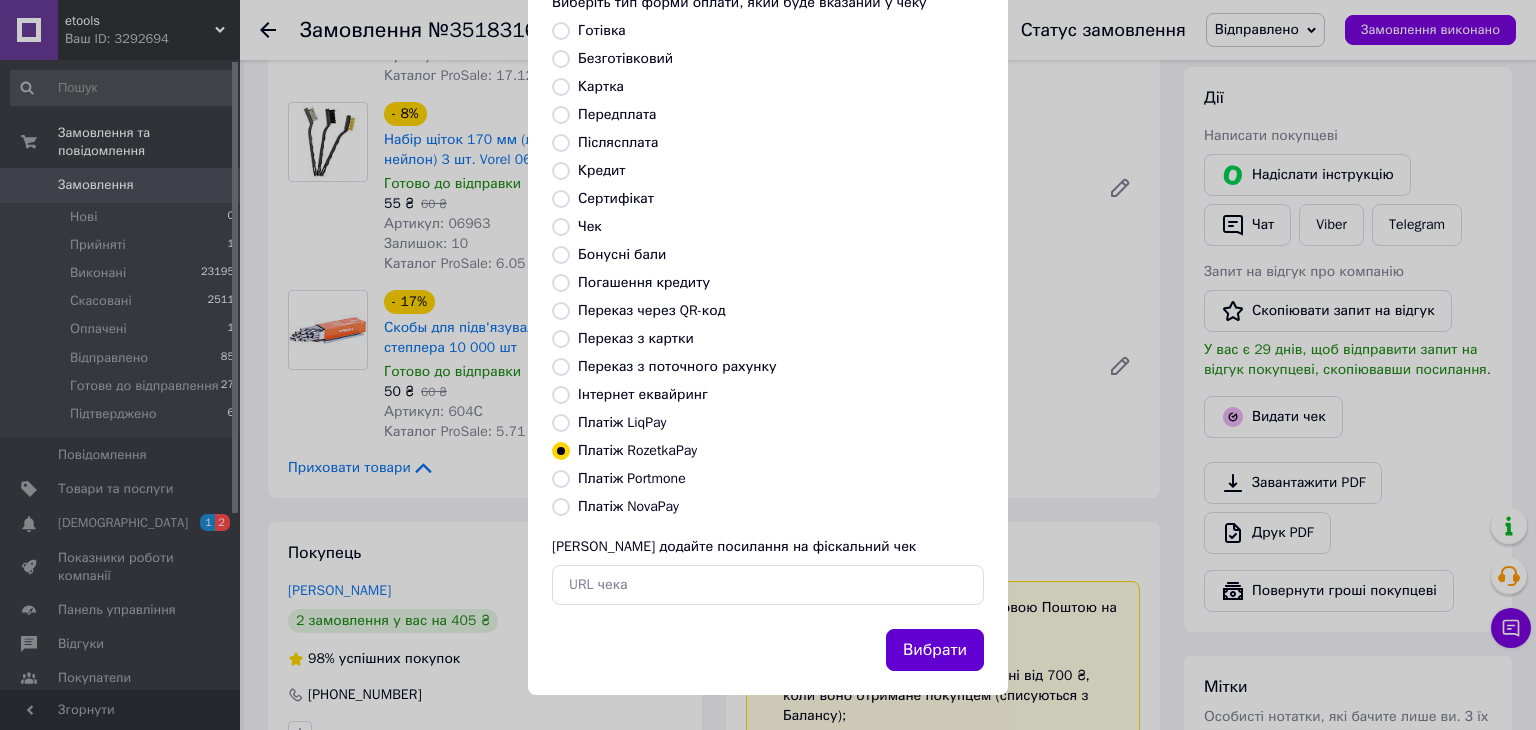 click on "Вибрати" at bounding box center [935, 650] 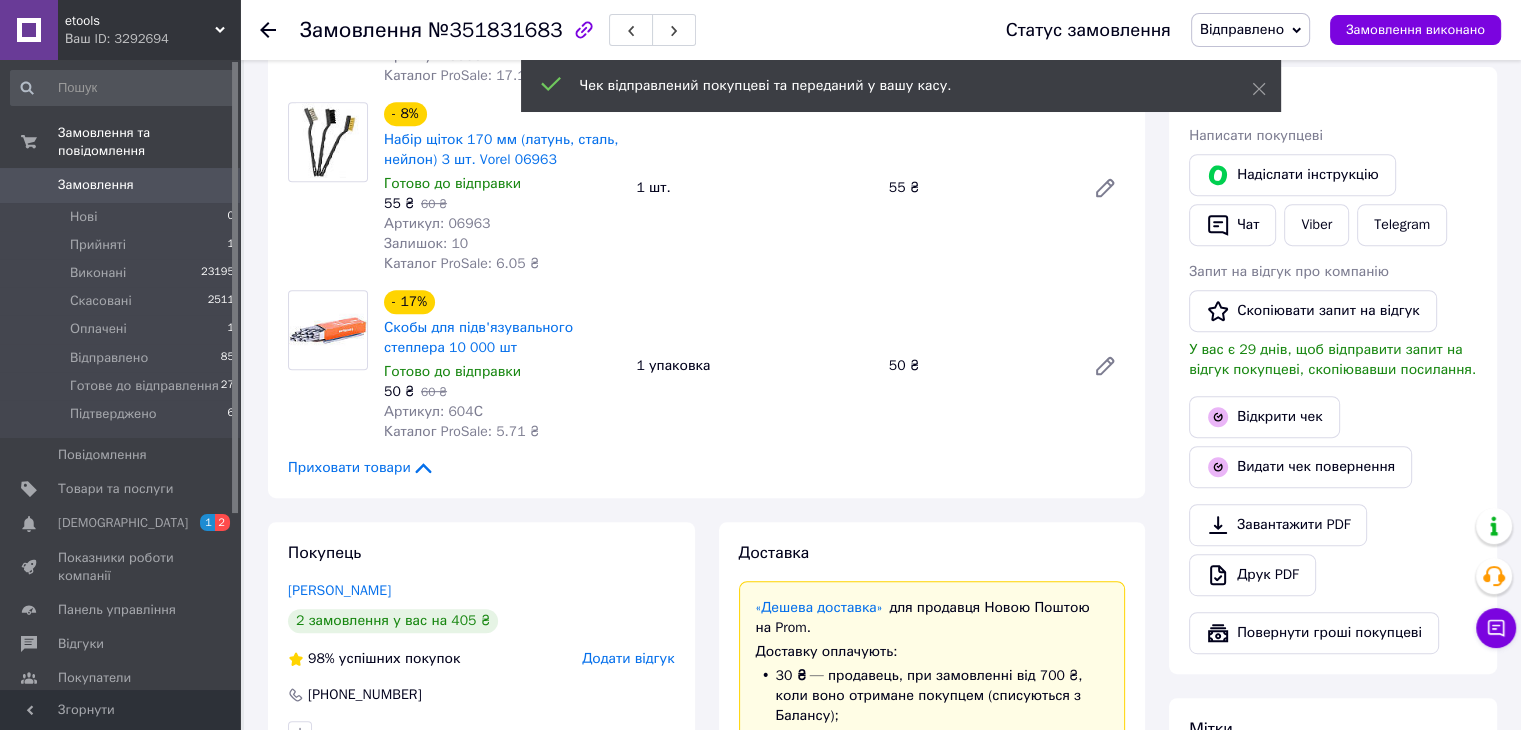 scroll, scrollTop: 554, scrollLeft: 0, axis: vertical 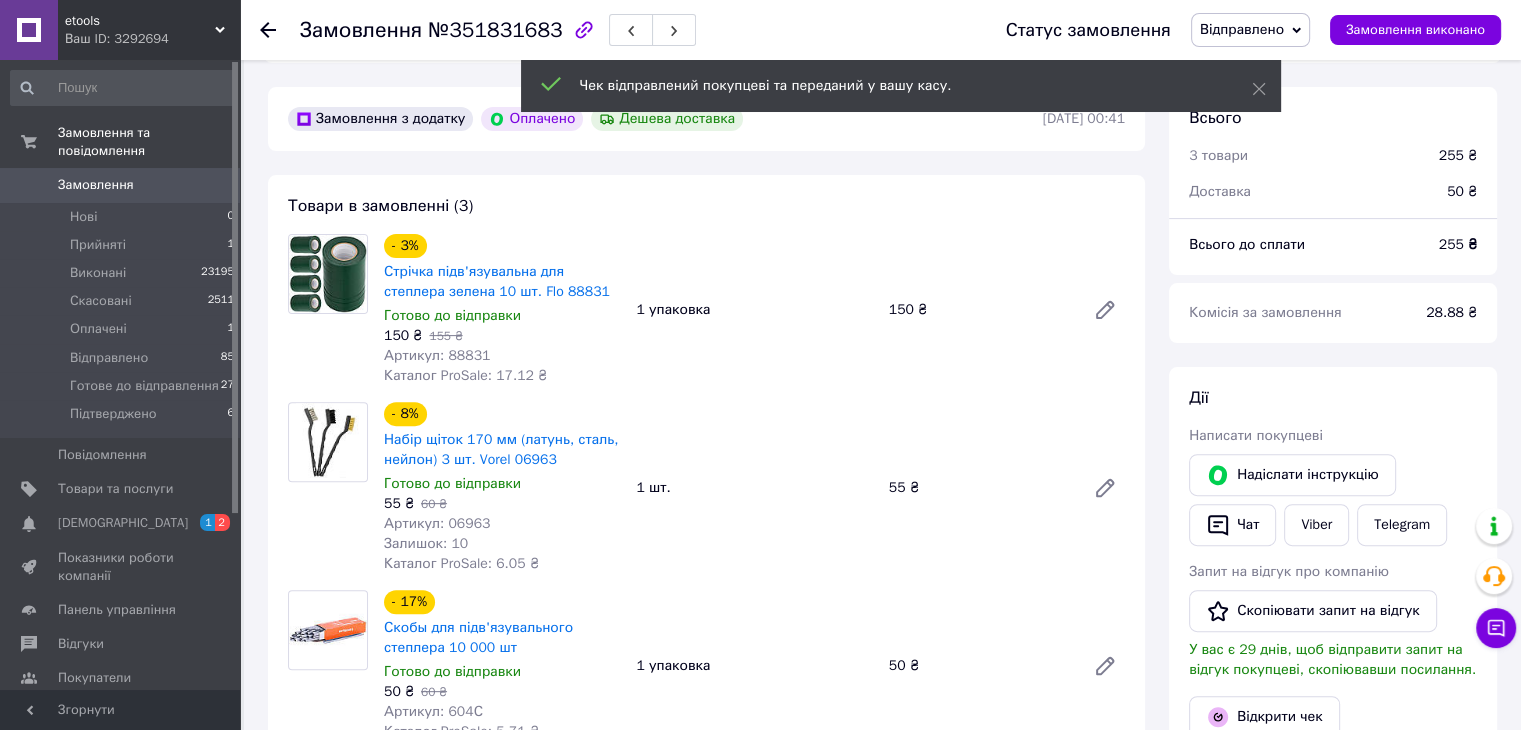 click 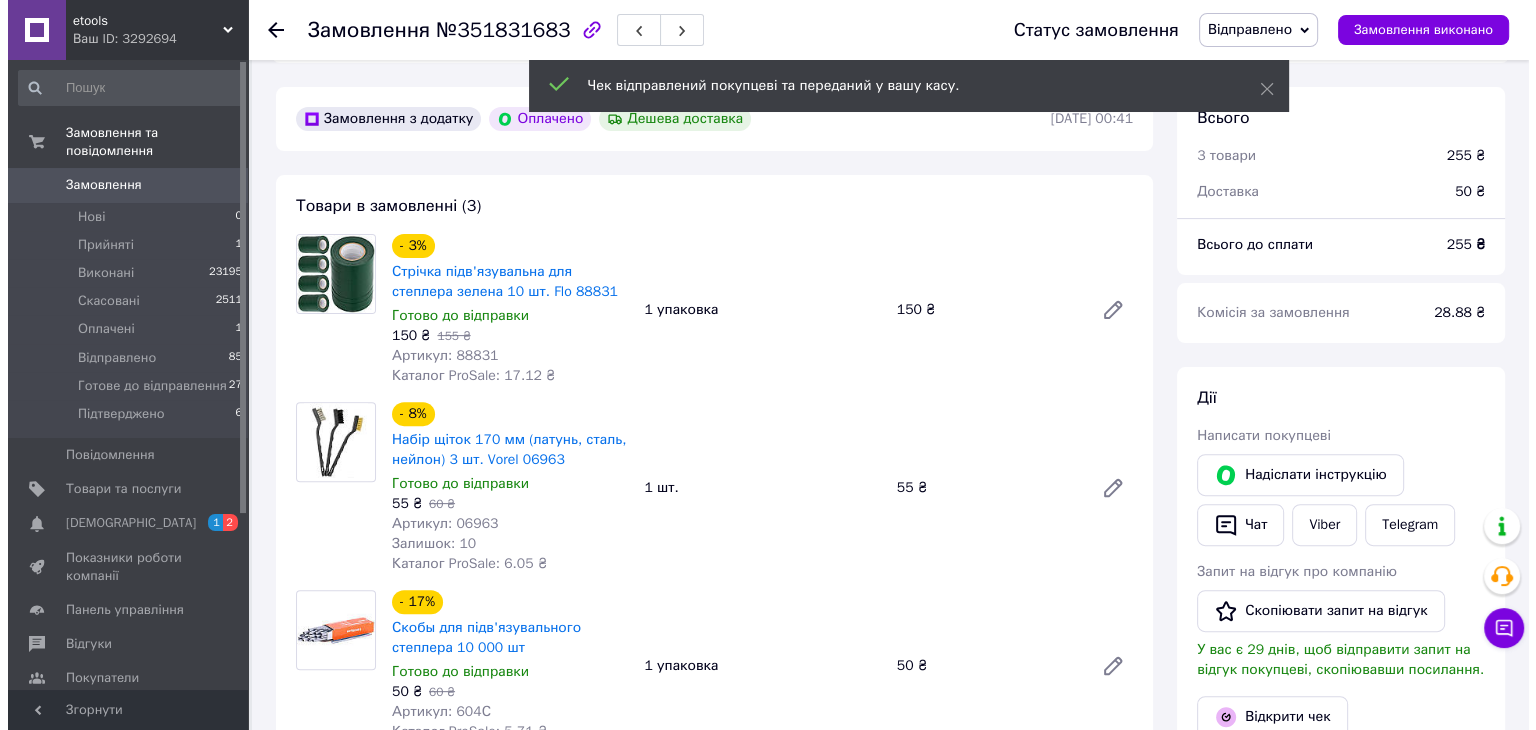 scroll, scrollTop: 0, scrollLeft: 0, axis: both 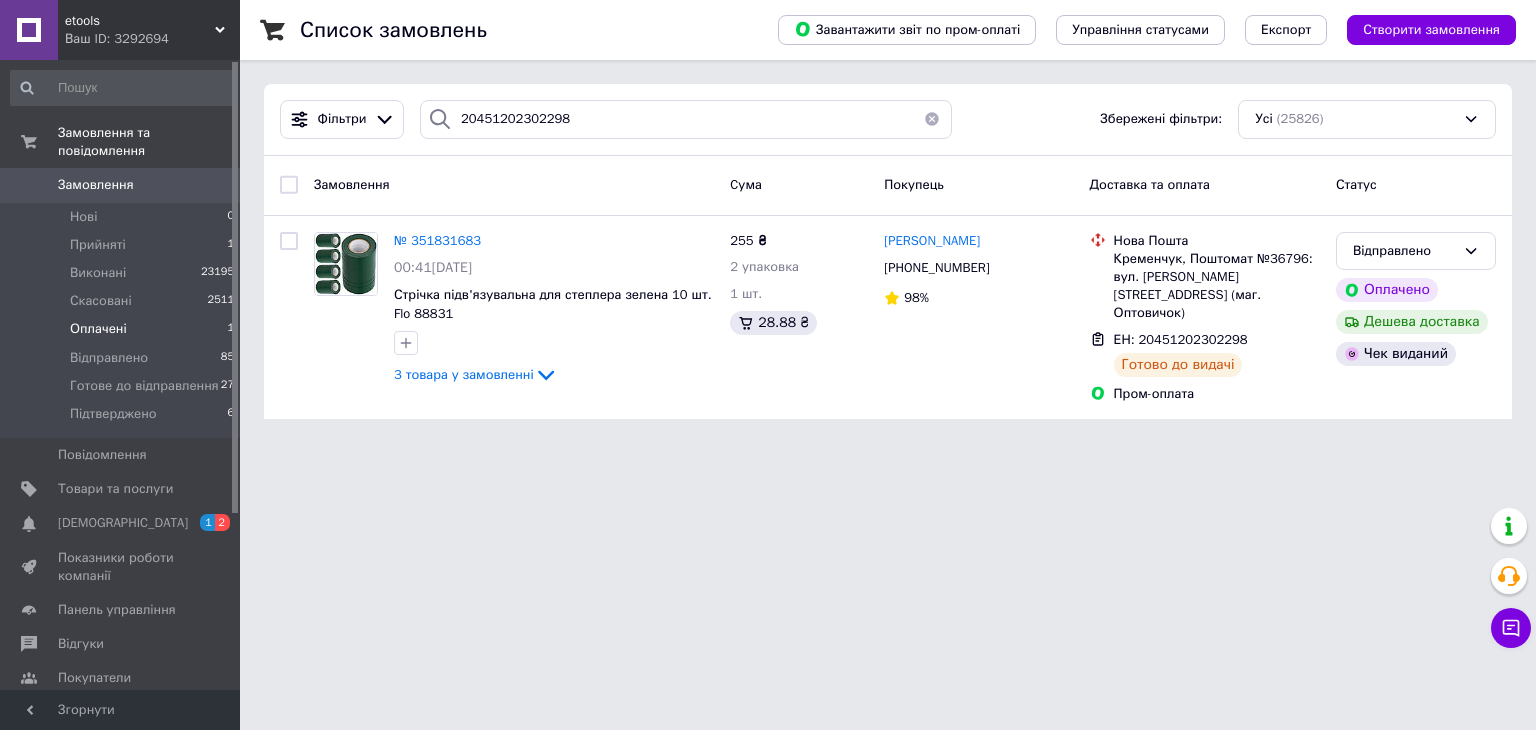 click on "Оплачені" at bounding box center [98, 329] 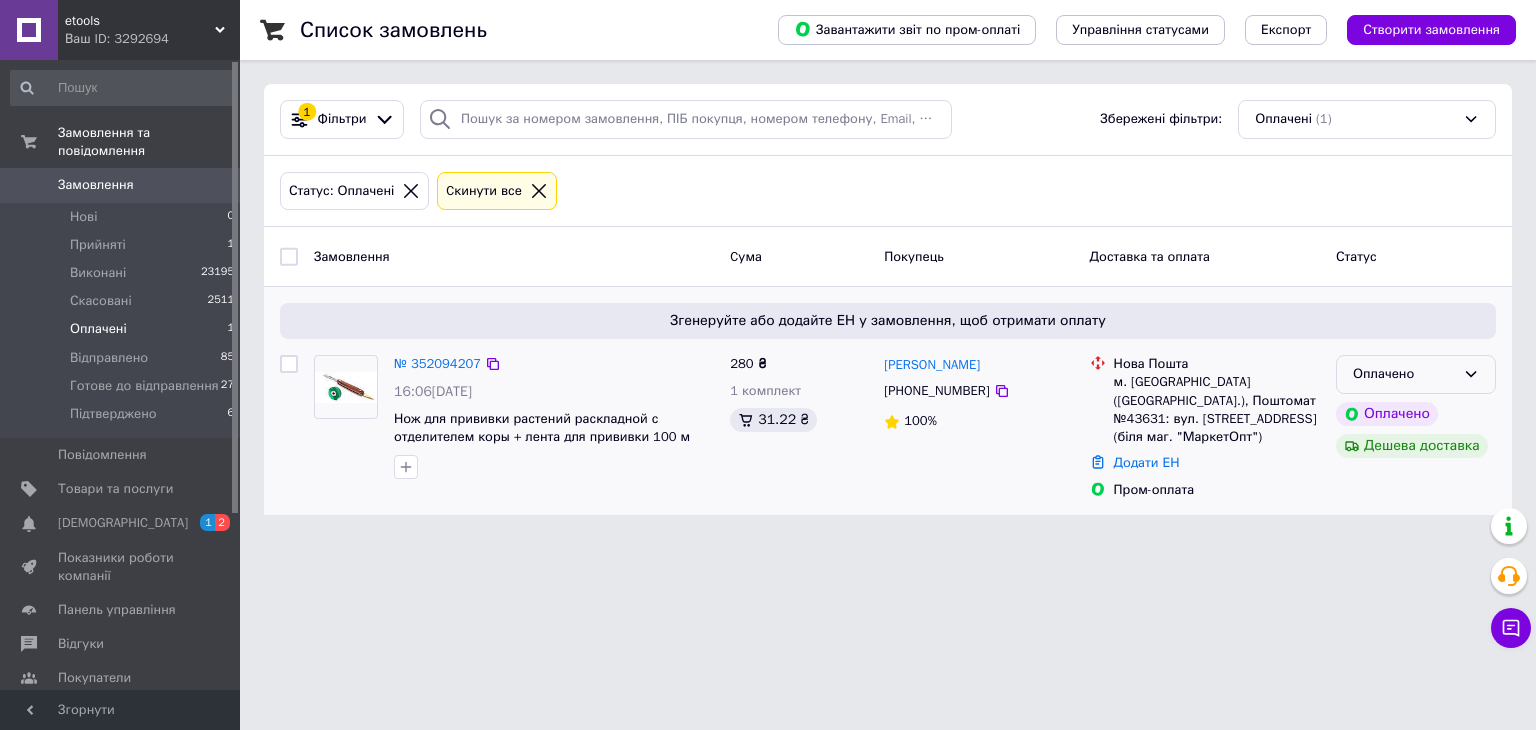 click on "Оплачено" at bounding box center [1404, 374] 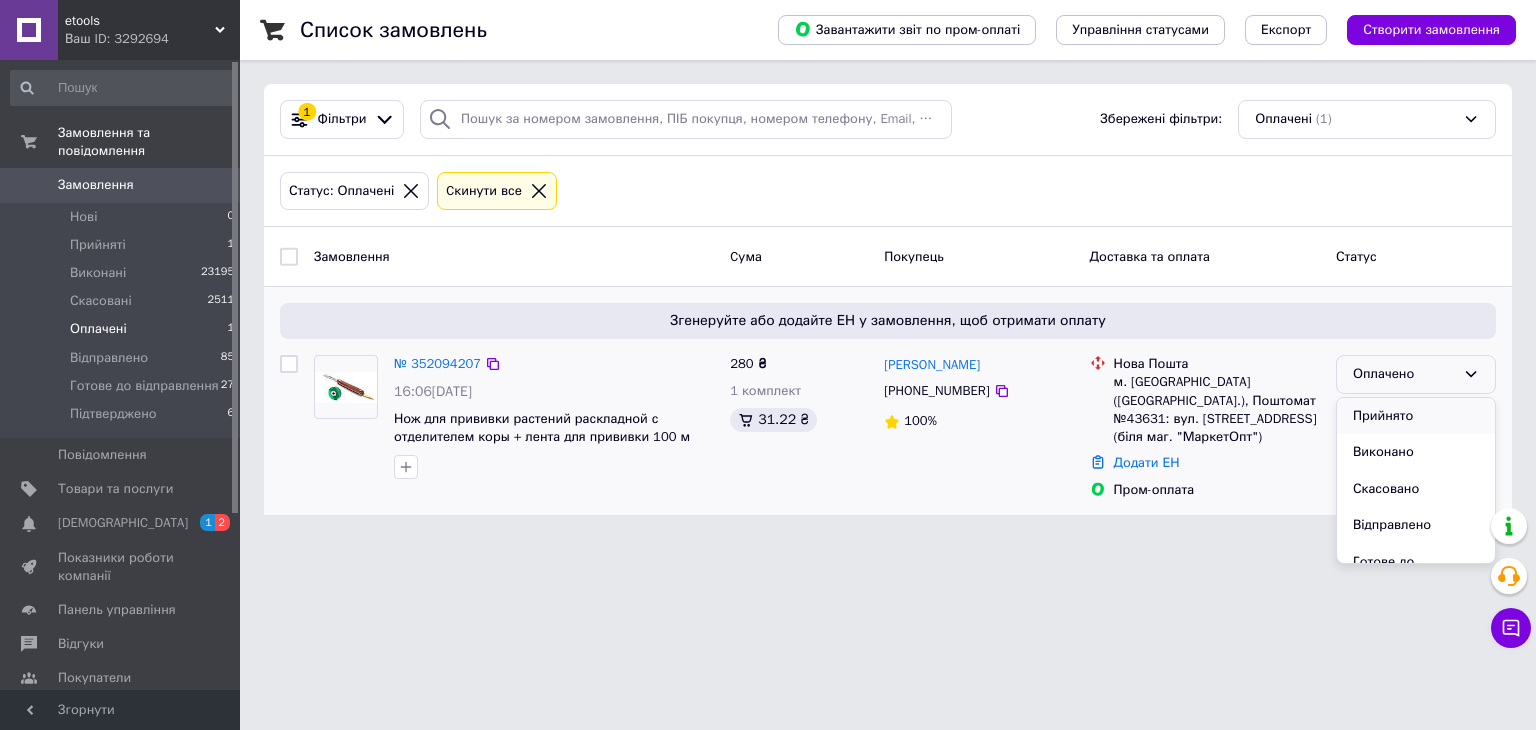 click on "Прийнято" at bounding box center [1416, 416] 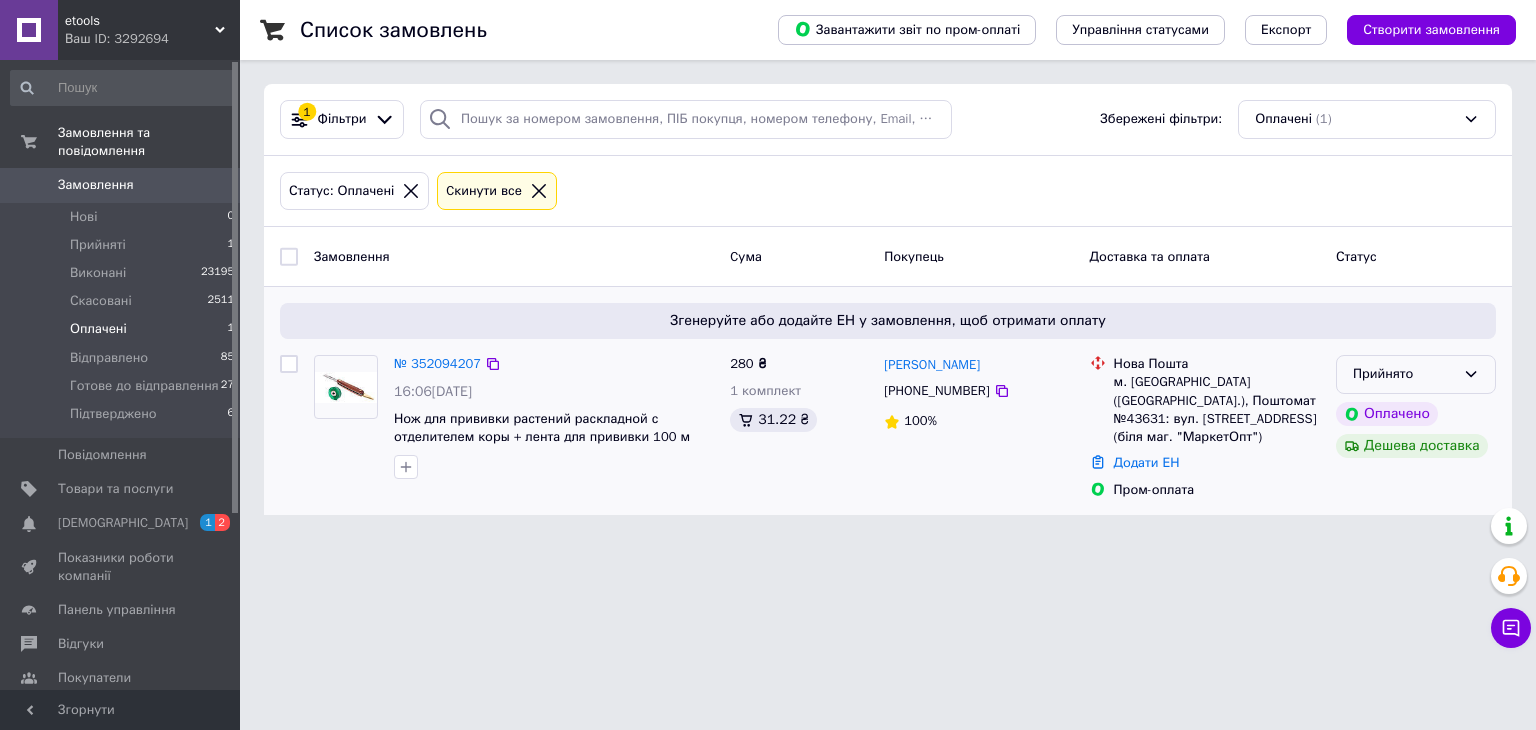 click on "Прийнято" at bounding box center (1404, 374) 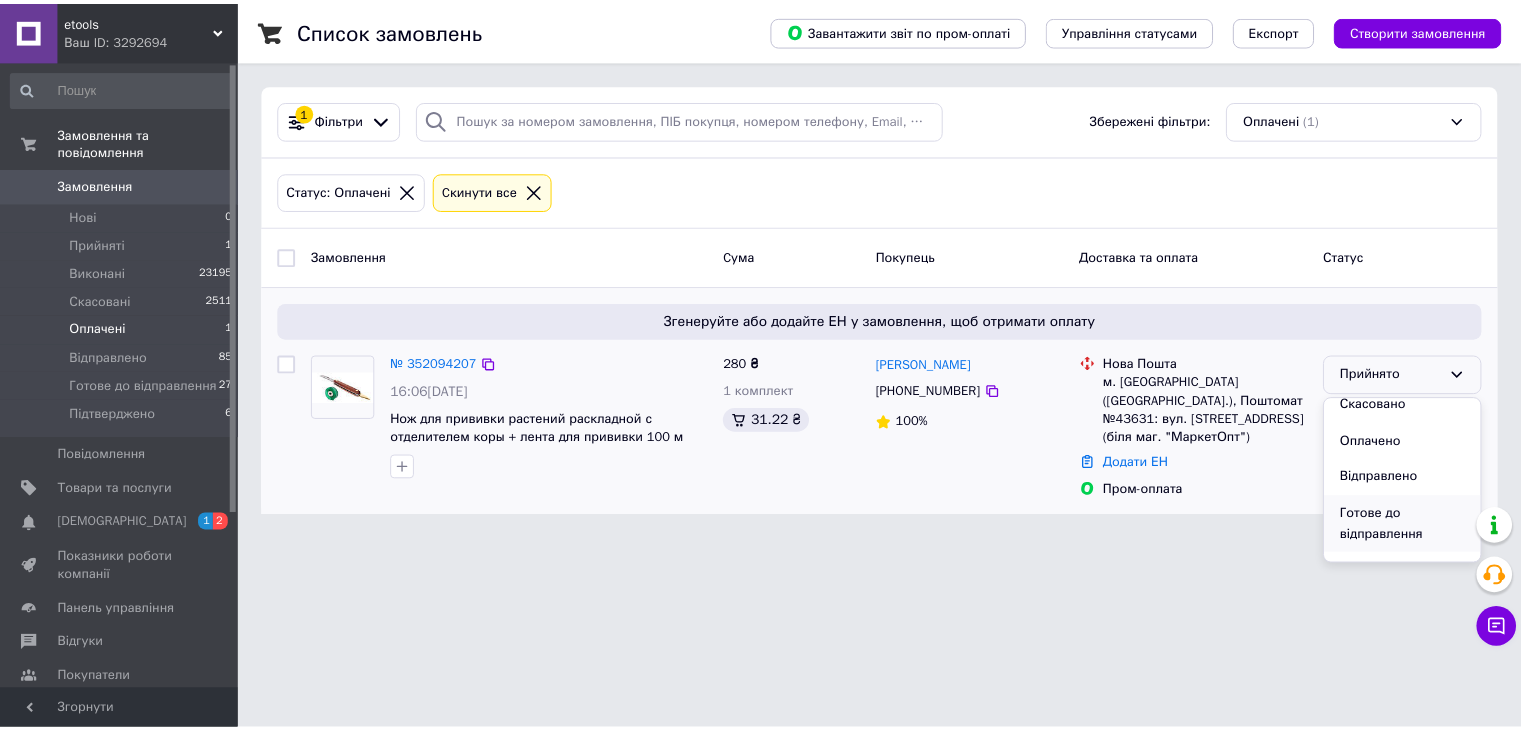 scroll, scrollTop: 74, scrollLeft: 0, axis: vertical 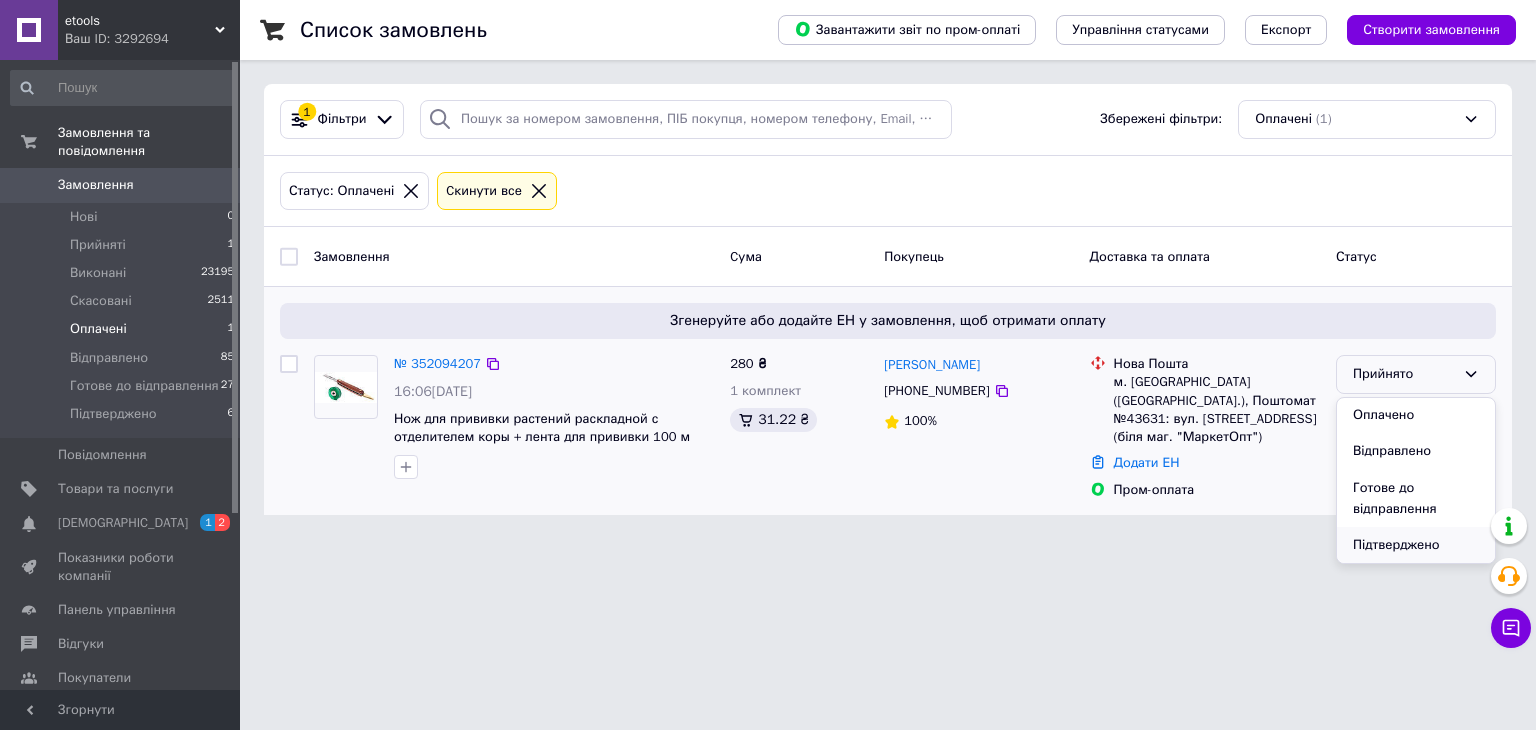 click on "Підтверджено" at bounding box center [1416, 545] 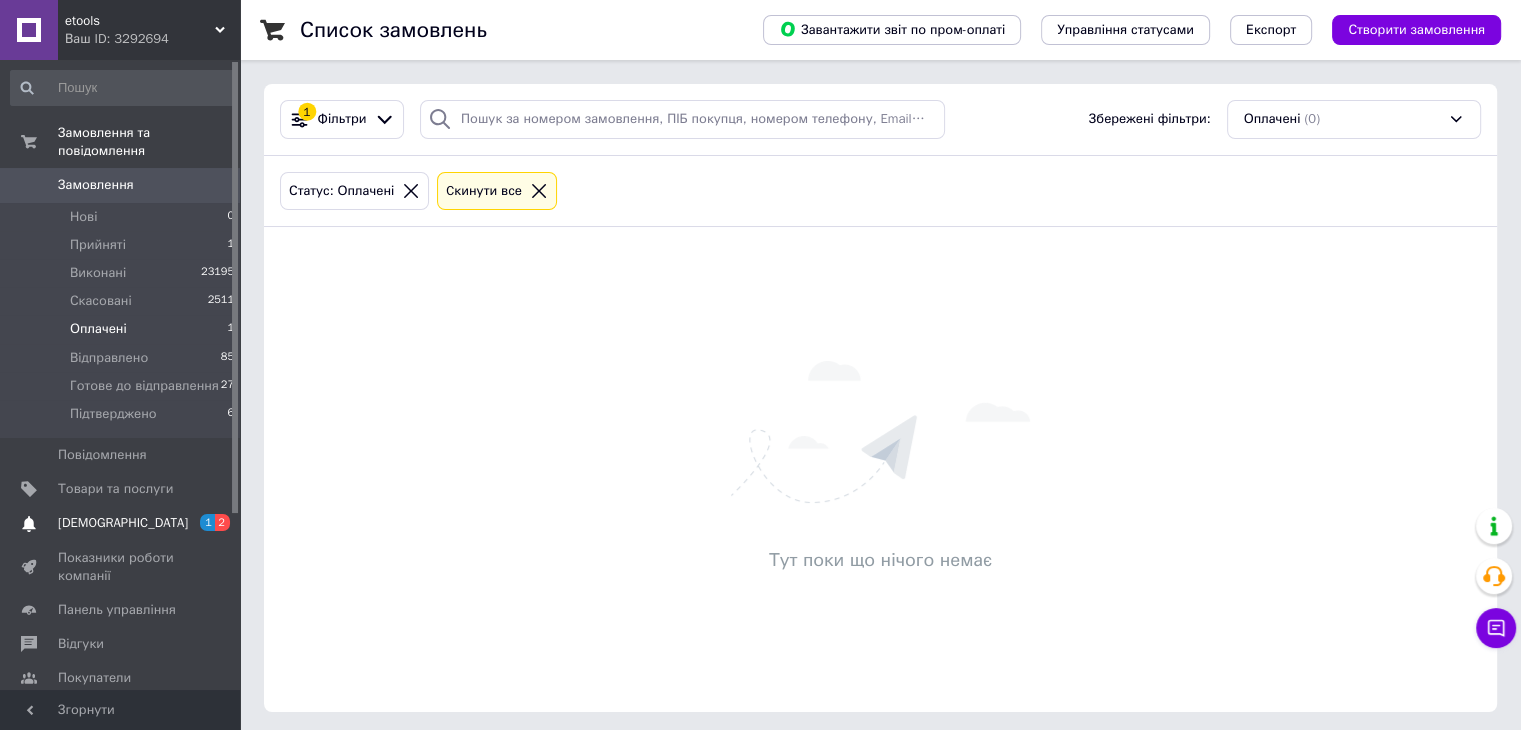 click on "[DEMOGRAPHIC_DATA]" at bounding box center [123, 523] 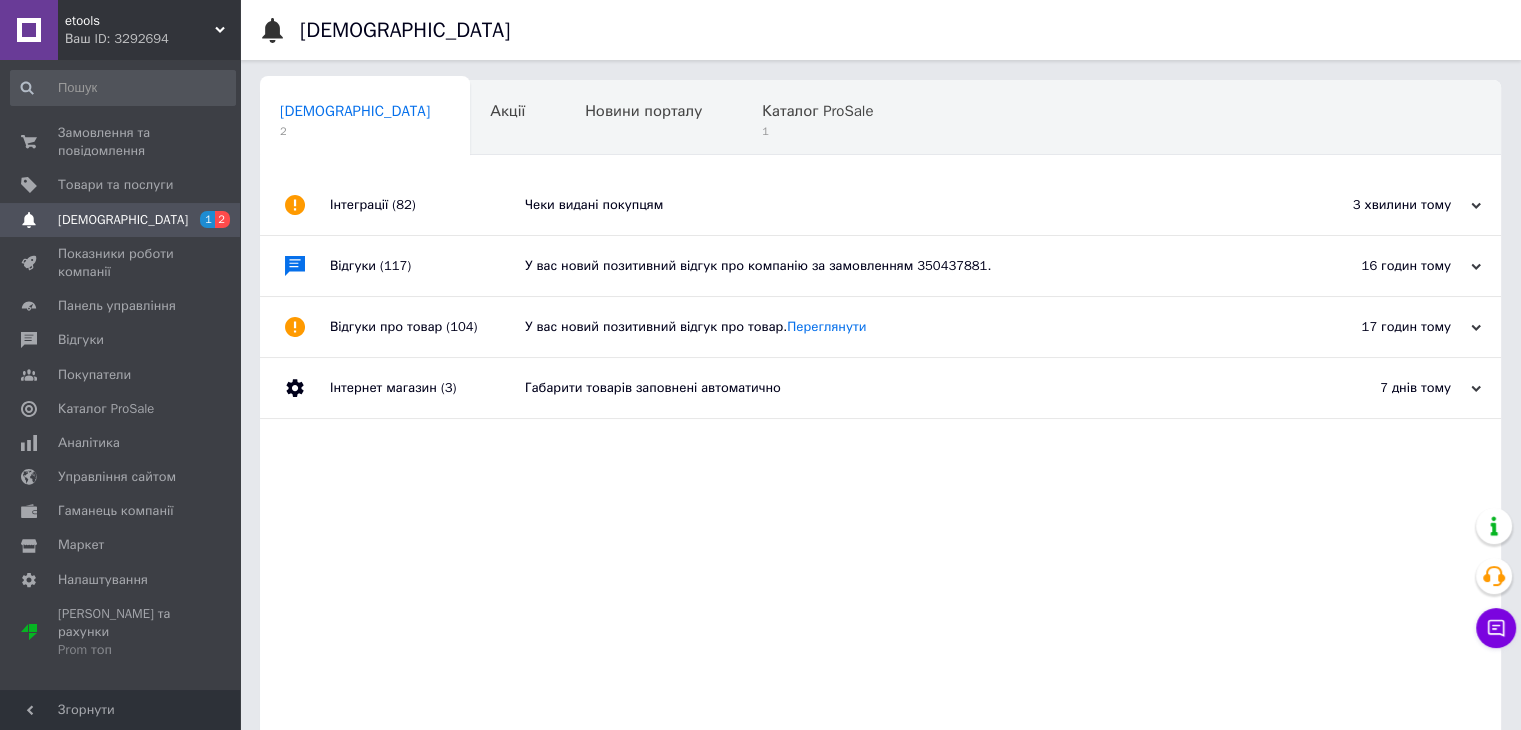 click on "Інтеграції   (82)" at bounding box center [427, 205] 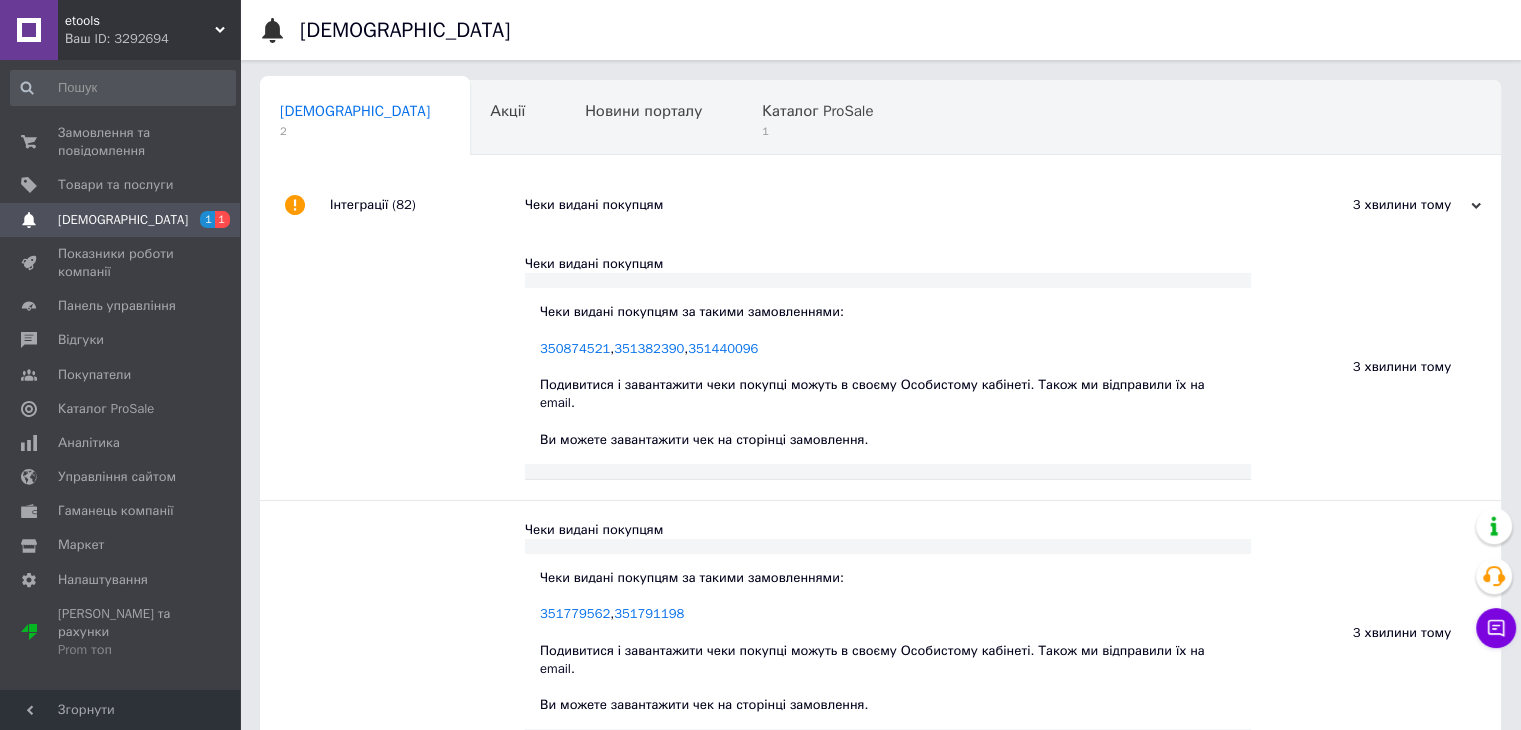 click on "Інтеграції   (82)" at bounding box center (427, 205) 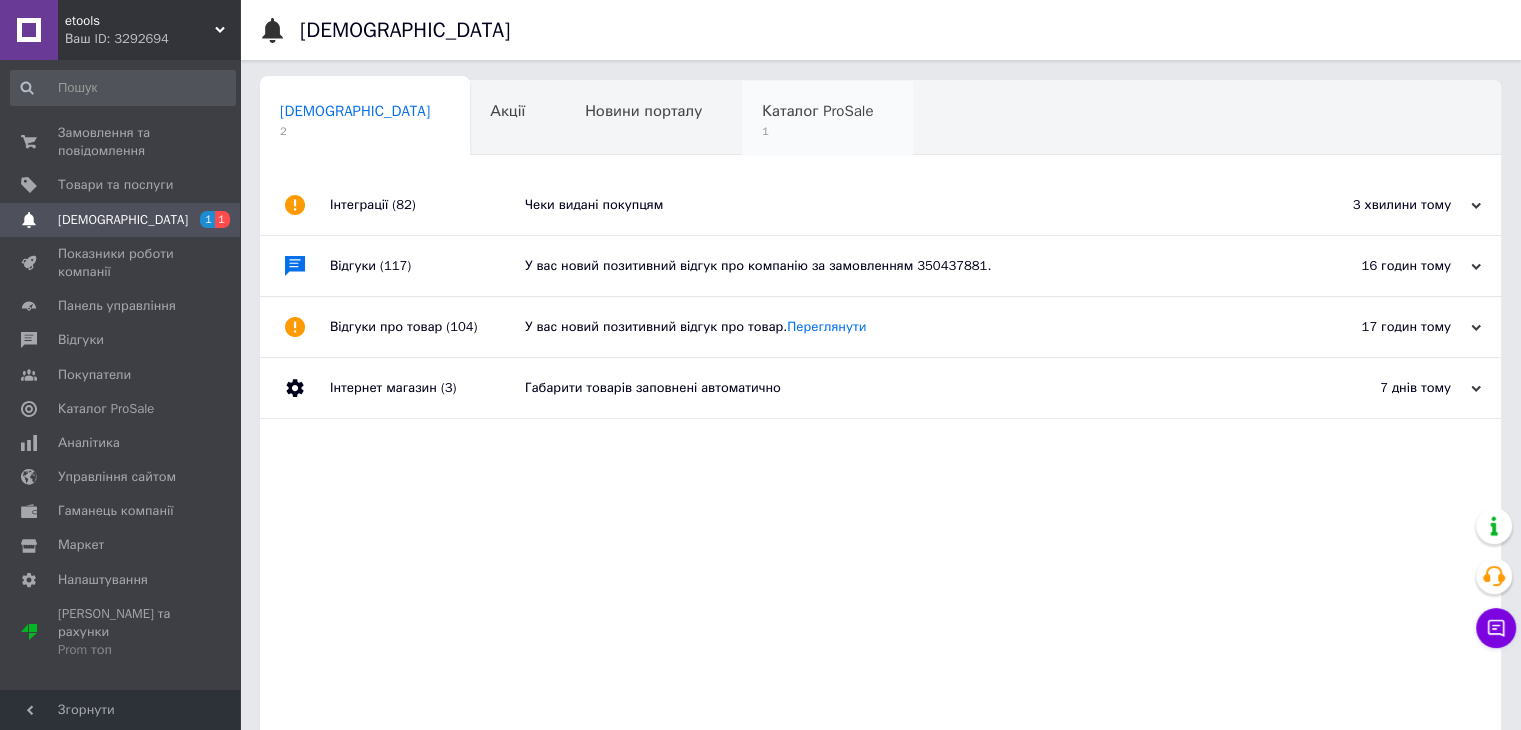 click on "1" at bounding box center [817, 131] 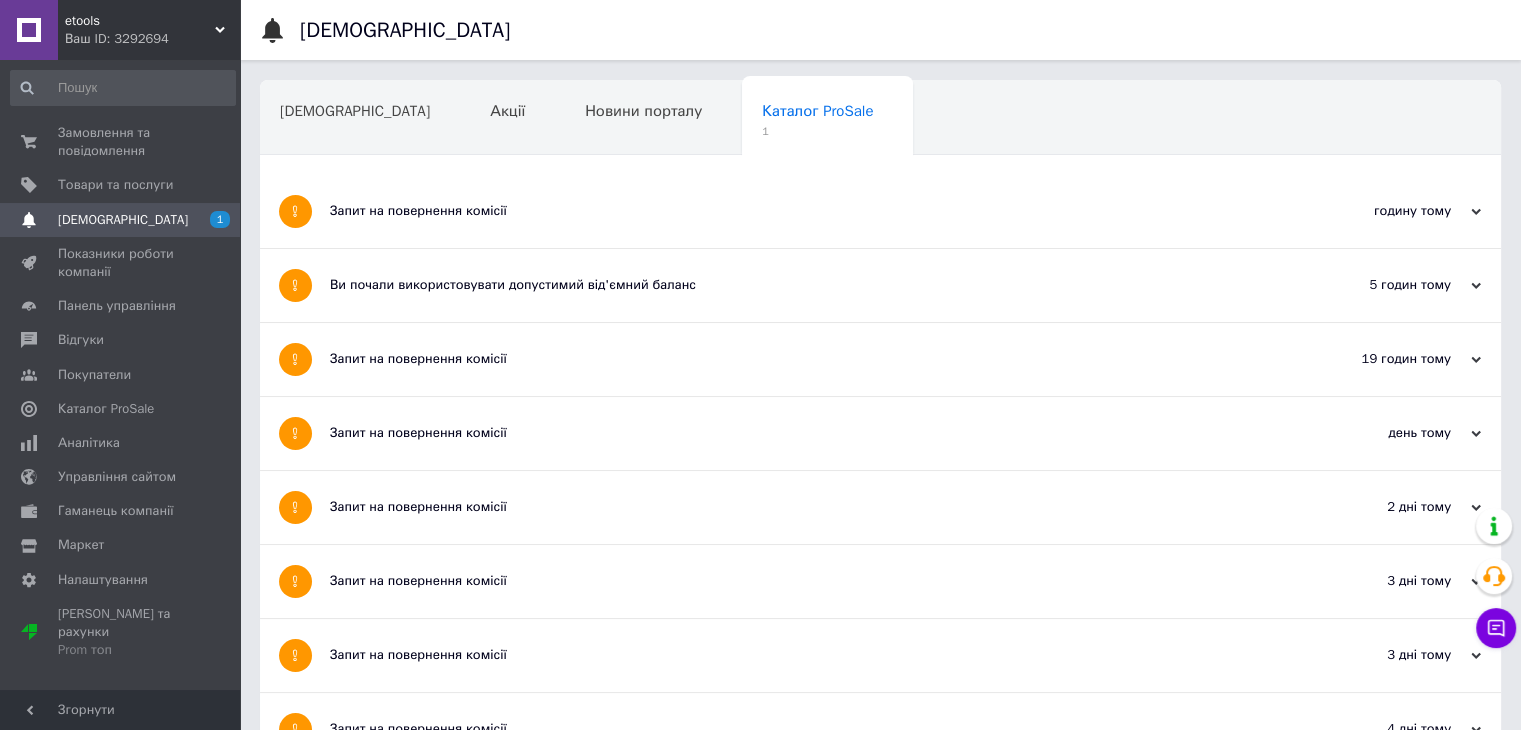 click on "Запит на повернення комісії" at bounding box center [805, 211] 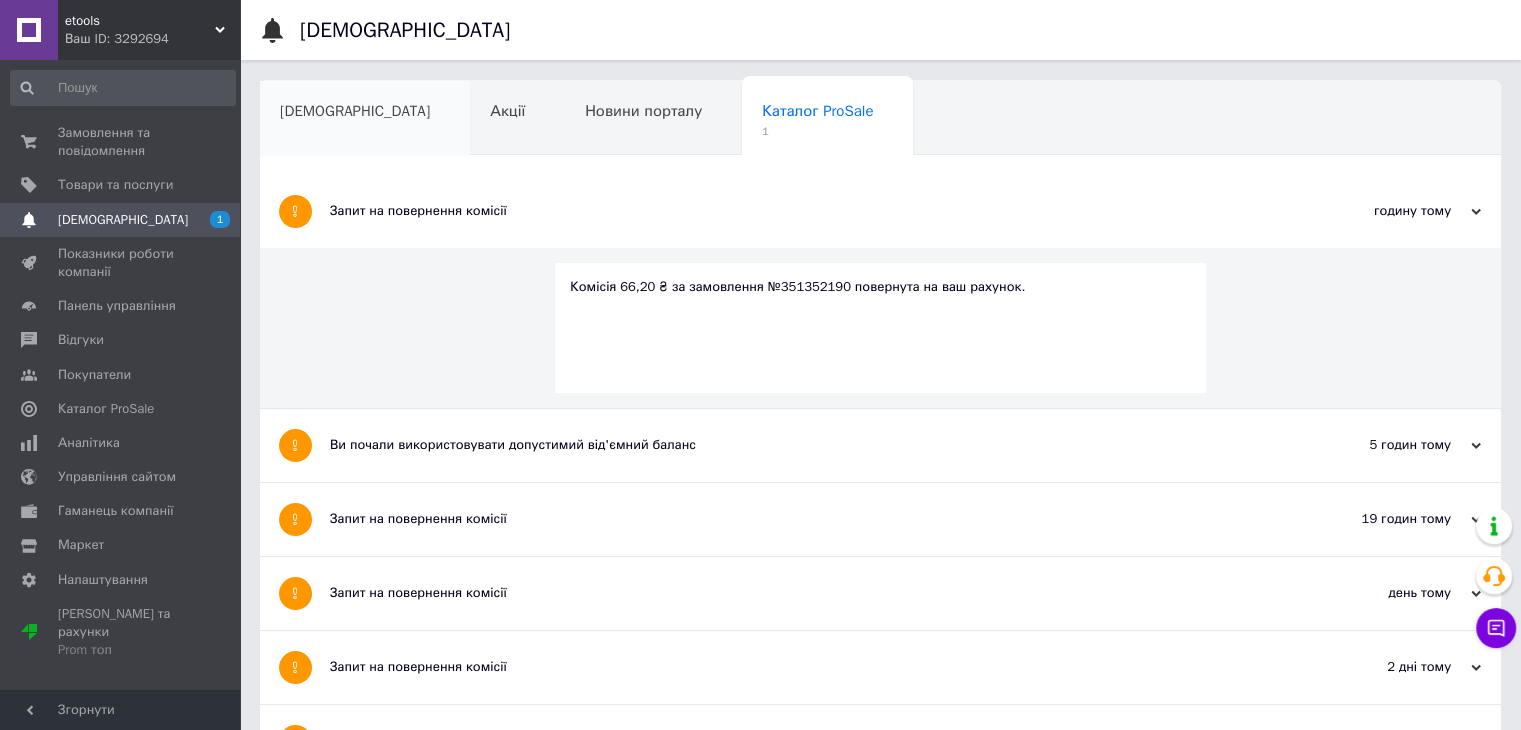 click on "[DEMOGRAPHIC_DATA]" at bounding box center [365, 119] 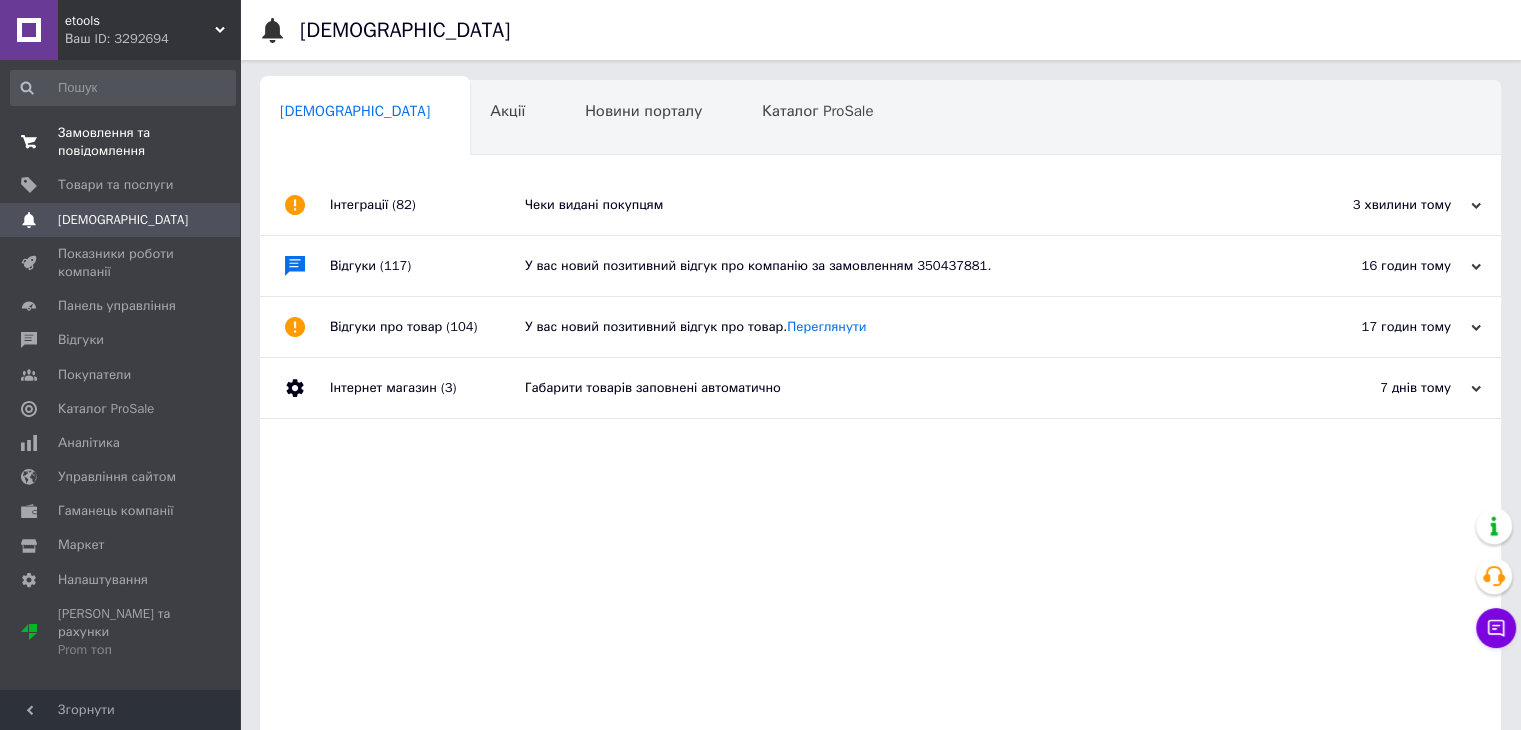 click on "Замовлення та повідомлення" at bounding box center [121, 142] 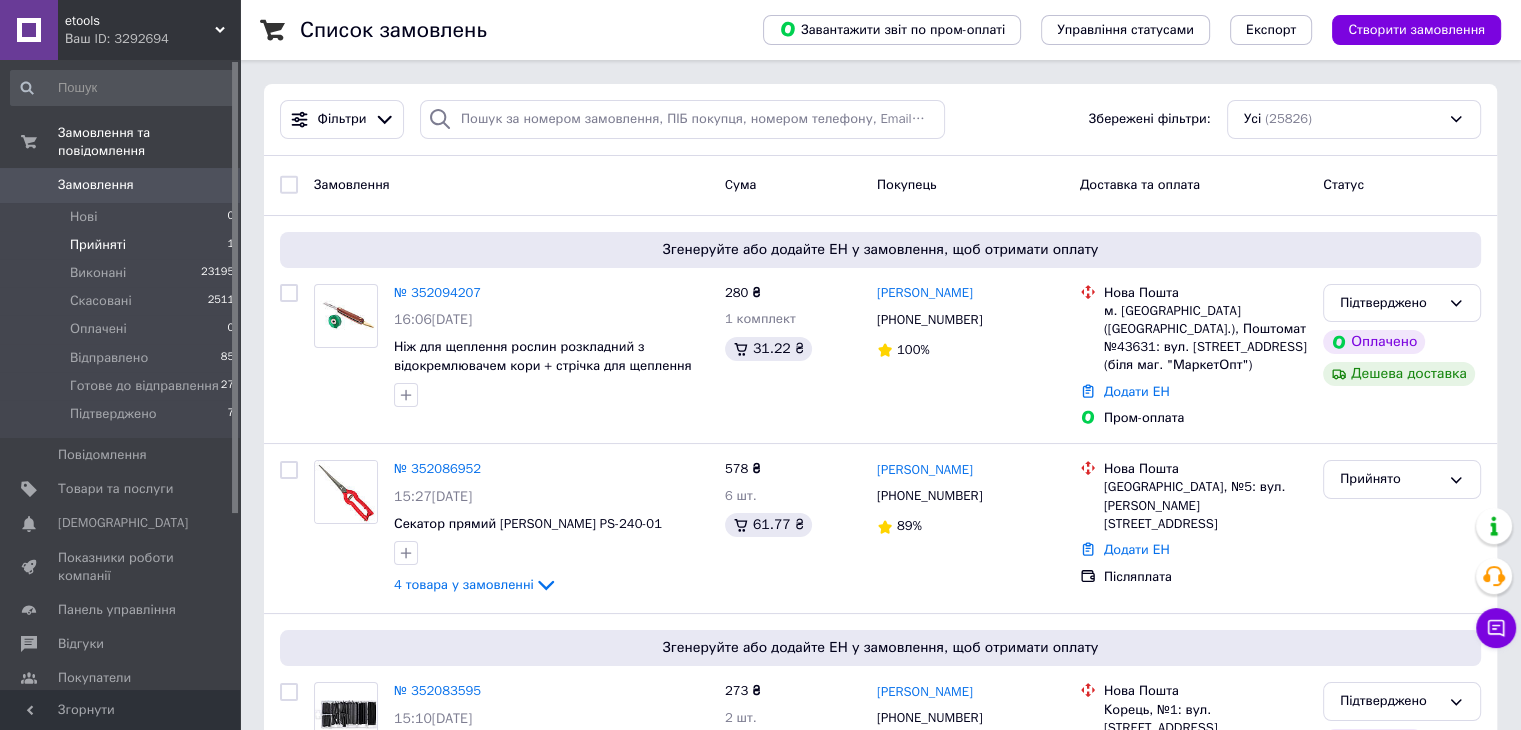 click on "Прийняті" at bounding box center [98, 245] 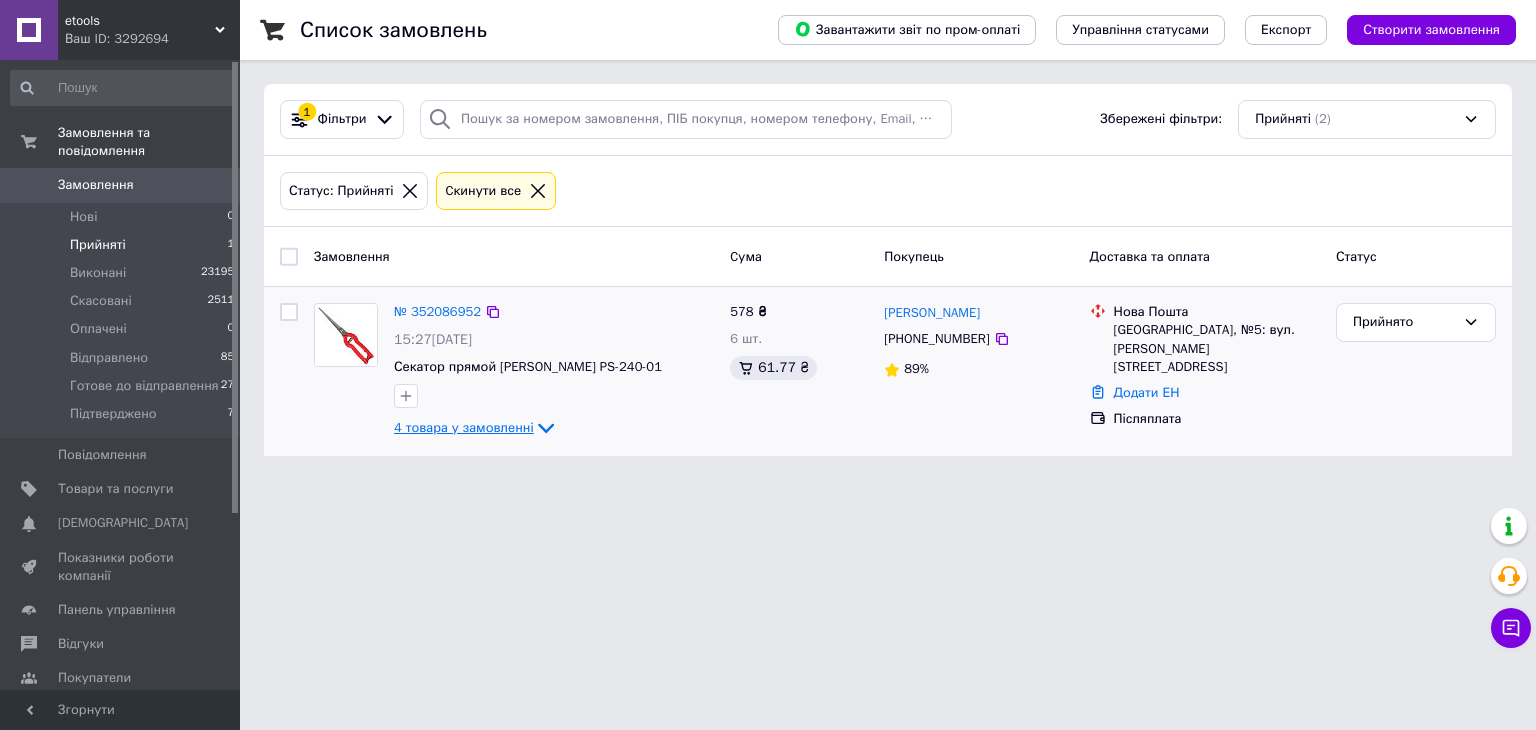 click on "4 товара у замовленні" at bounding box center [464, 427] 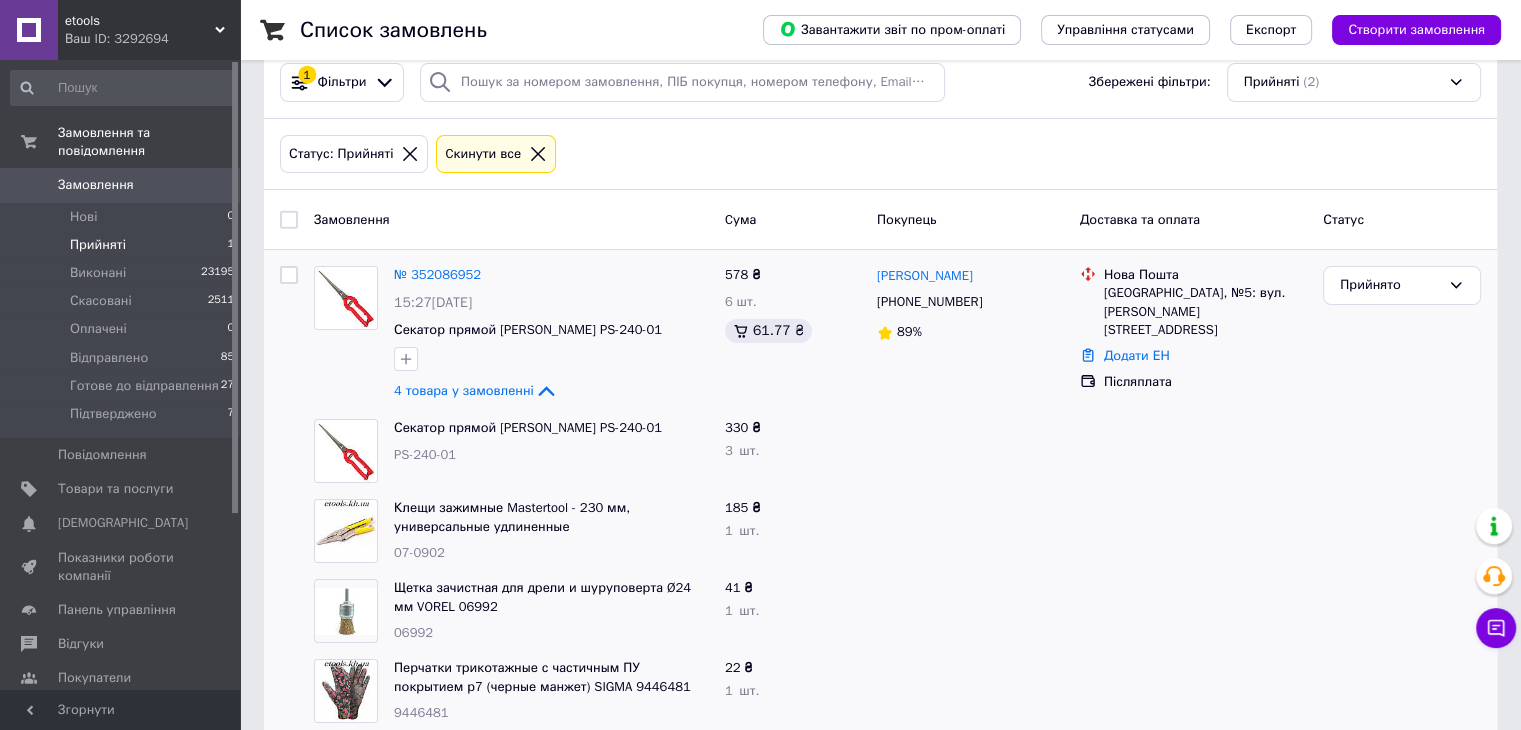 scroll, scrollTop: 70, scrollLeft: 0, axis: vertical 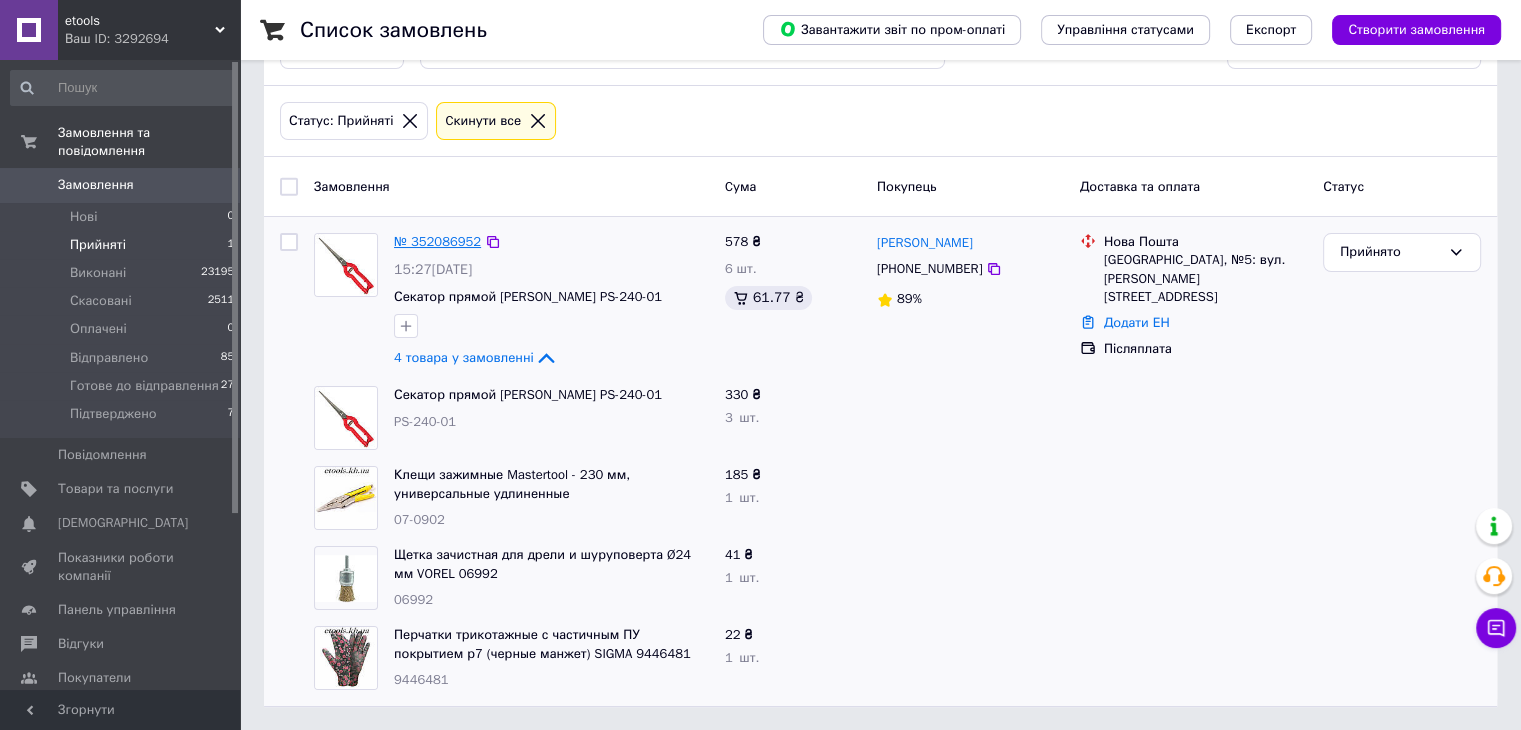 click on "№ 352086952" at bounding box center [437, 241] 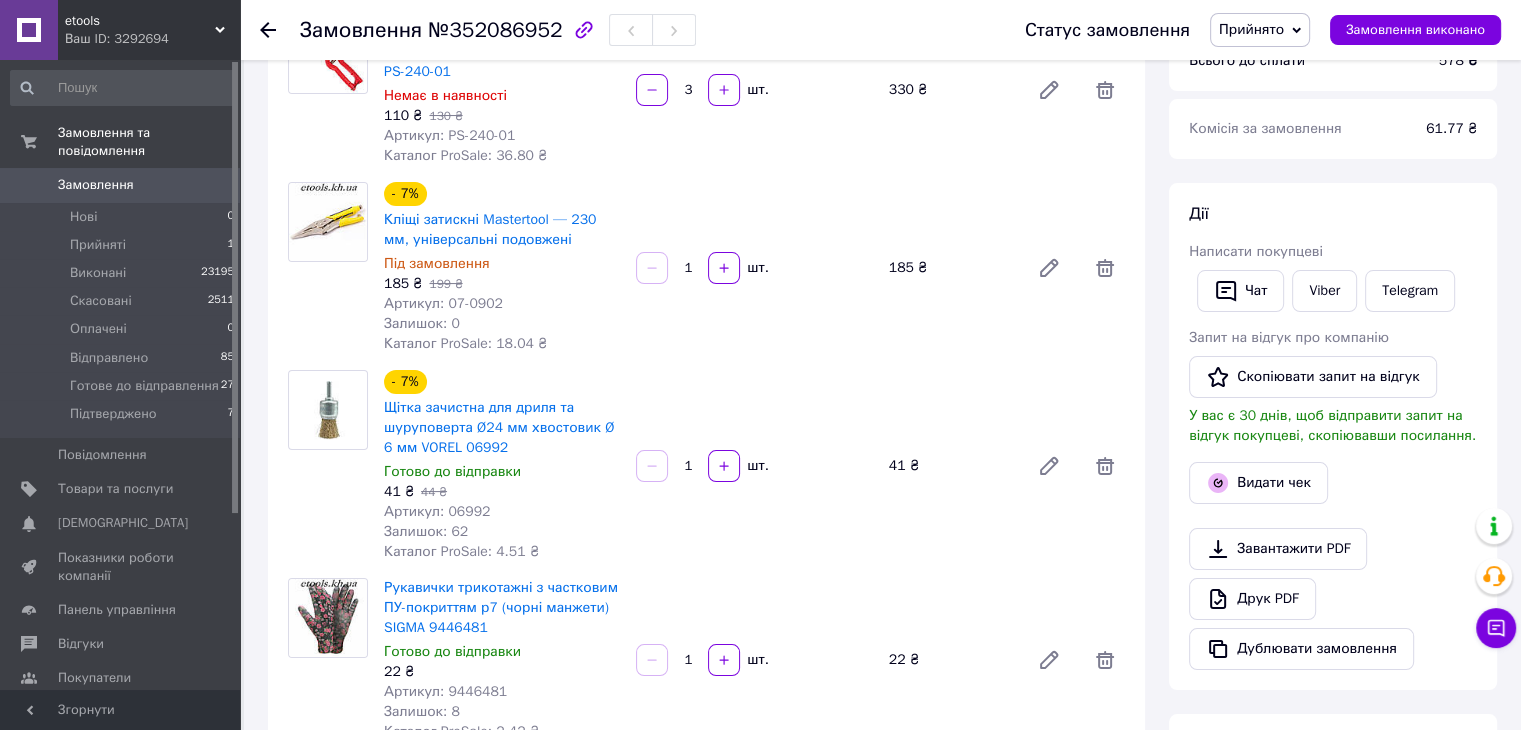 scroll, scrollTop: 370, scrollLeft: 0, axis: vertical 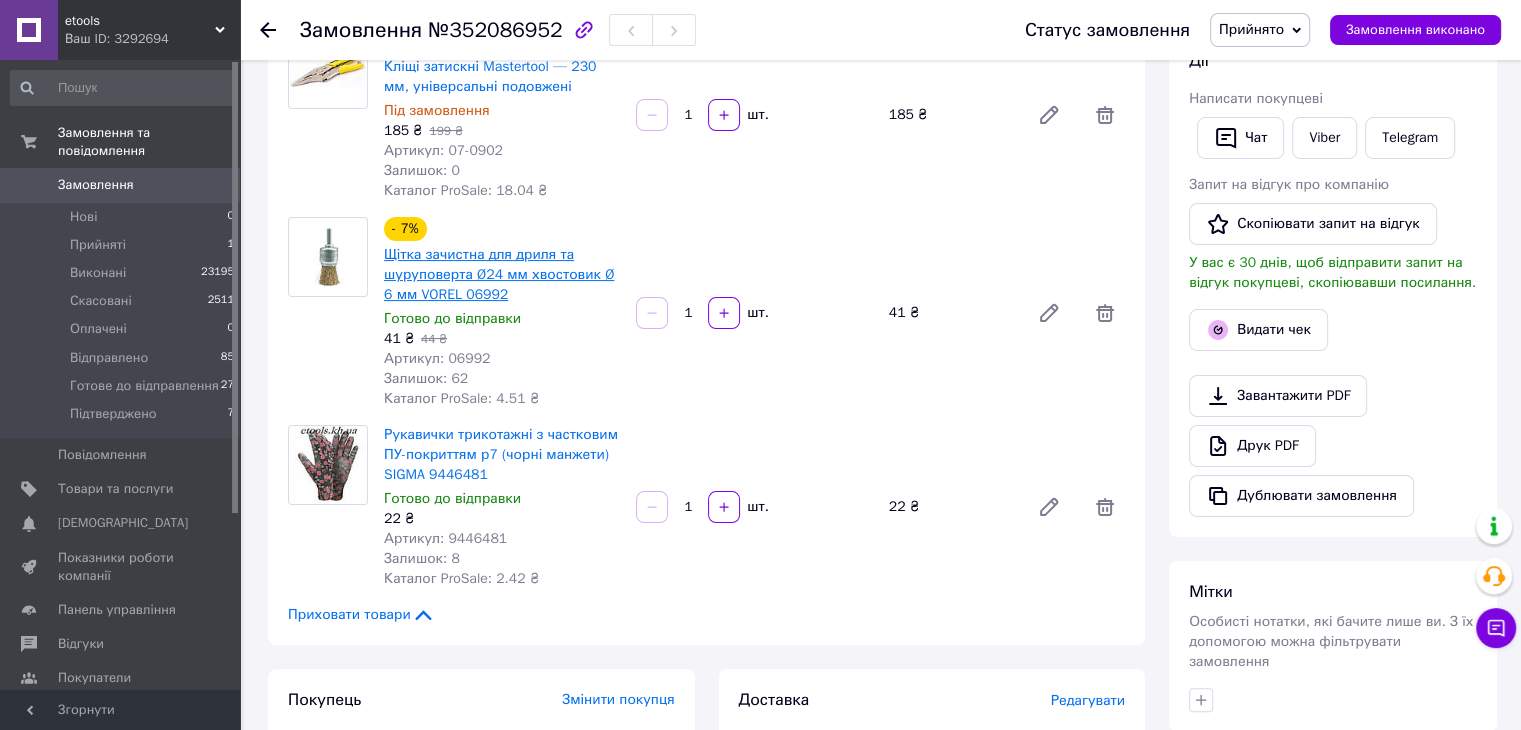 click on "Щітка зачистна для дриля та шуруповерта Ø24 мм хвостовик Ø 6 мм VOREL 06992" at bounding box center (499, 274) 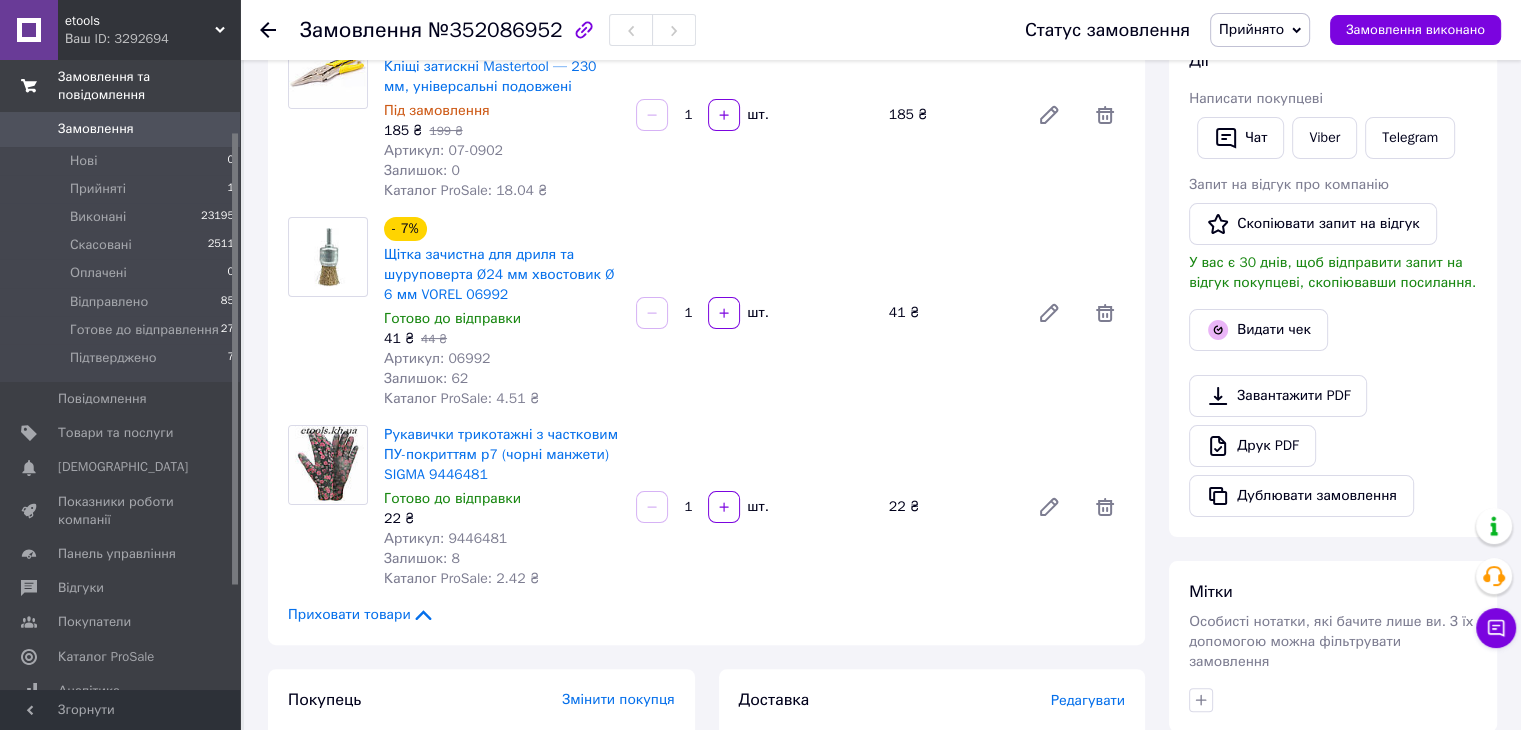 scroll, scrollTop: 100, scrollLeft: 0, axis: vertical 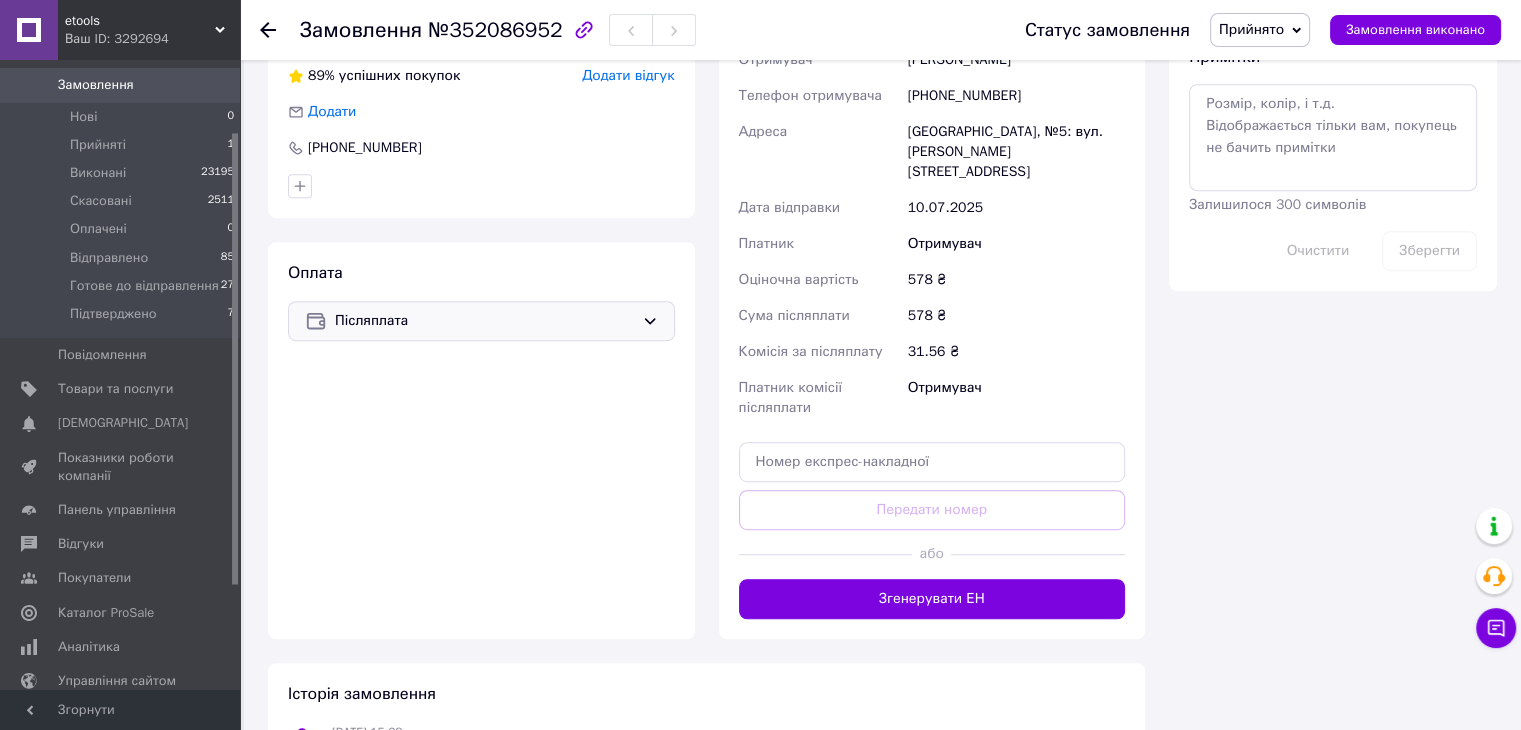 click on "Післяплата" at bounding box center (484, 321) 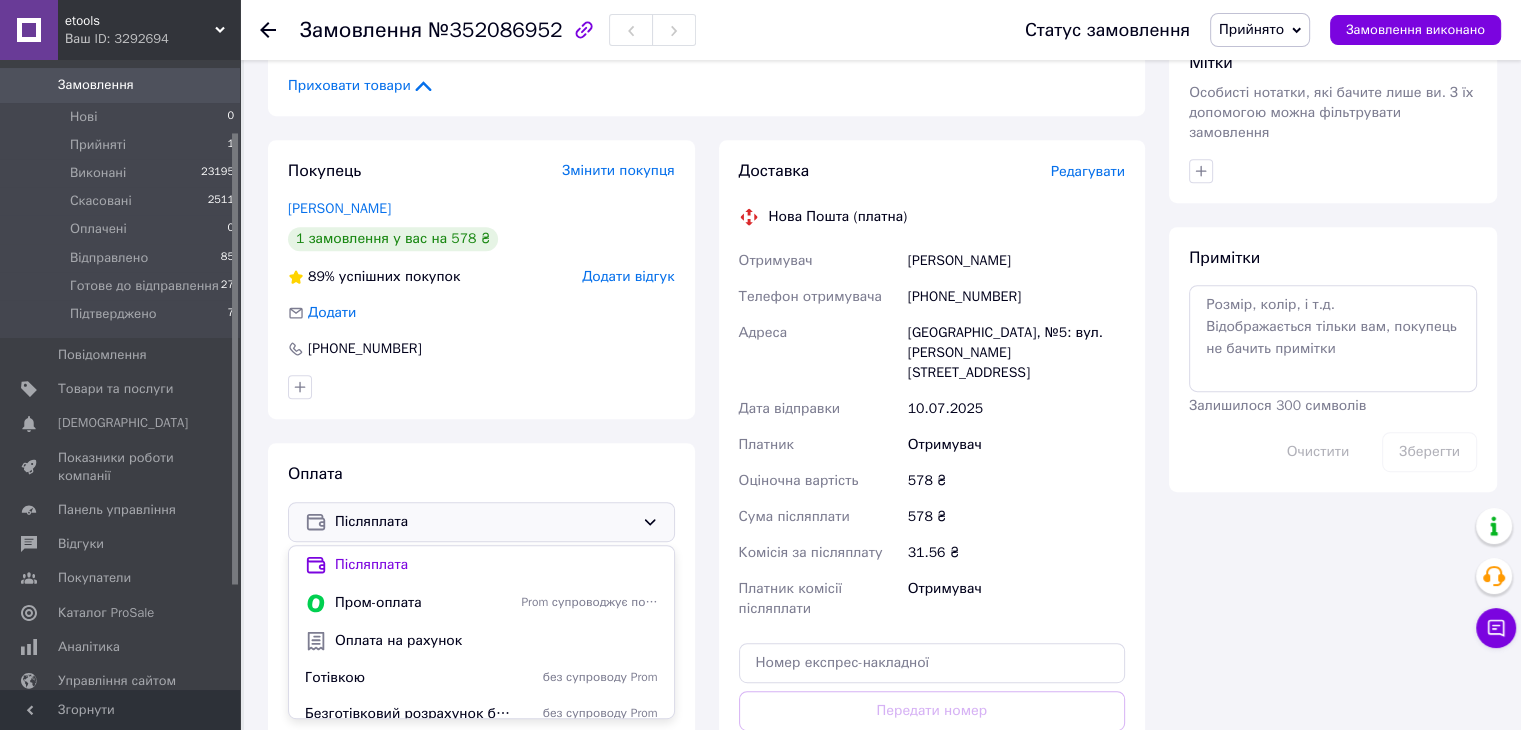 scroll, scrollTop: 900, scrollLeft: 0, axis: vertical 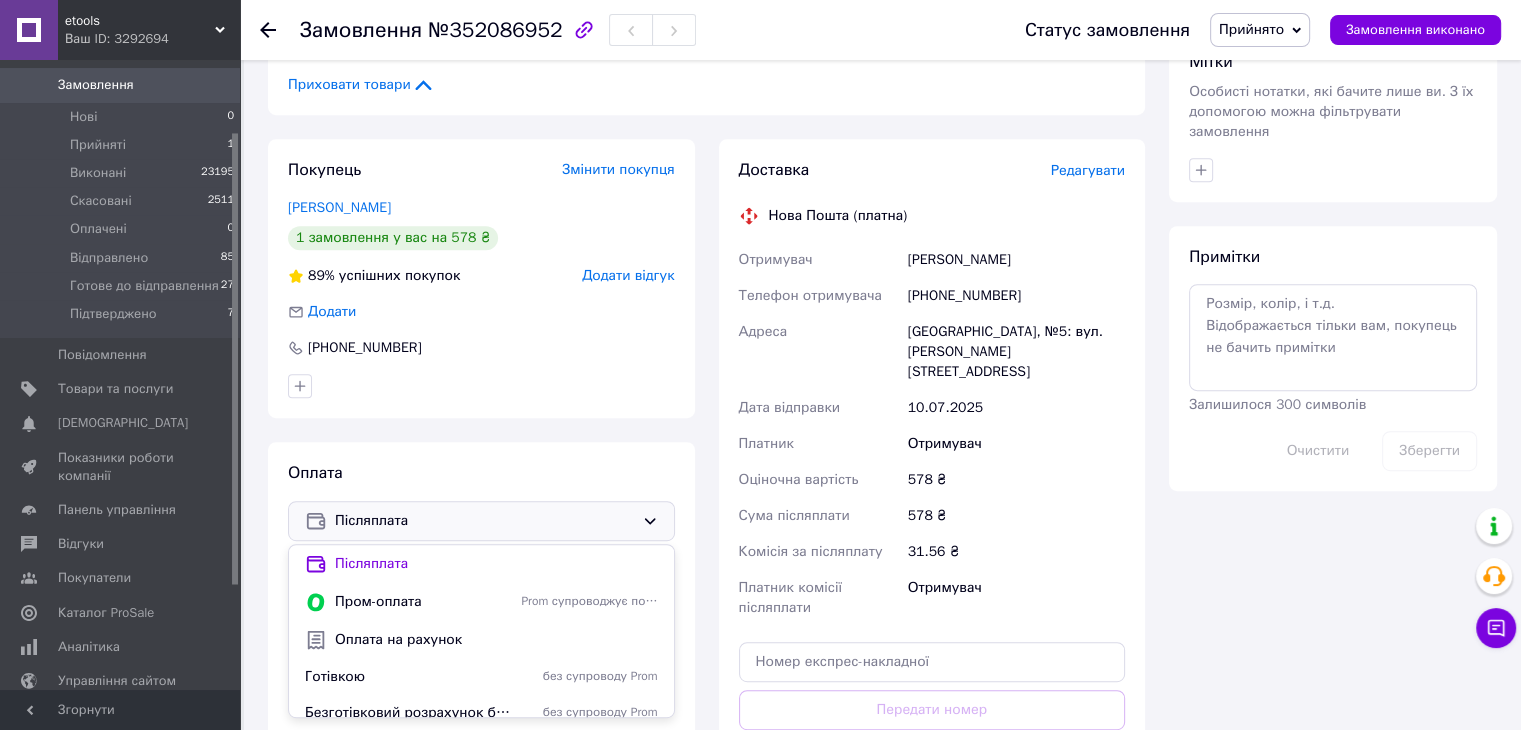 click on "Післяплата" at bounding box center [484, 521] 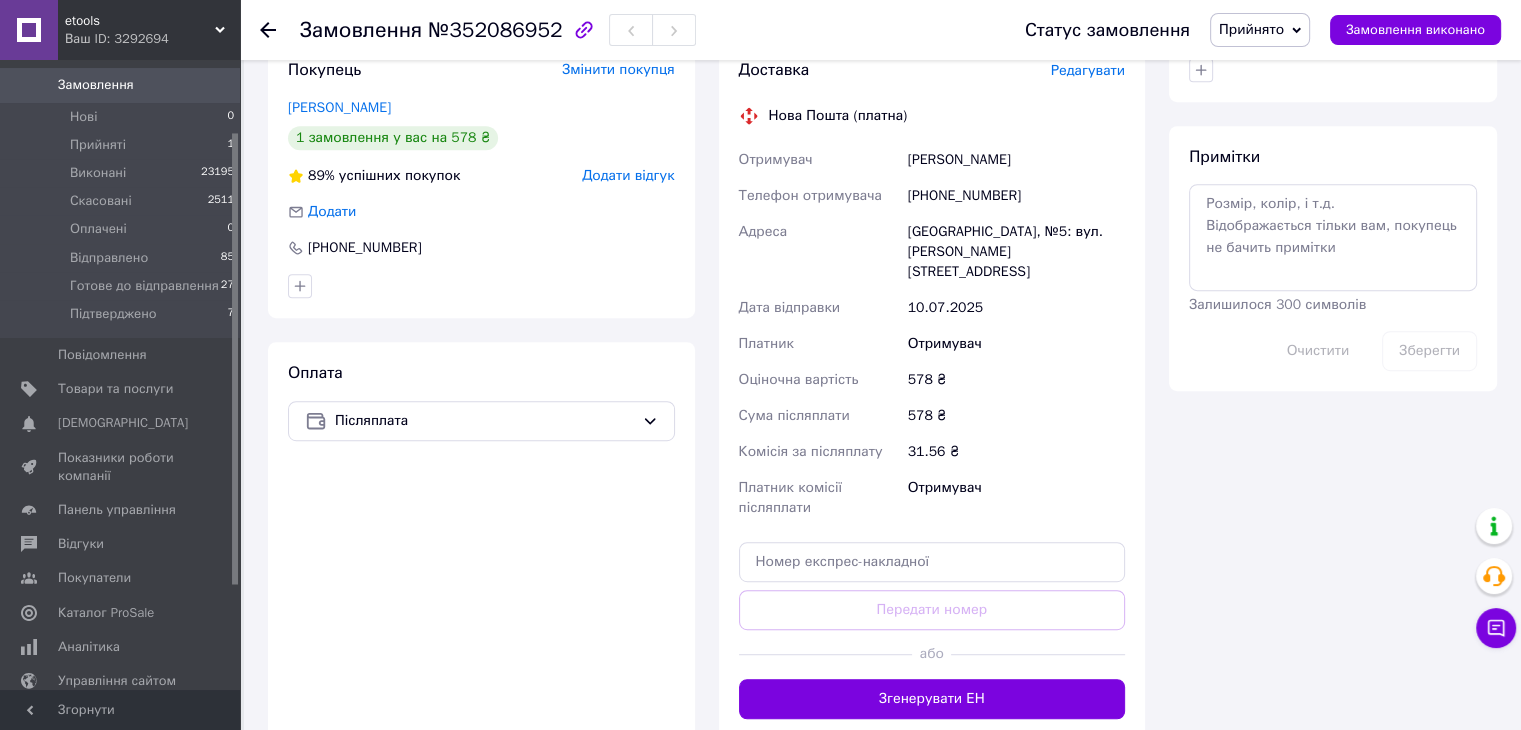 scroll, scrollTop: 900, scrollLeft: 0, axis: vertical 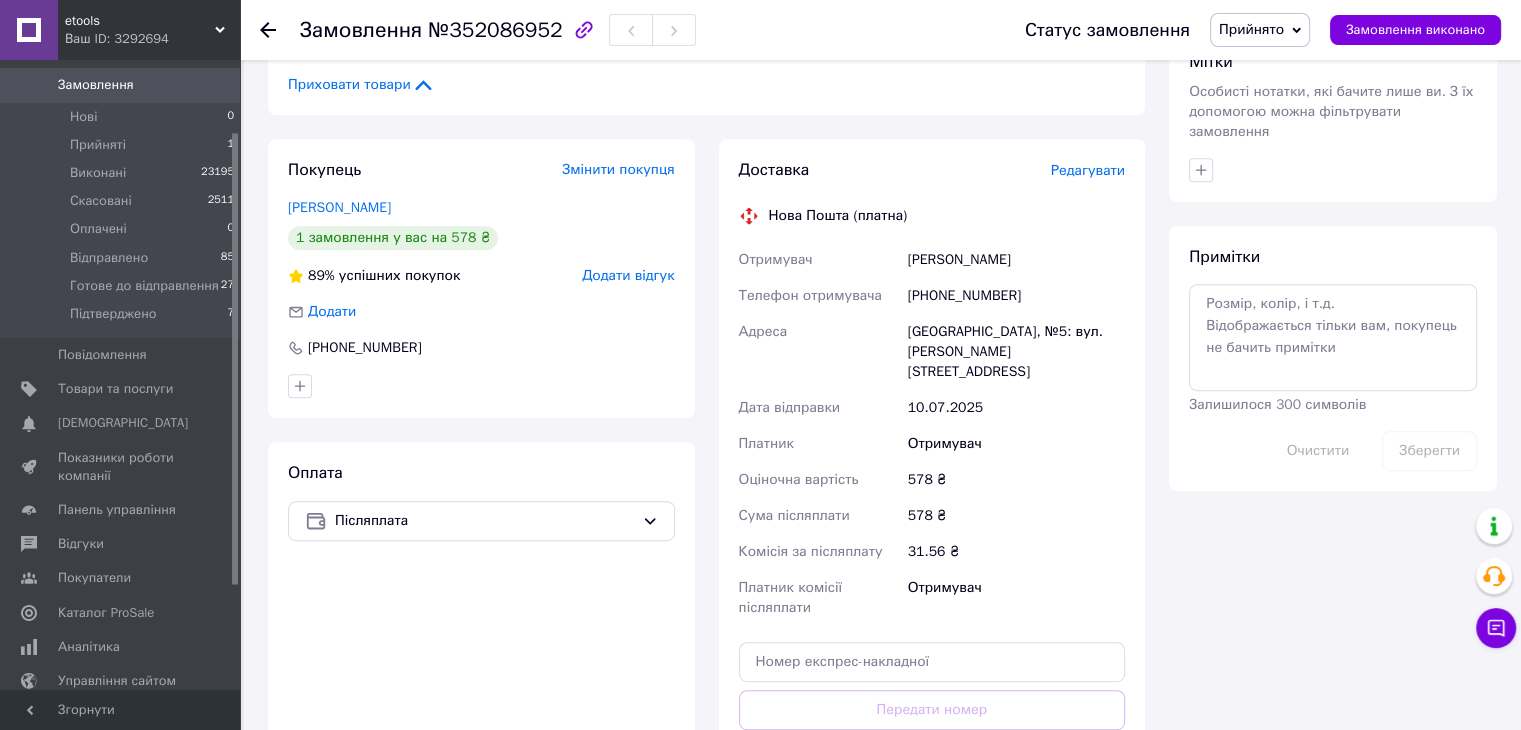 click on "Прийнято" at bounding box center [1251, 29] 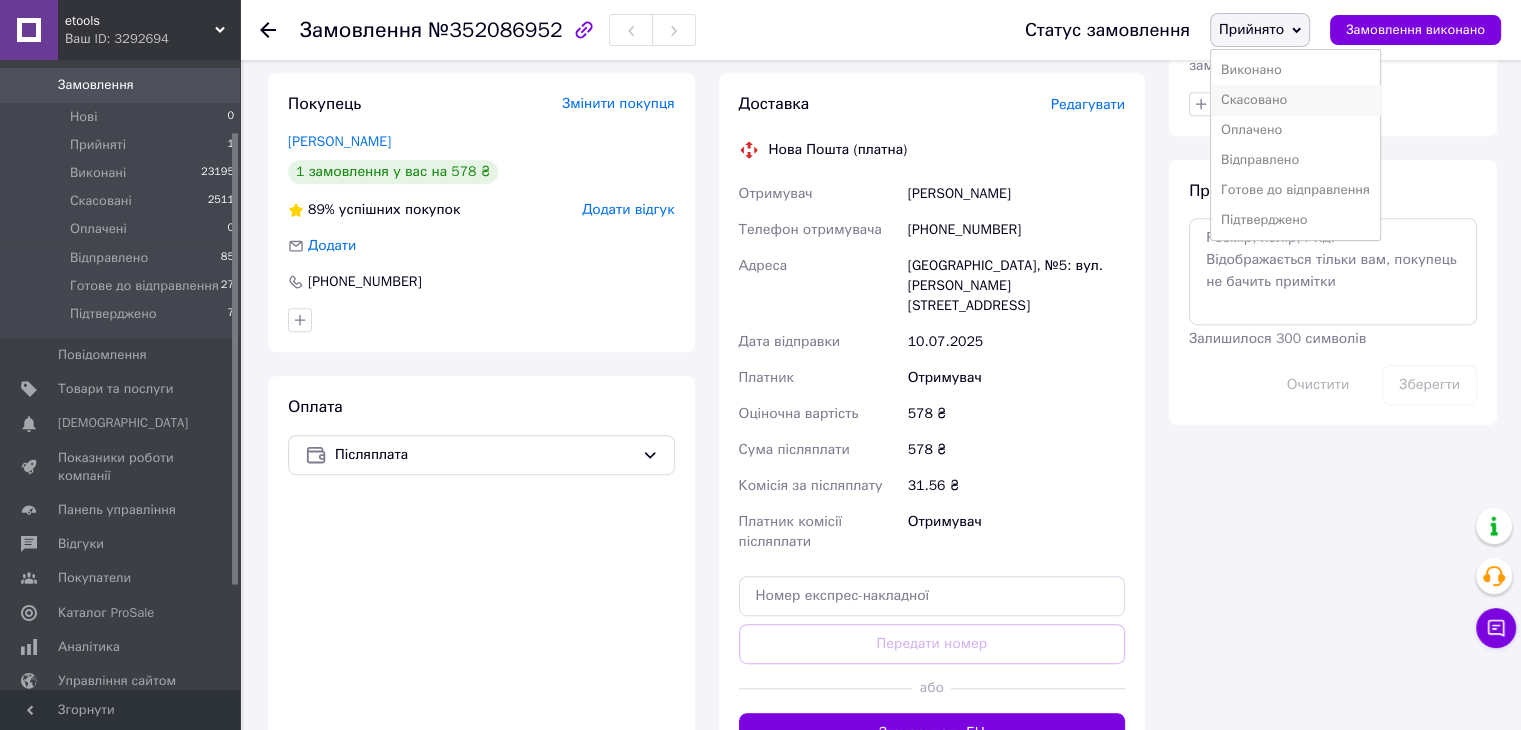 scroll, scrollTop: 1000, scrollLeft: 0, axis: vertical 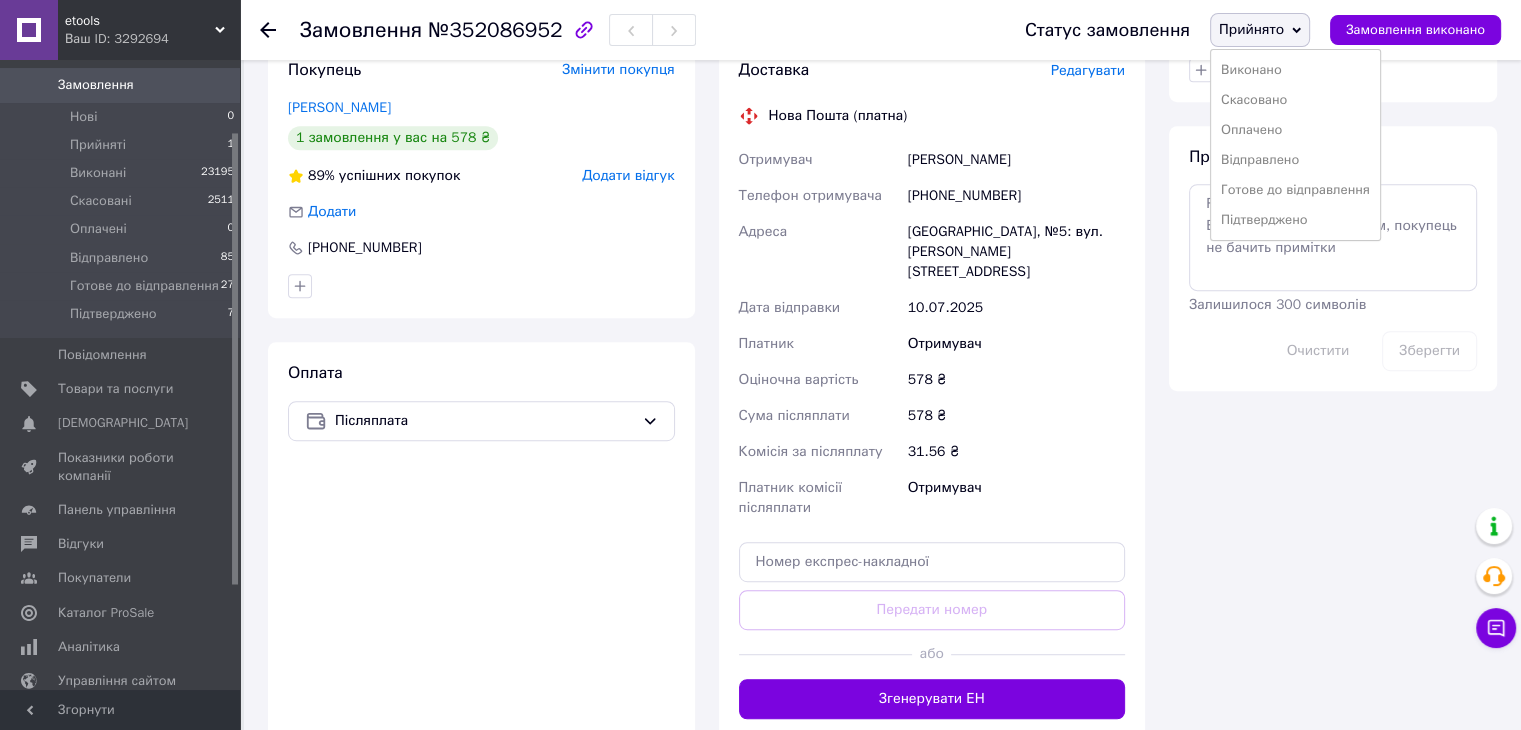 click on "Прийнято" at bounding box center (1251, 29) 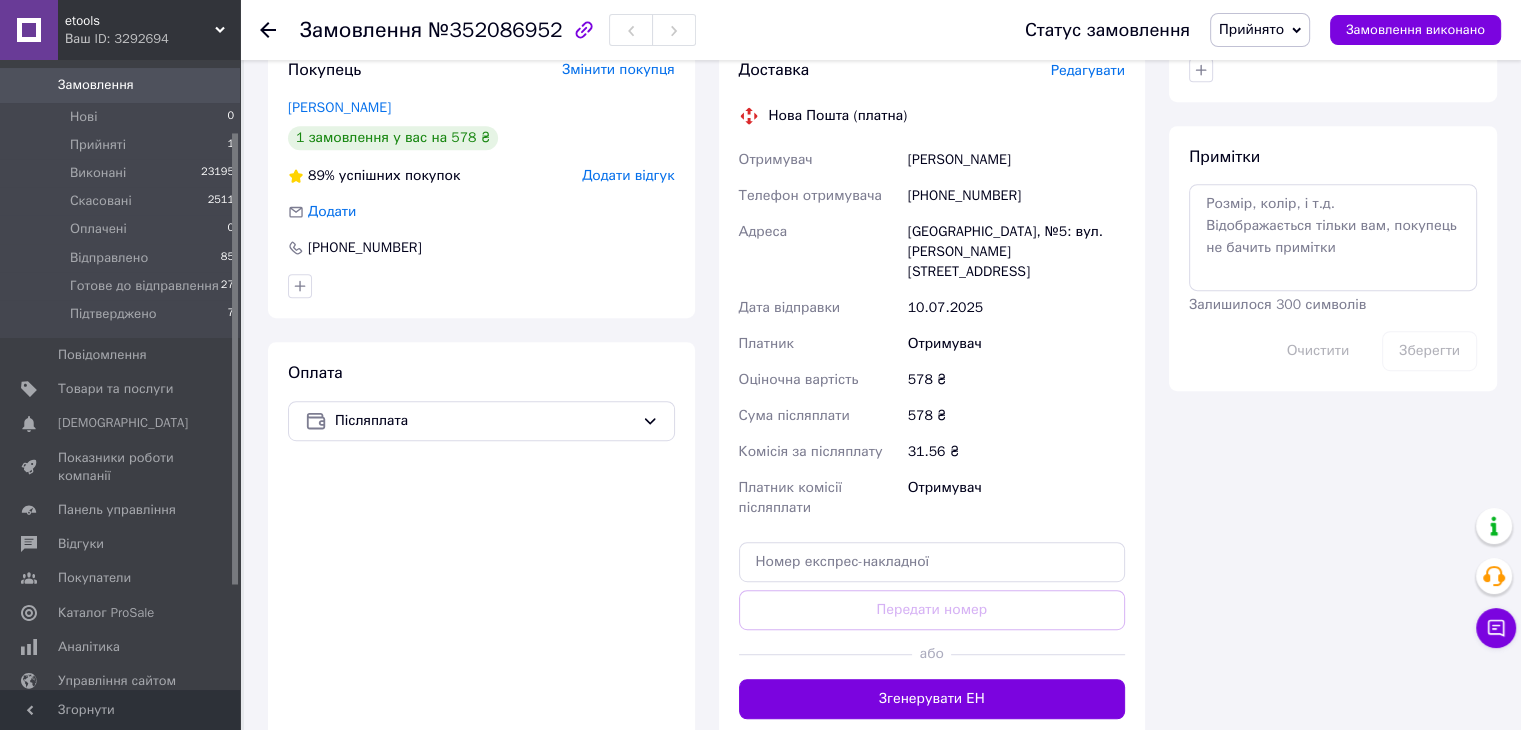 click on "Прийнято" at bounding box center [1251, 29] 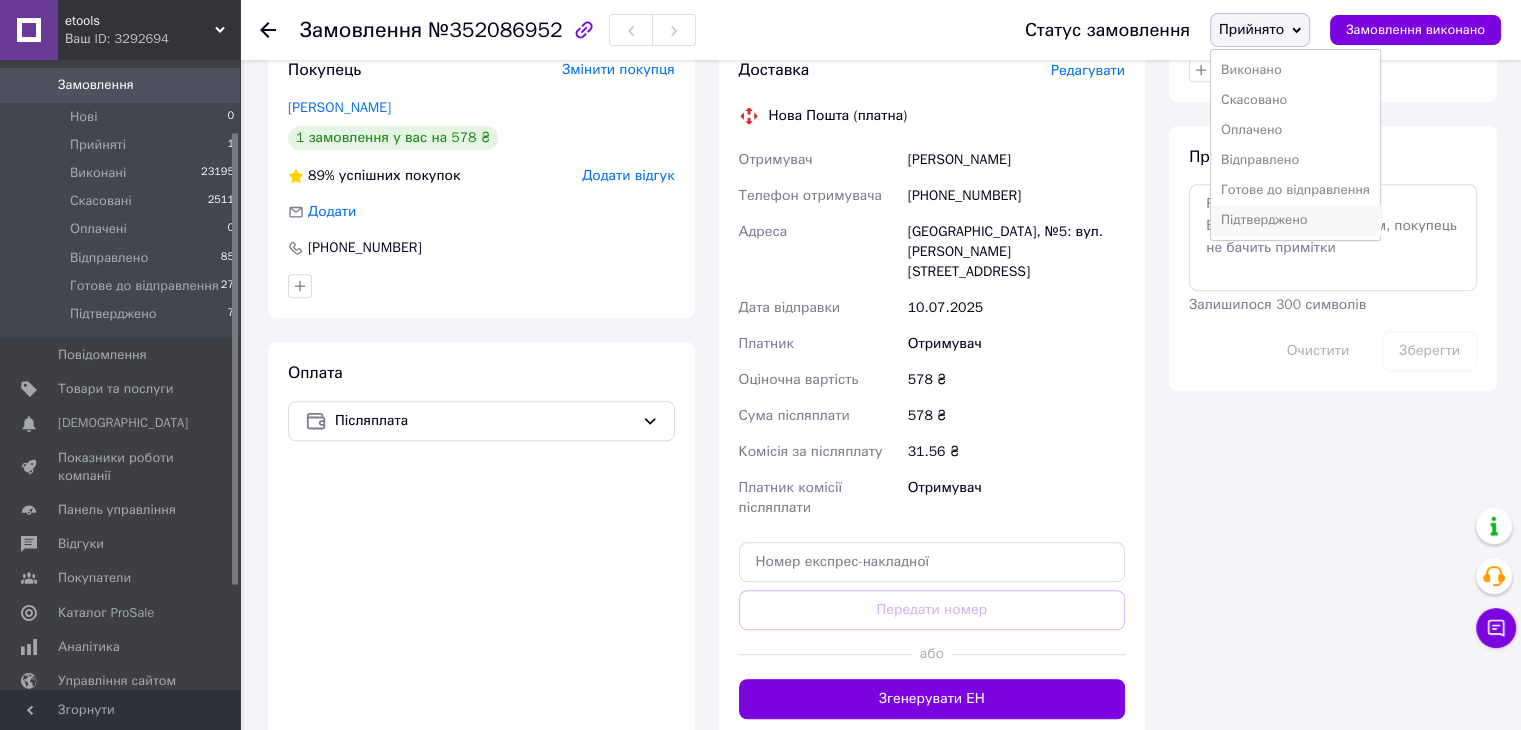 click on "Підтверджено" at bounding box center (1295, 220) 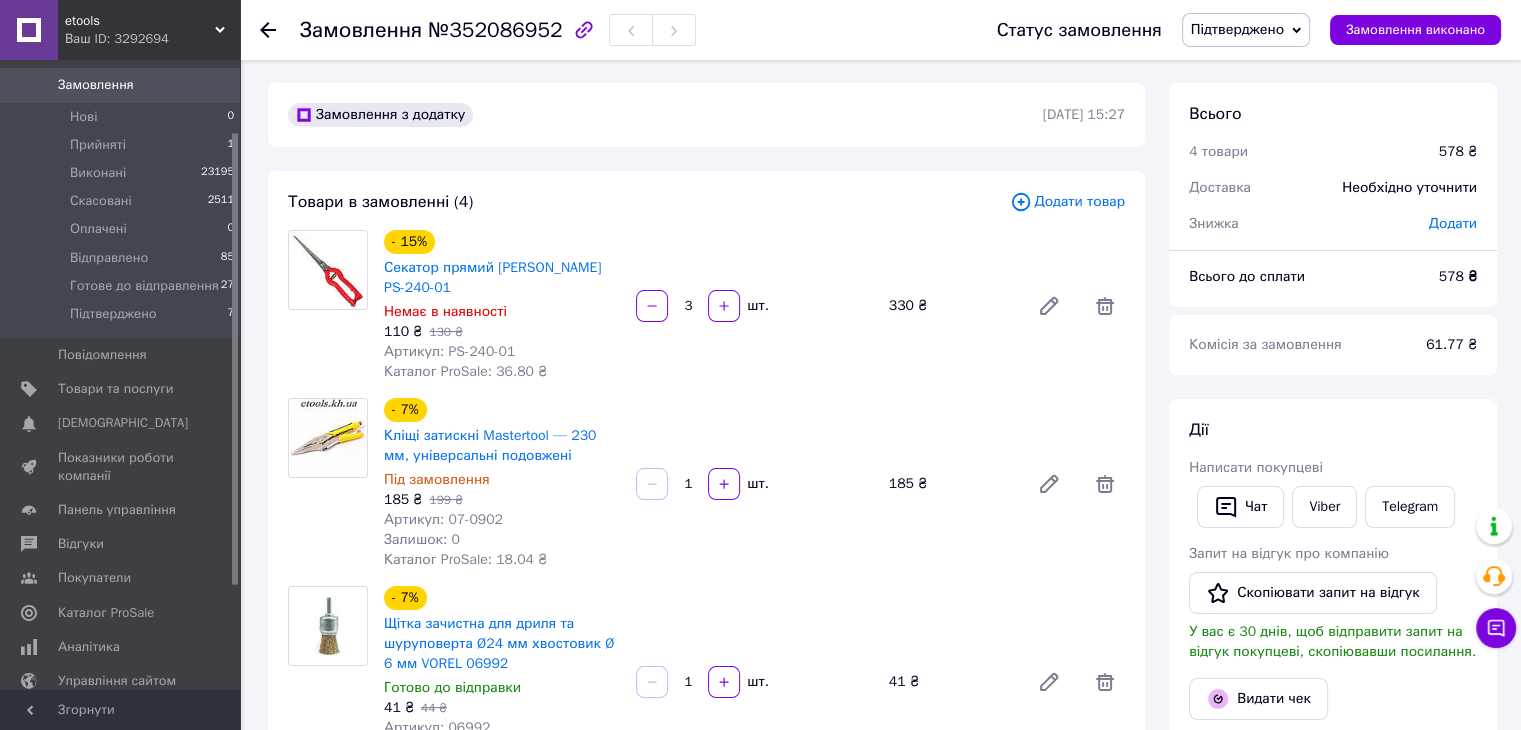 scroll, scrollTop: 0, scrollLeft: 0, axis: both 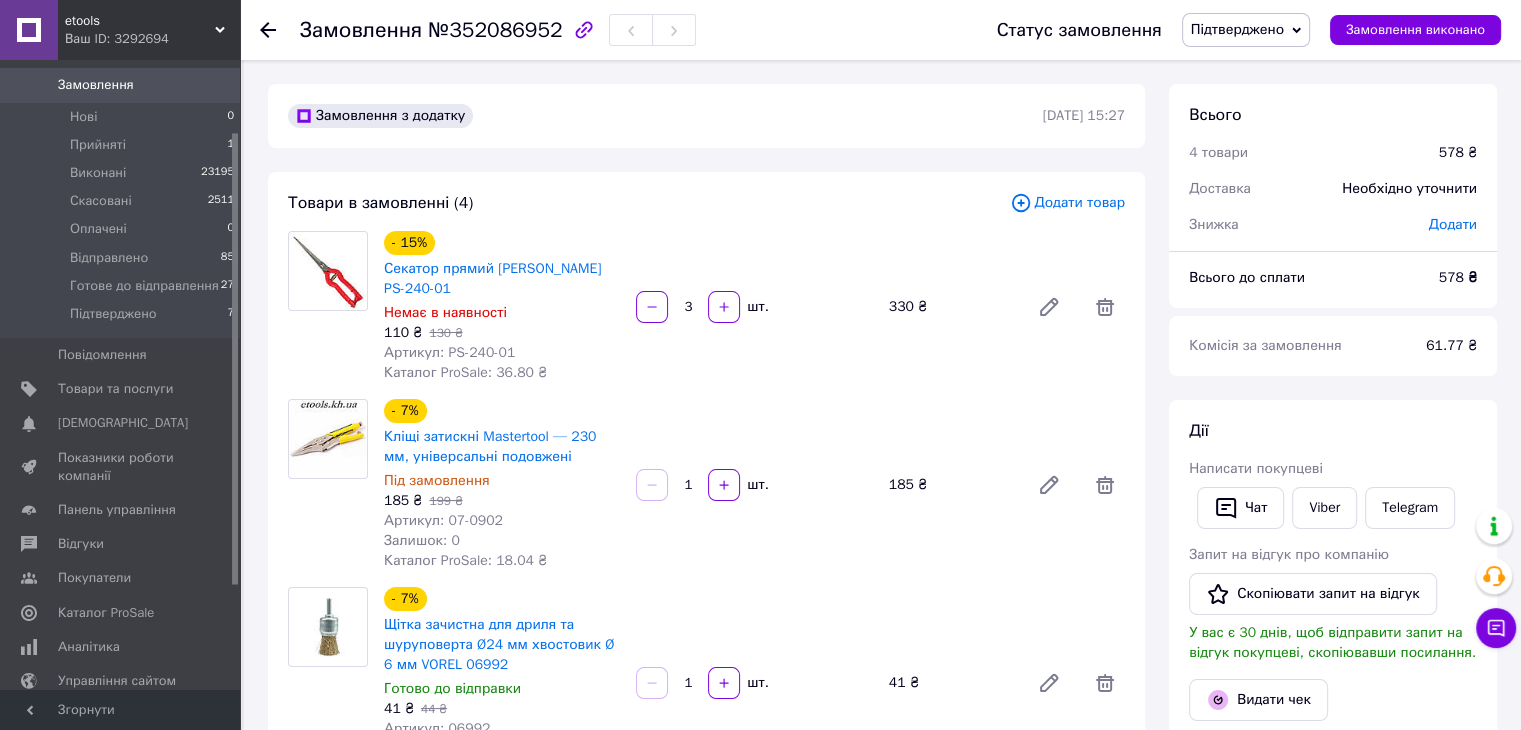 click on "Додати товар" at bounding box center [1067, 203] 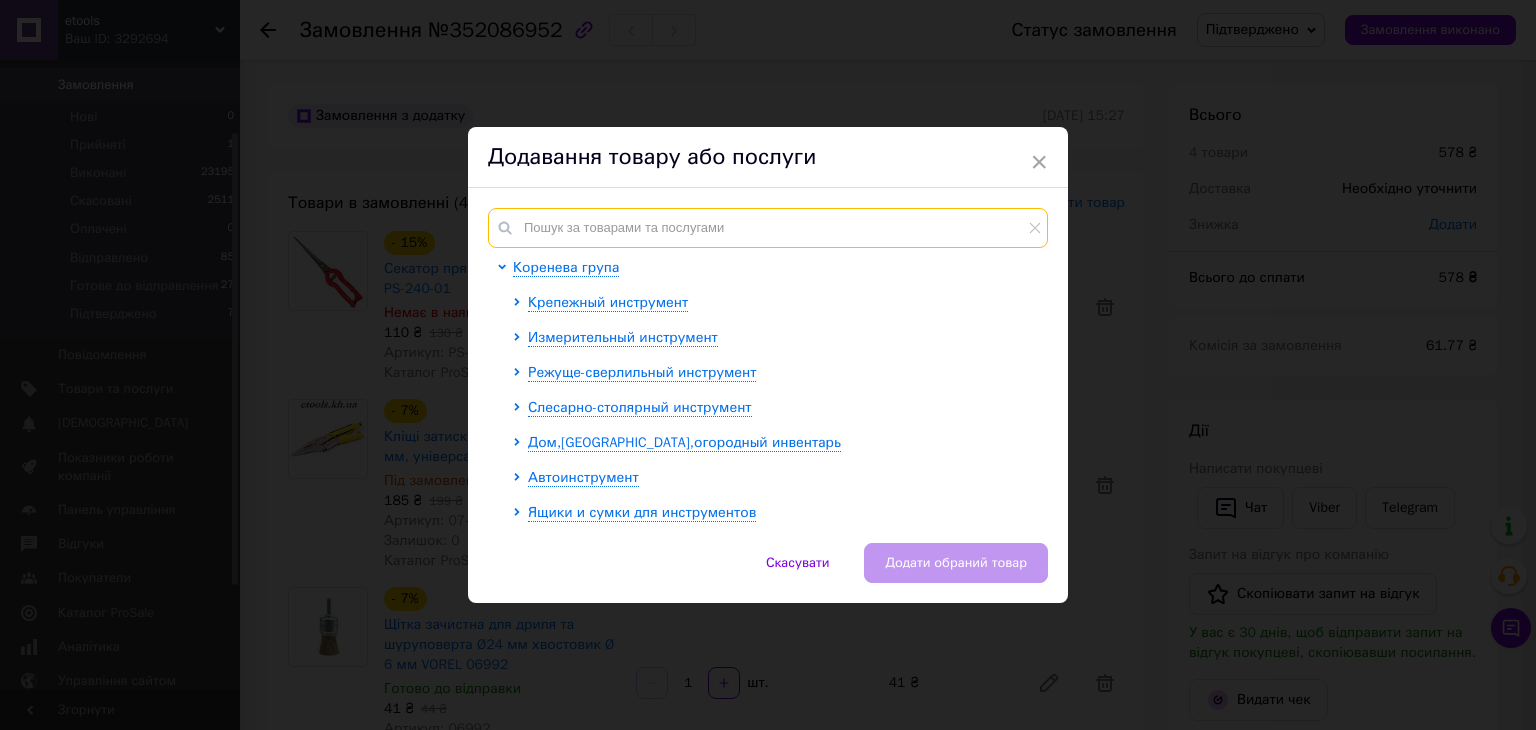 click at bounding box center [768, 228] 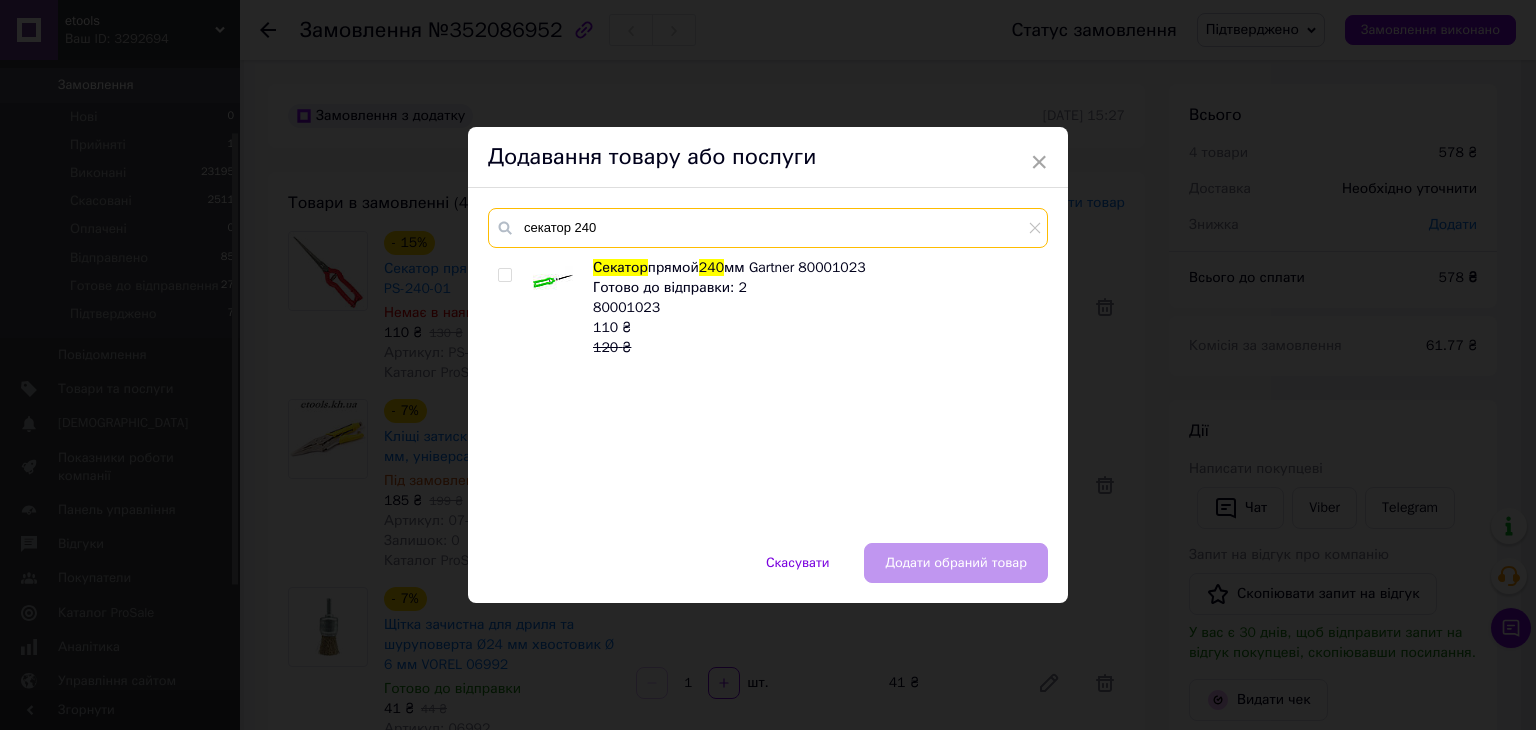 type on "секатор 240" 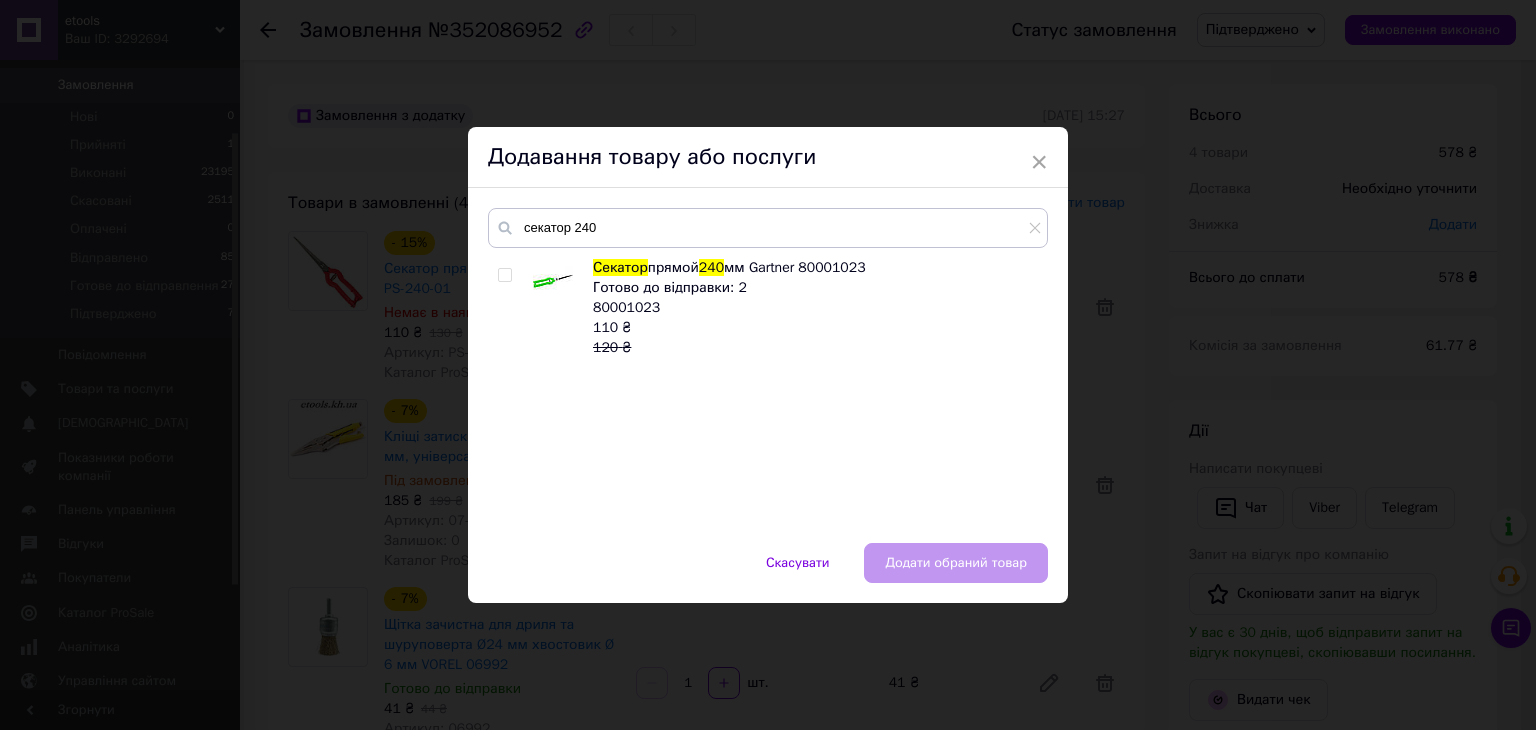 click at bounding box center (504, 275) 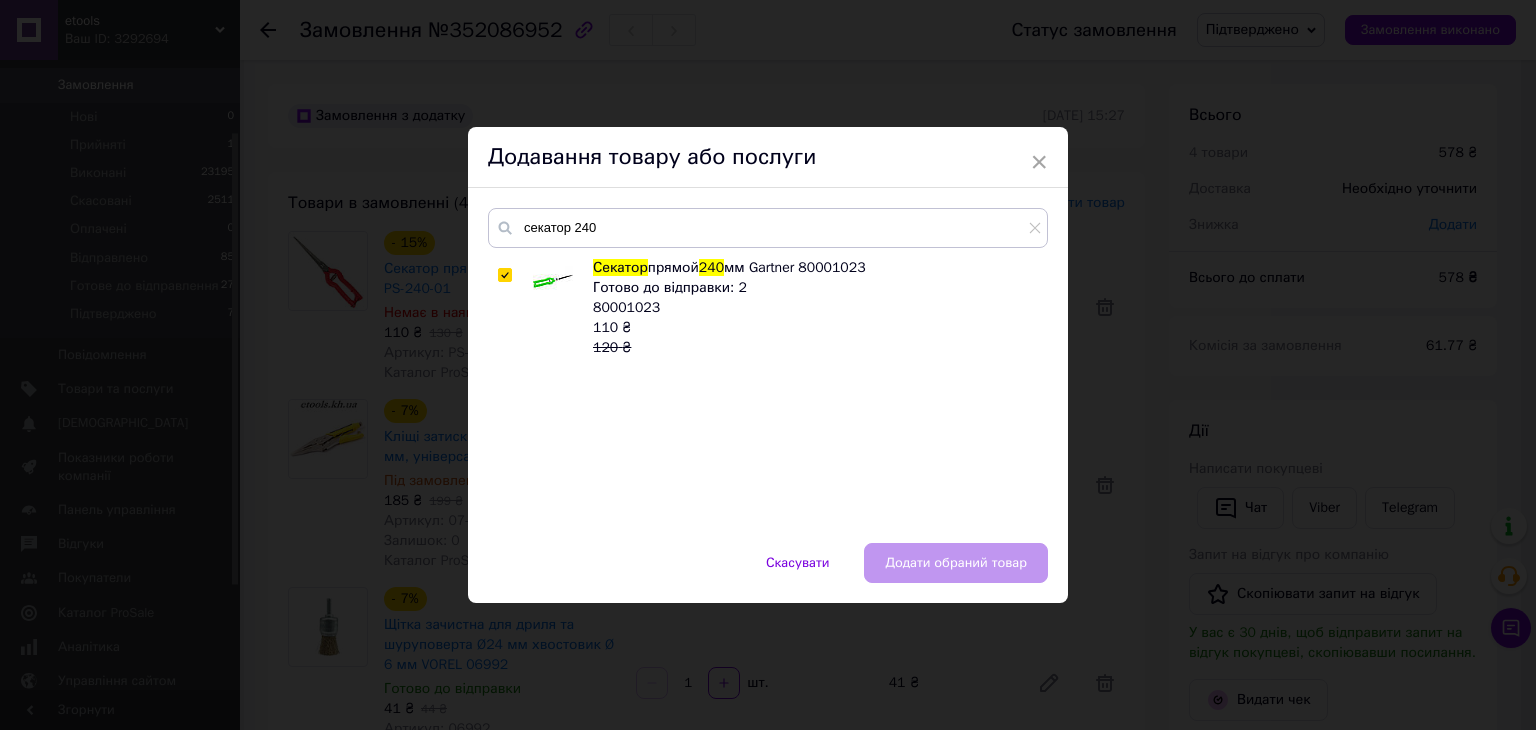 checkbox on "true" 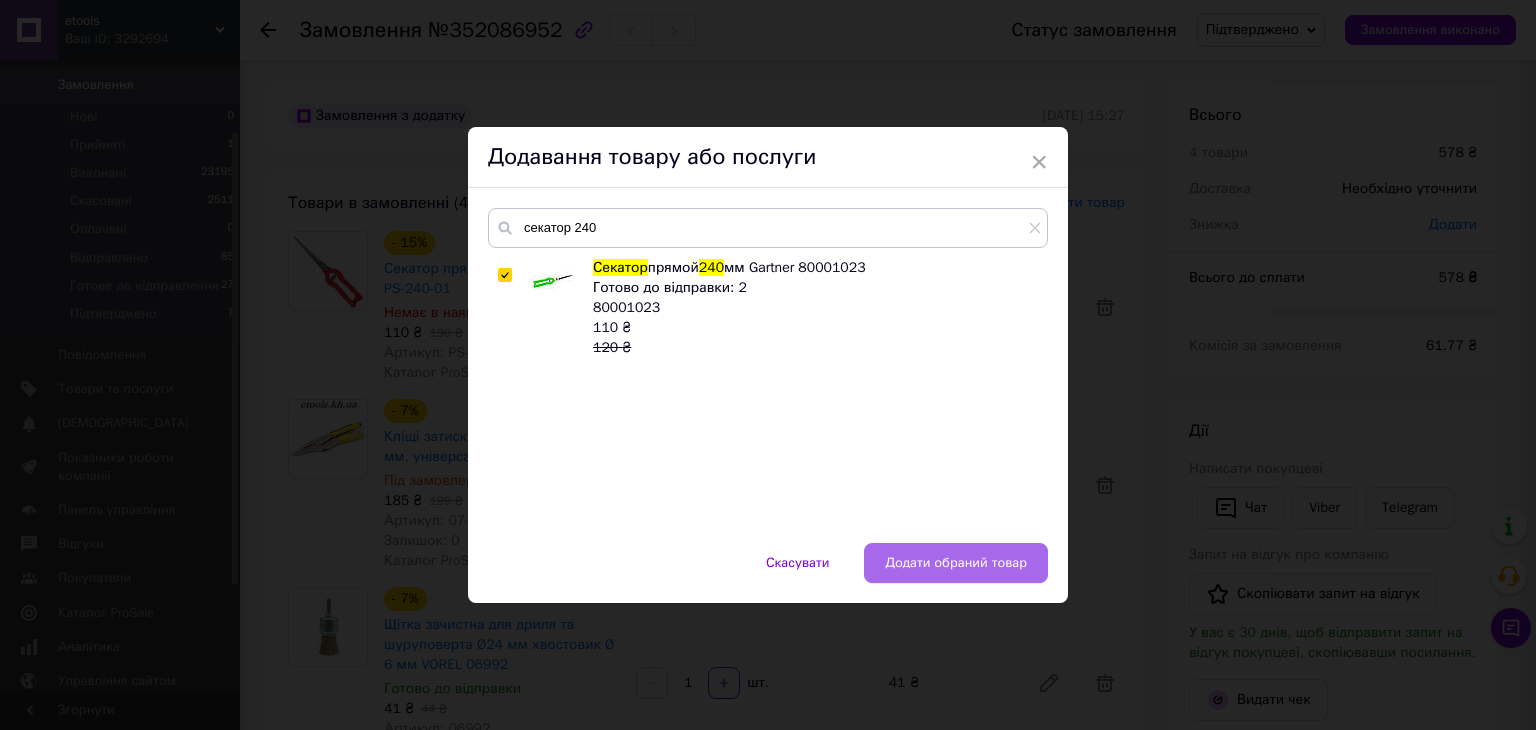 click on "Додати обраний товар" at bounding box center (956, 563) 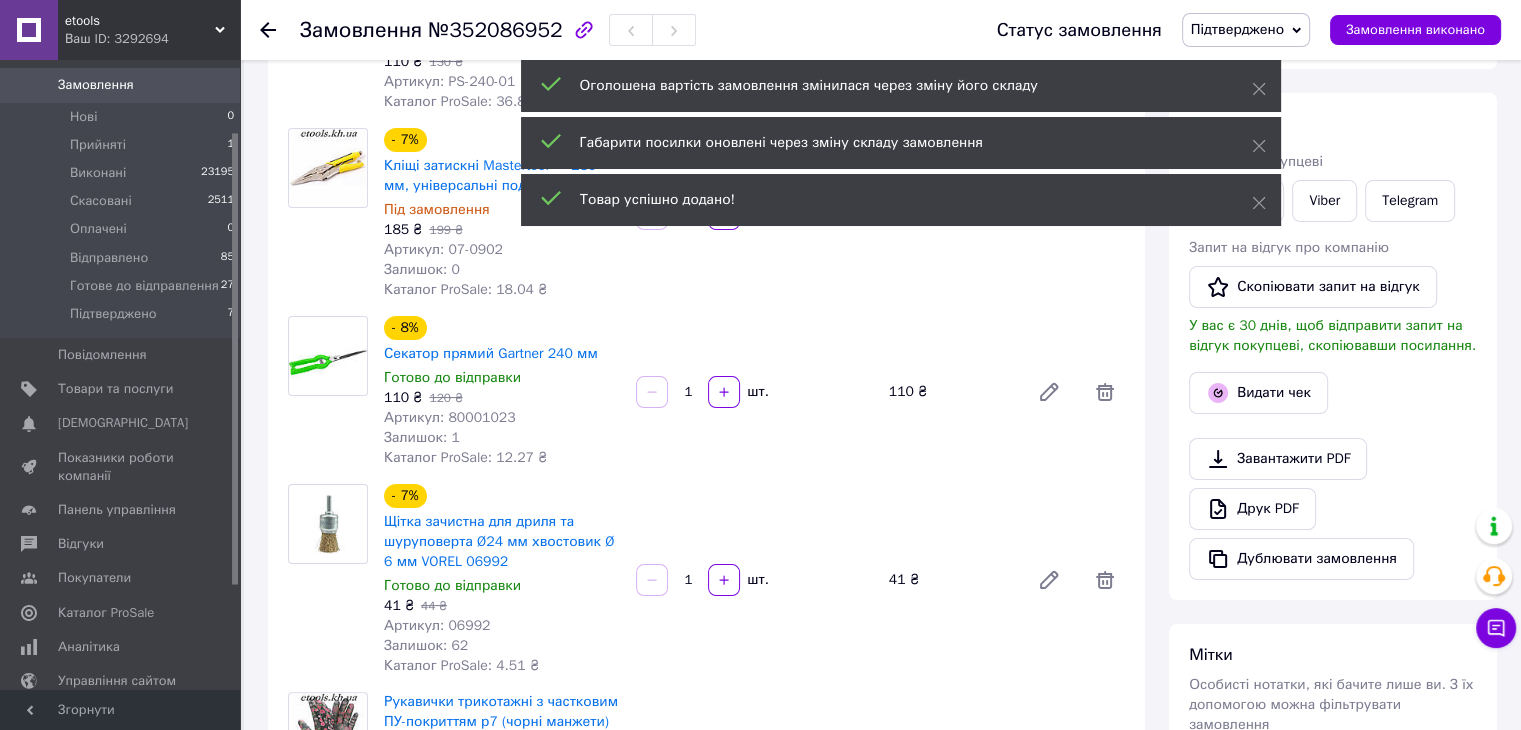 scroll, scrollTop: 300, scrollLeft: 0, axis: vertical 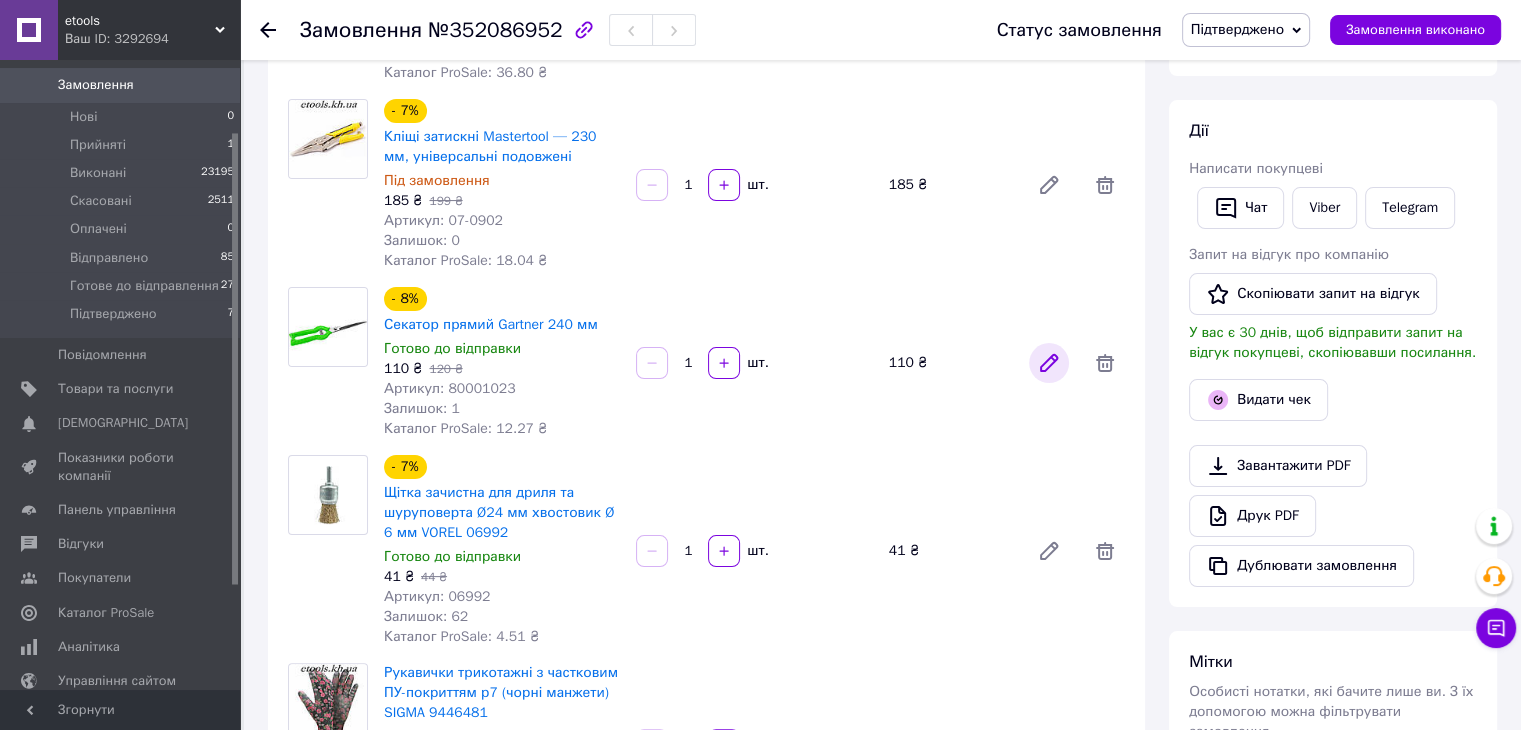 click 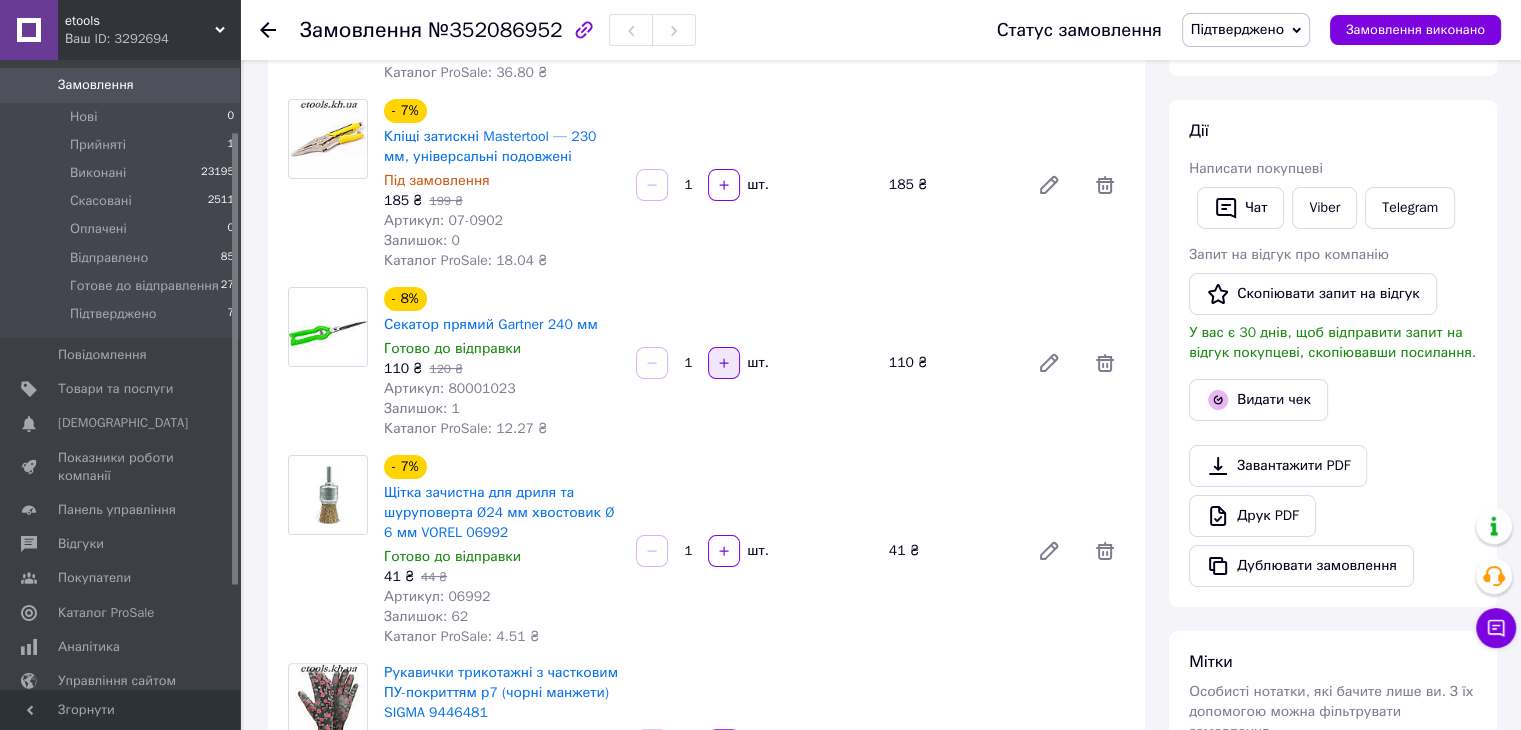 click at bounding box center [724, 363] 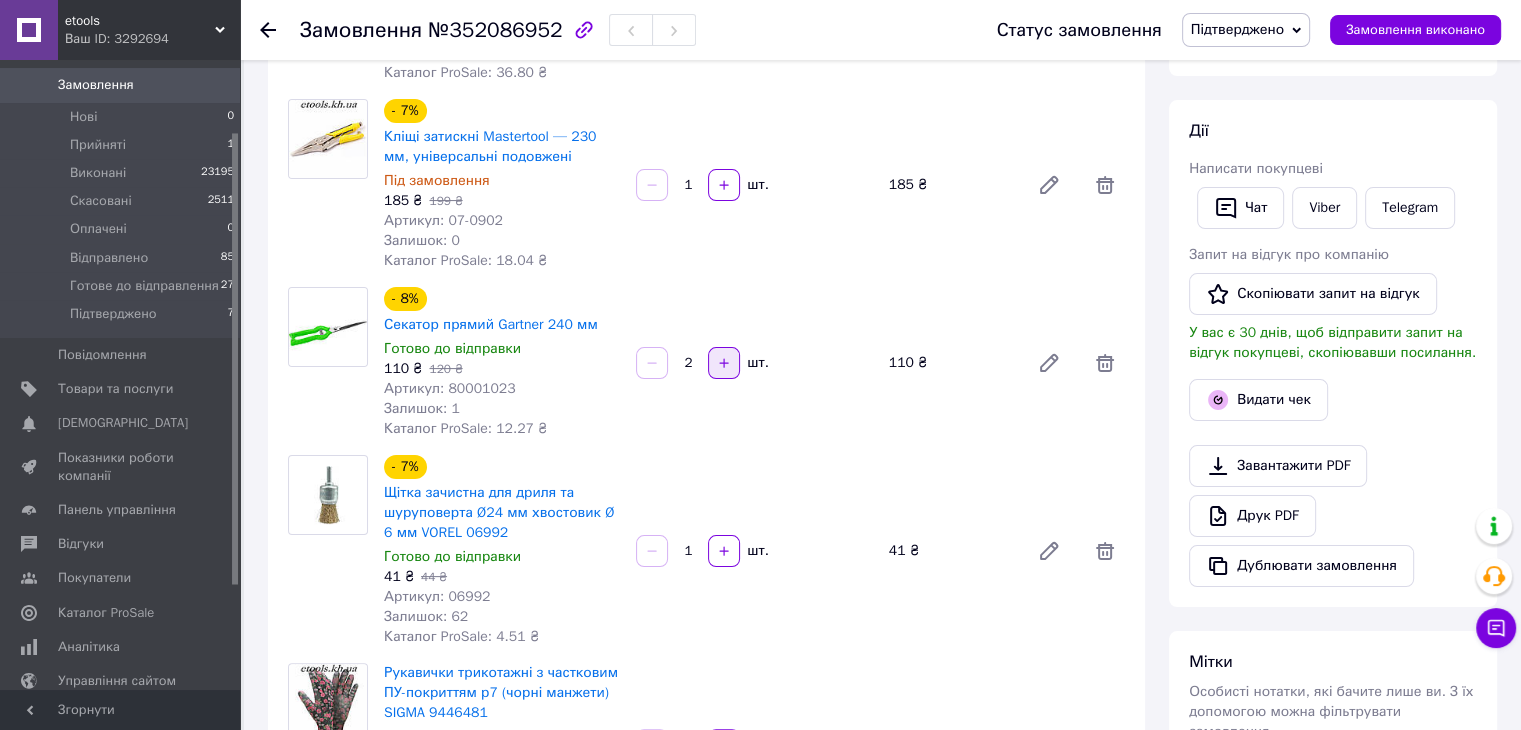 click at bounding box center [724, 363] 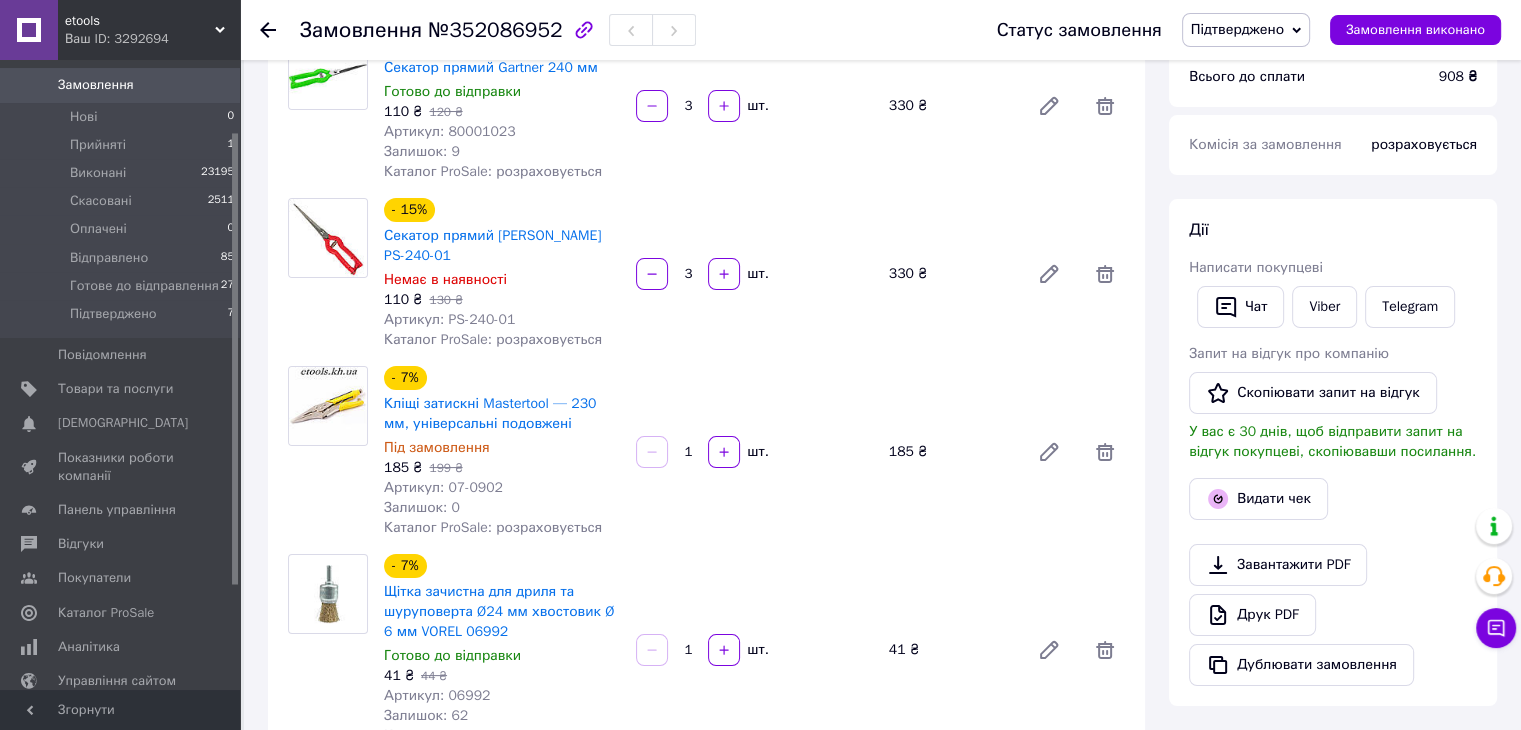 scroll, scrollTop: 200, scrollLeft: 0, axis: vertical 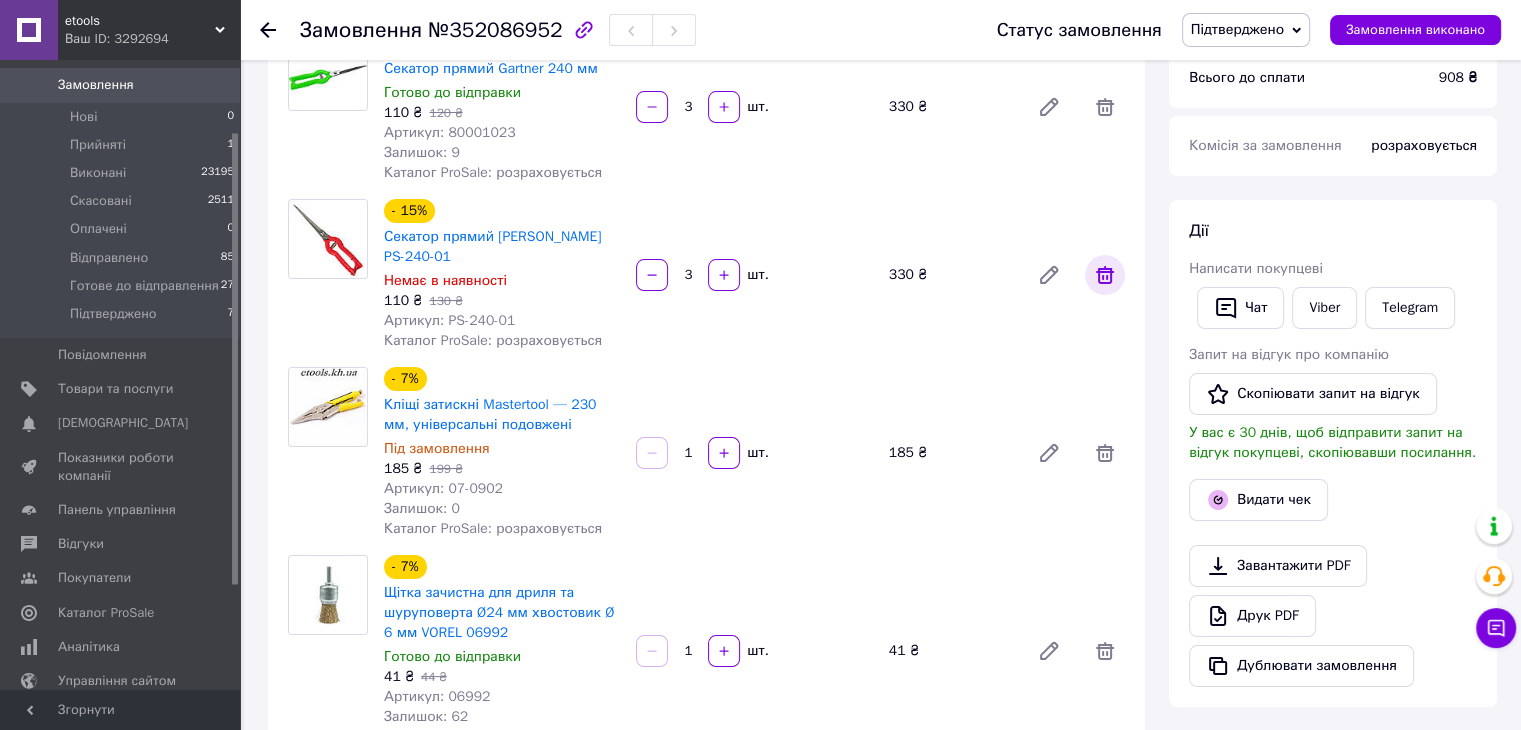 click 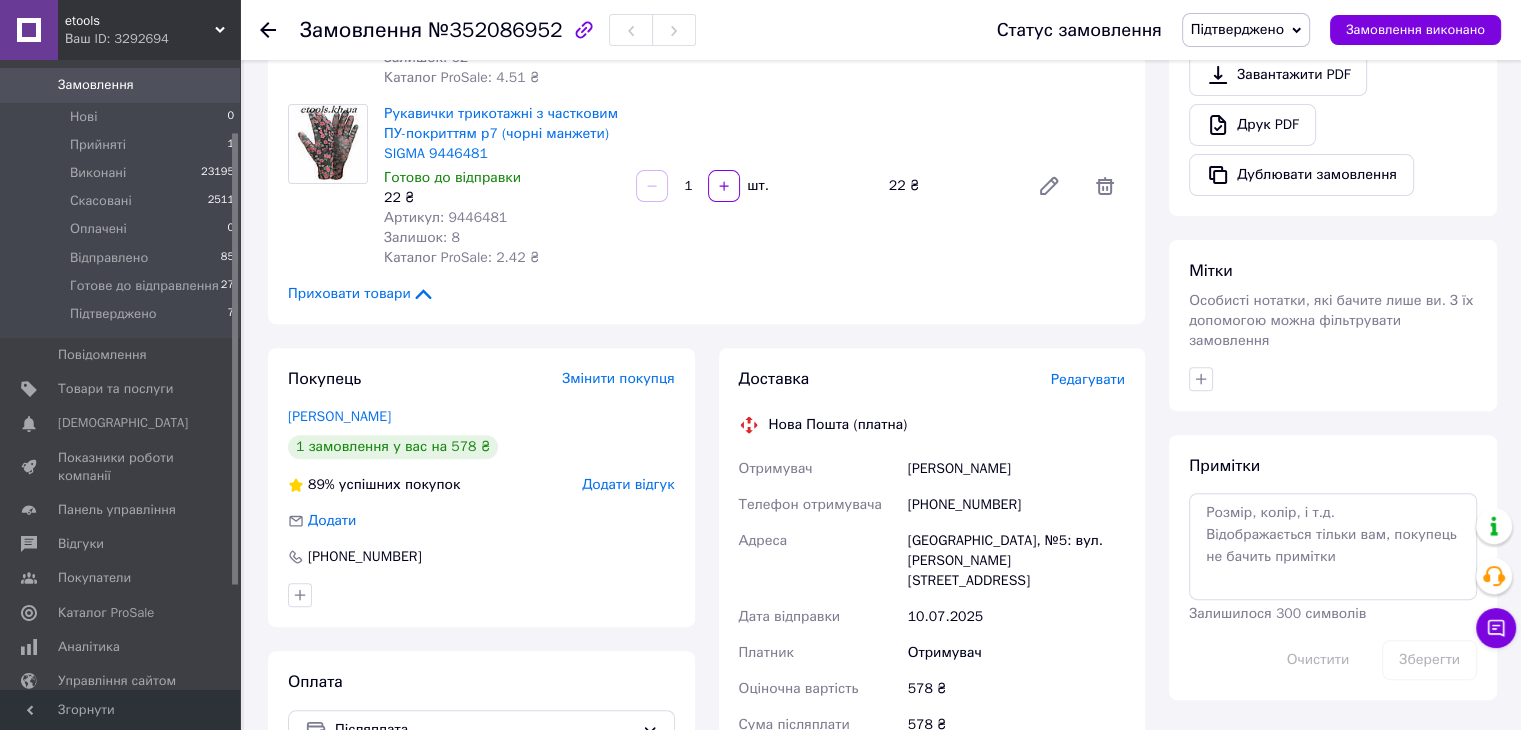 scroll, scrollTop: 600, scrollLeft: 0, axis: vertical 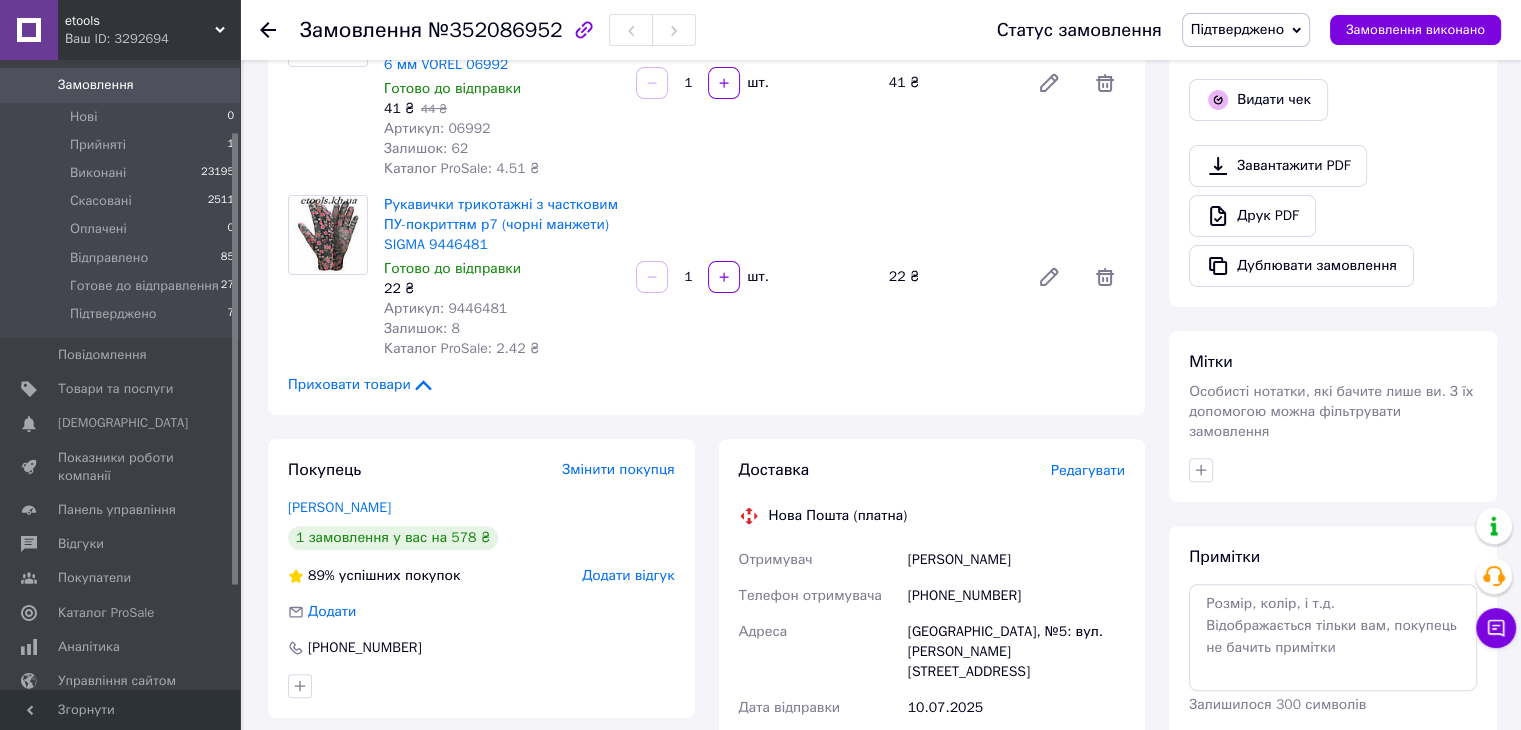 click 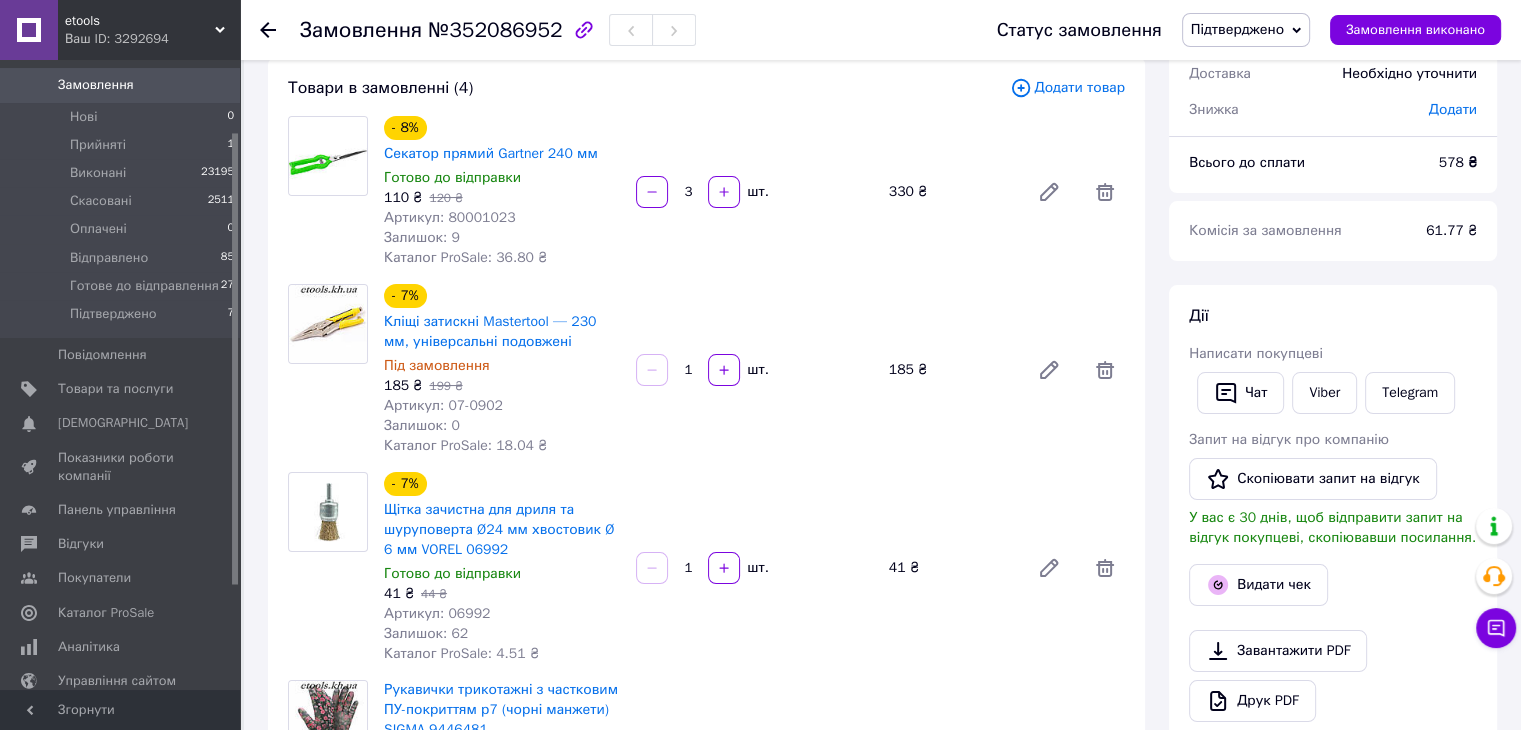 scroll, scrollTop: 100, scrollLeft: 0, axis: vertical 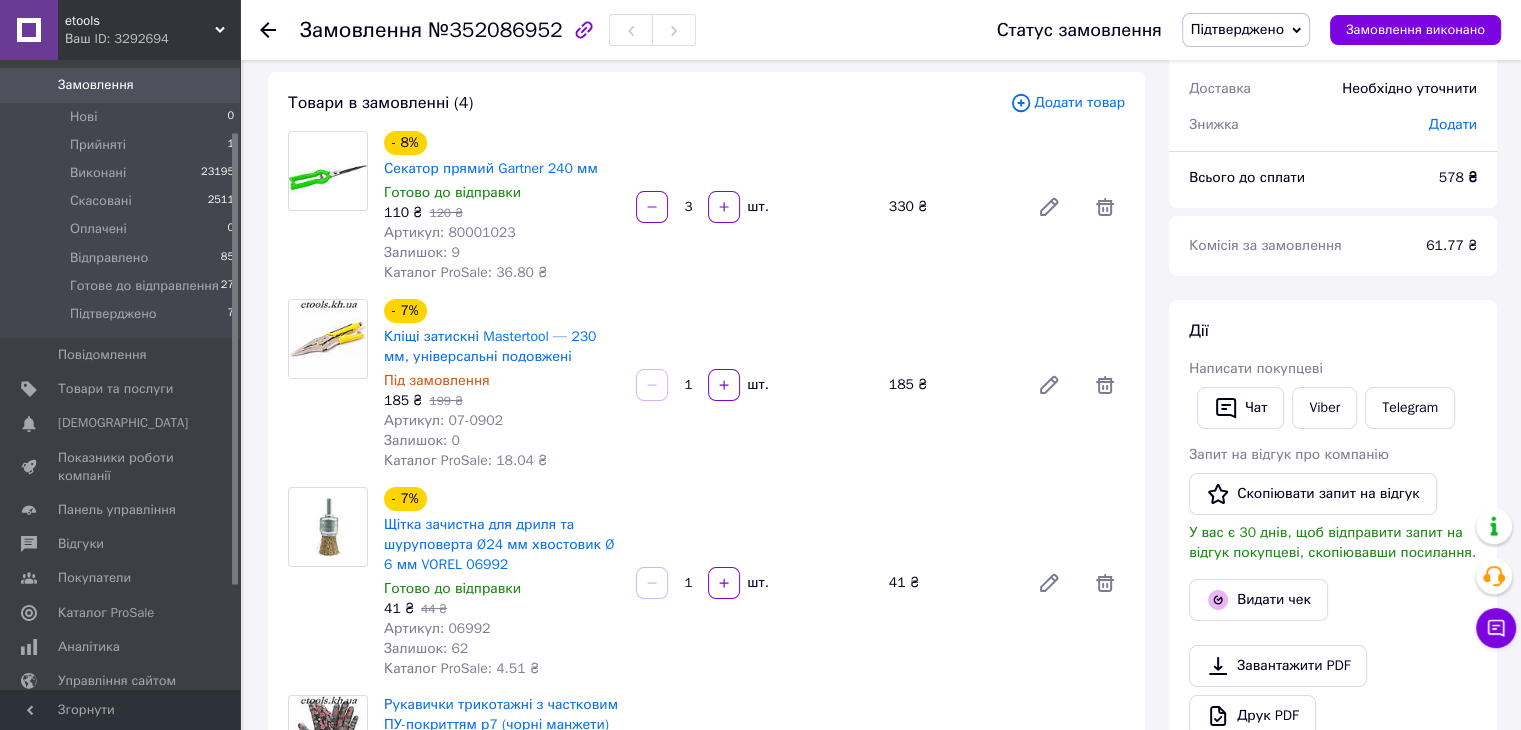 click 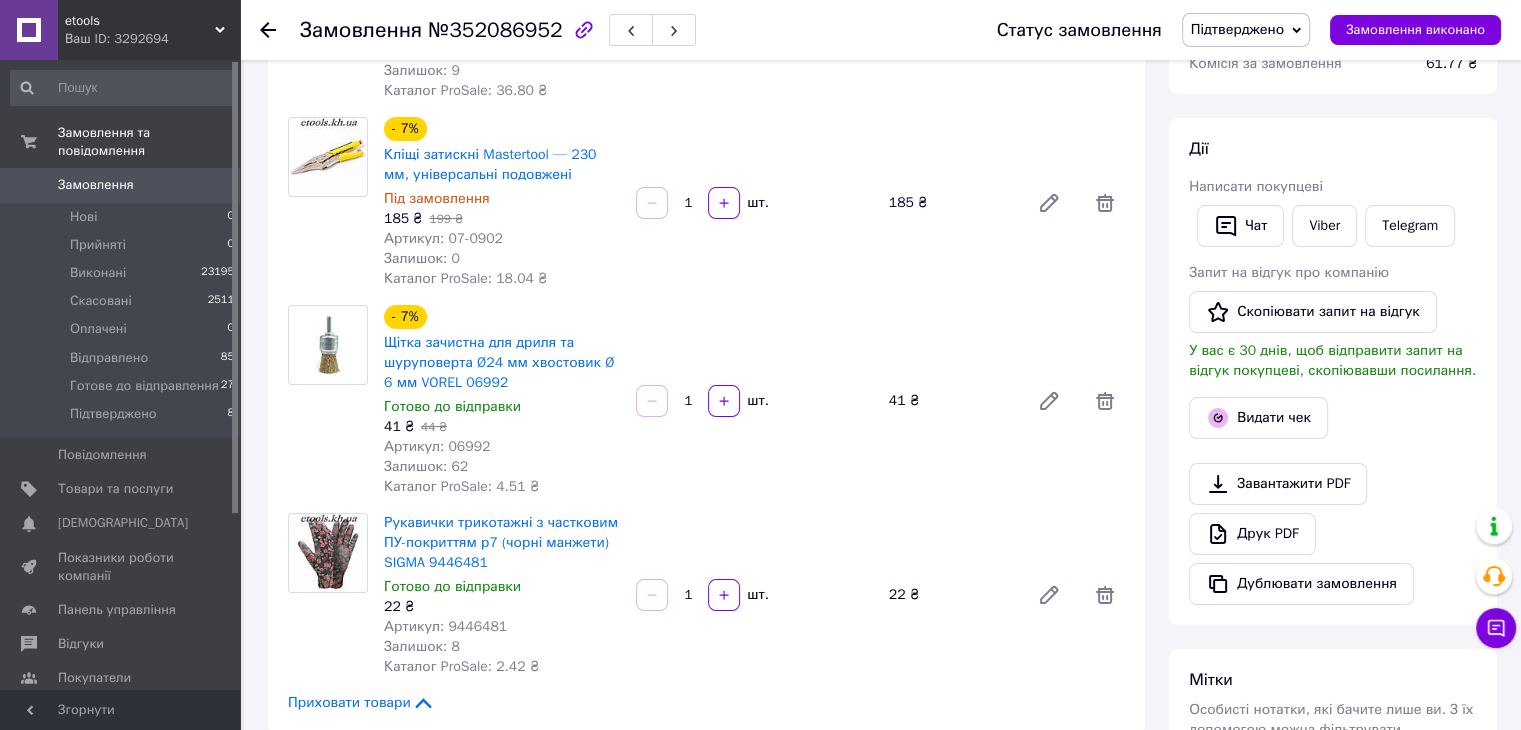 scroll, scrollTop: 0, scrollLeft: 0, axis: both 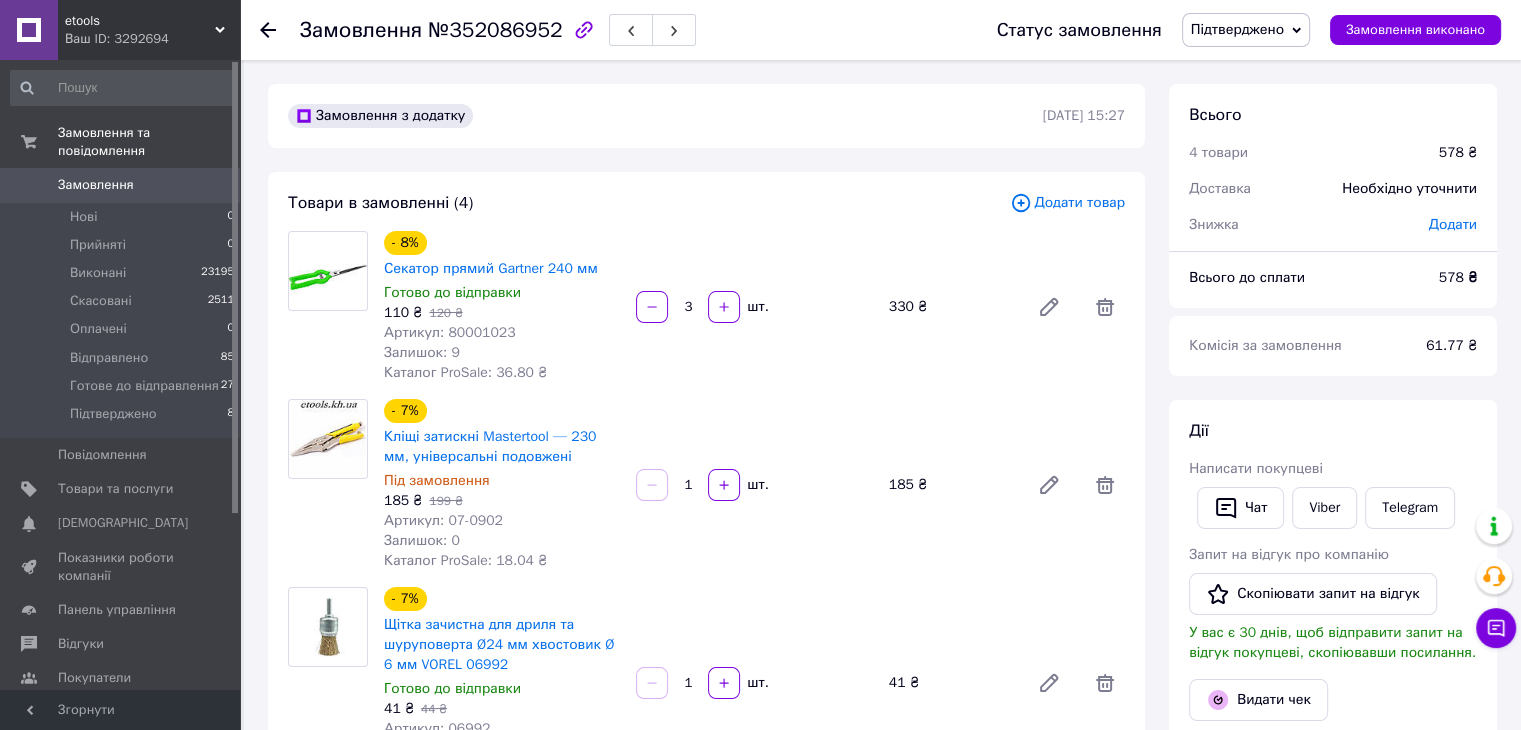 click on "Замовлення" at bounding box center [96, 185] 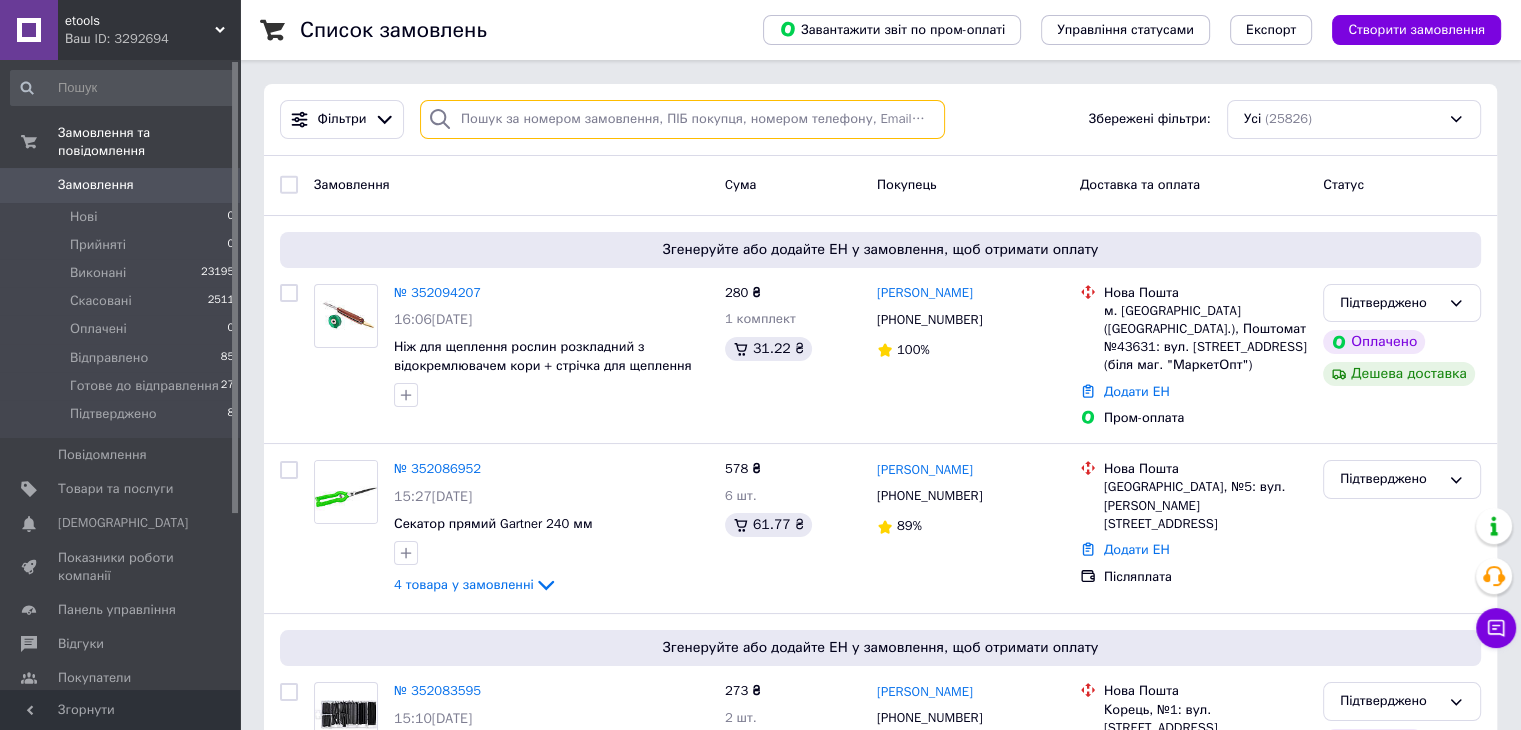 click at bounding box center [682, 119] 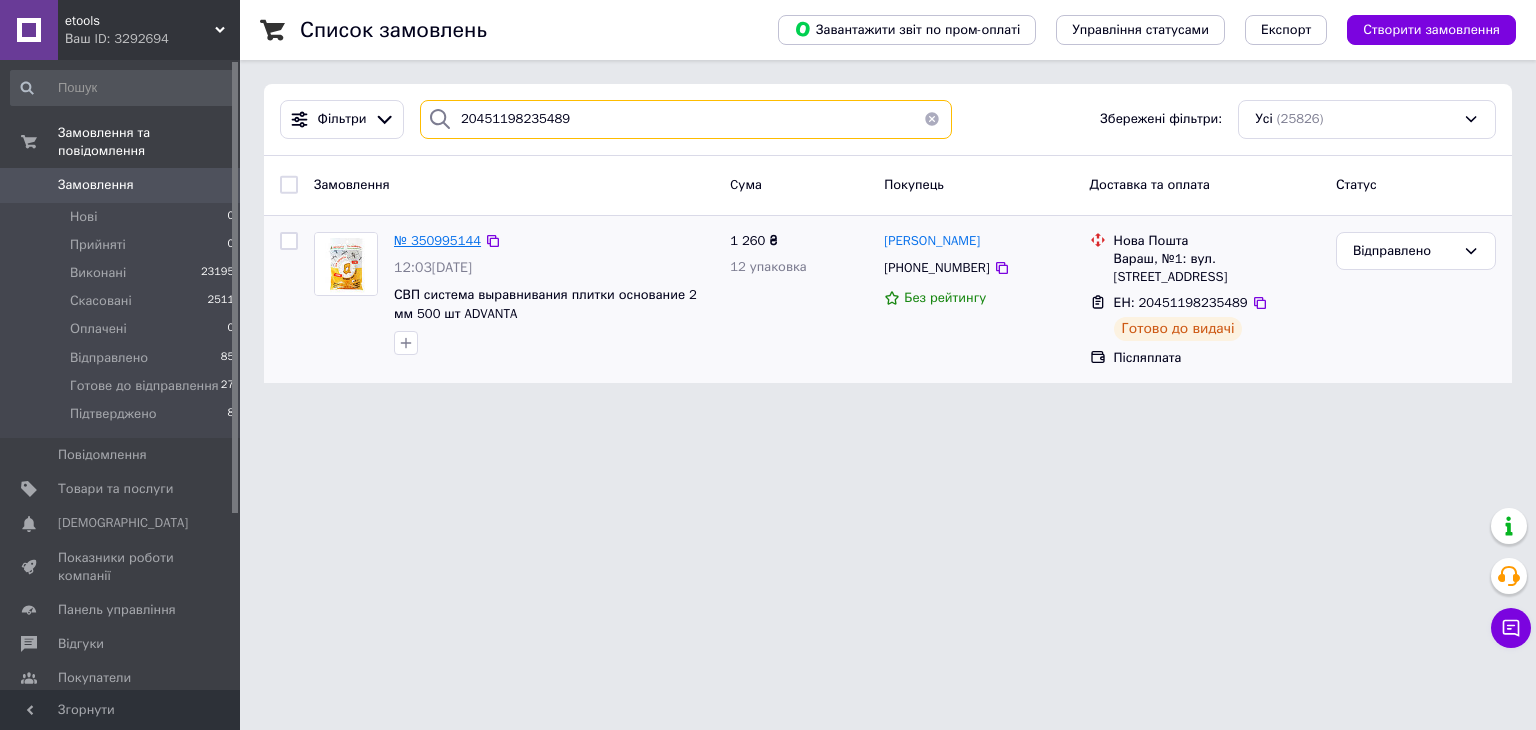 type on "20451198235489" 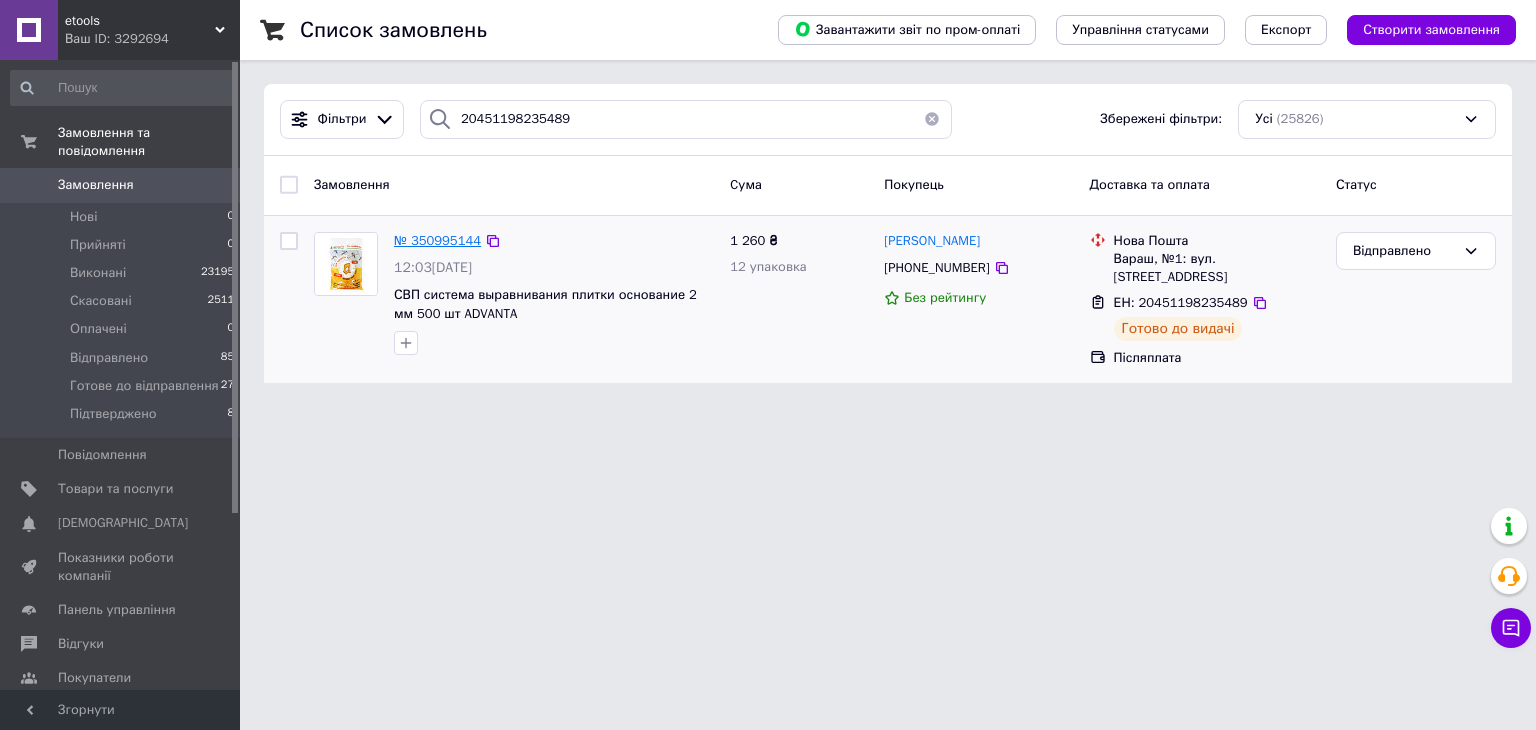 click on "№ 350995144" at bounding box center [437, 240] 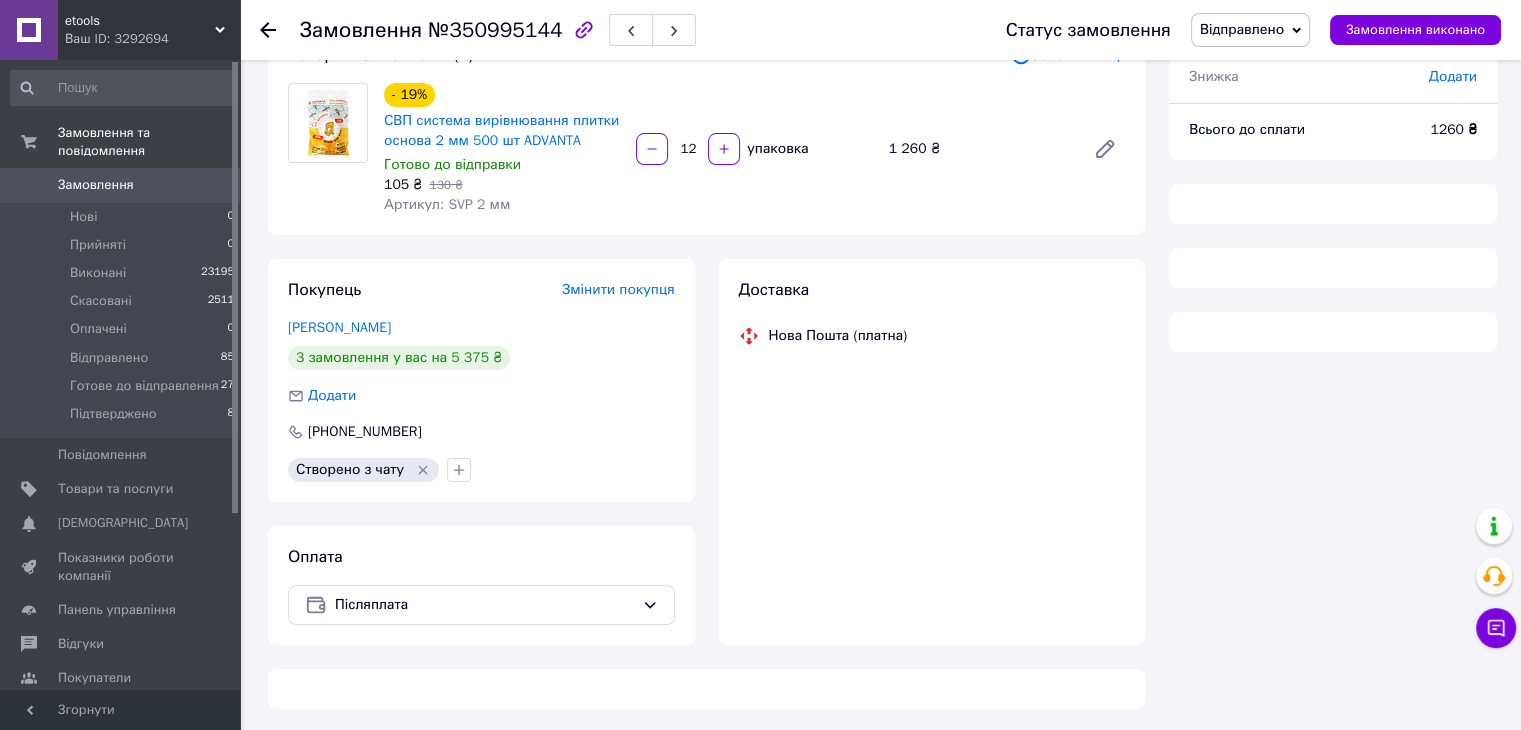 scroll, scrollTop: 152, scrollLeft: 0, axis: vertical 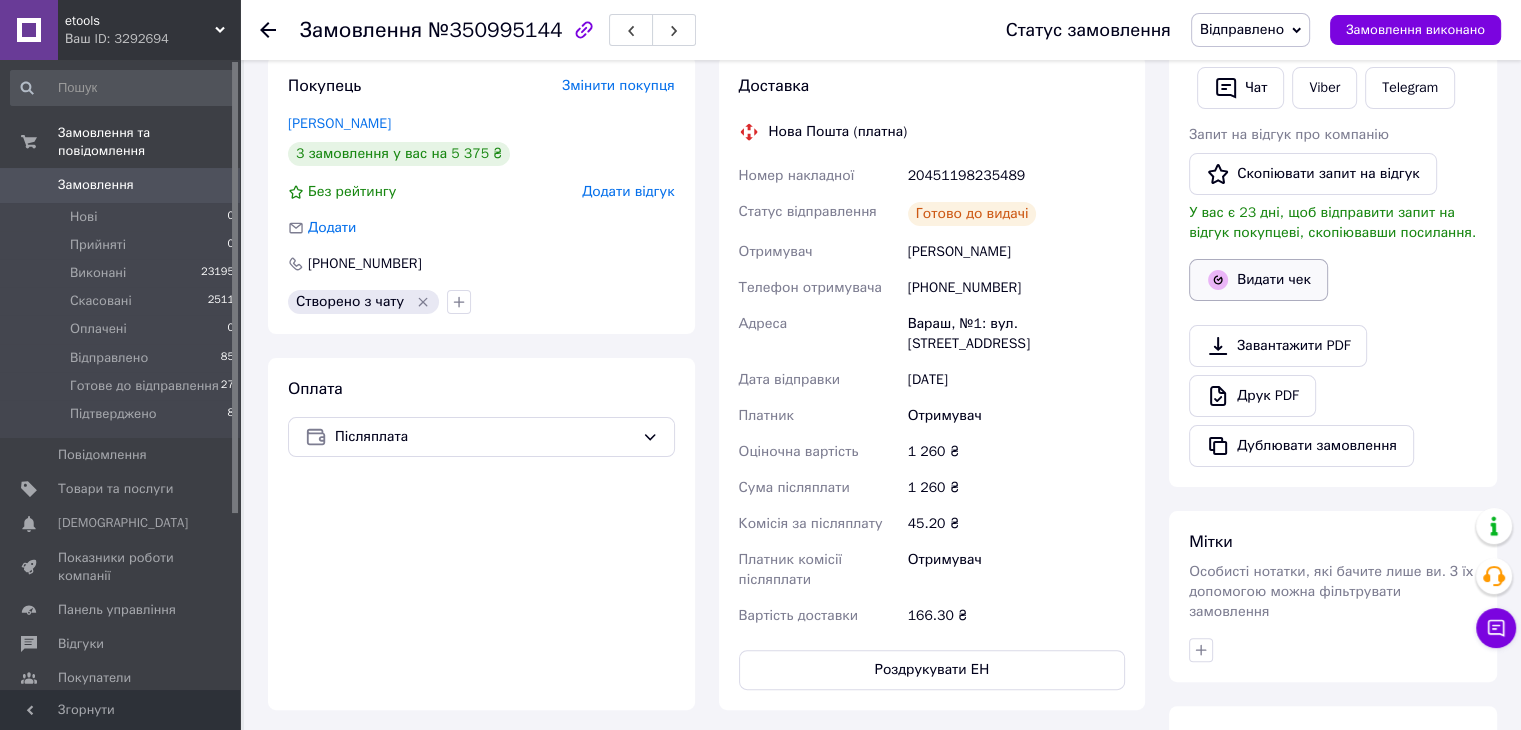click on "Видати чек" at bounding box center (1258, 280) 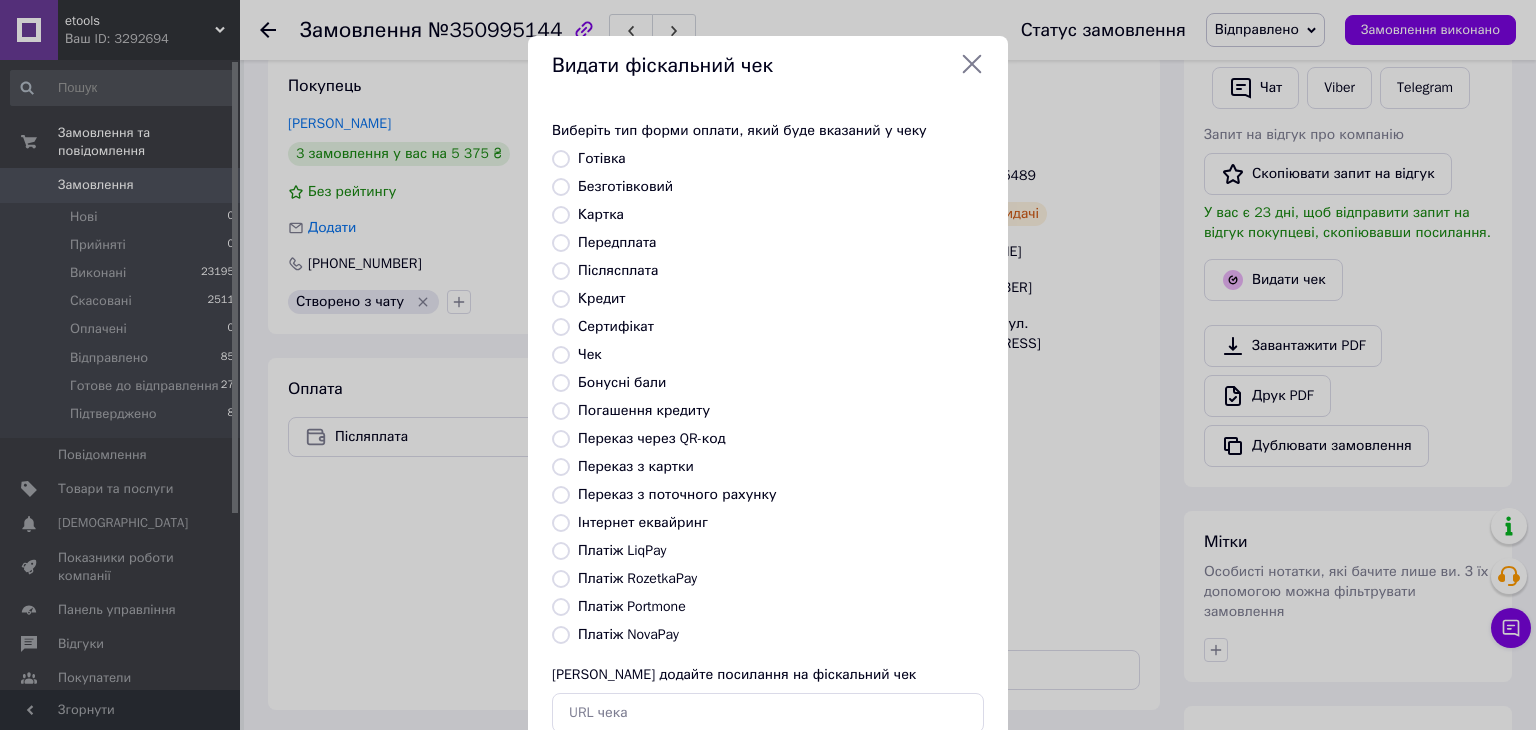 click on "Платіж NovaPay" at bounding box center (561, 635) 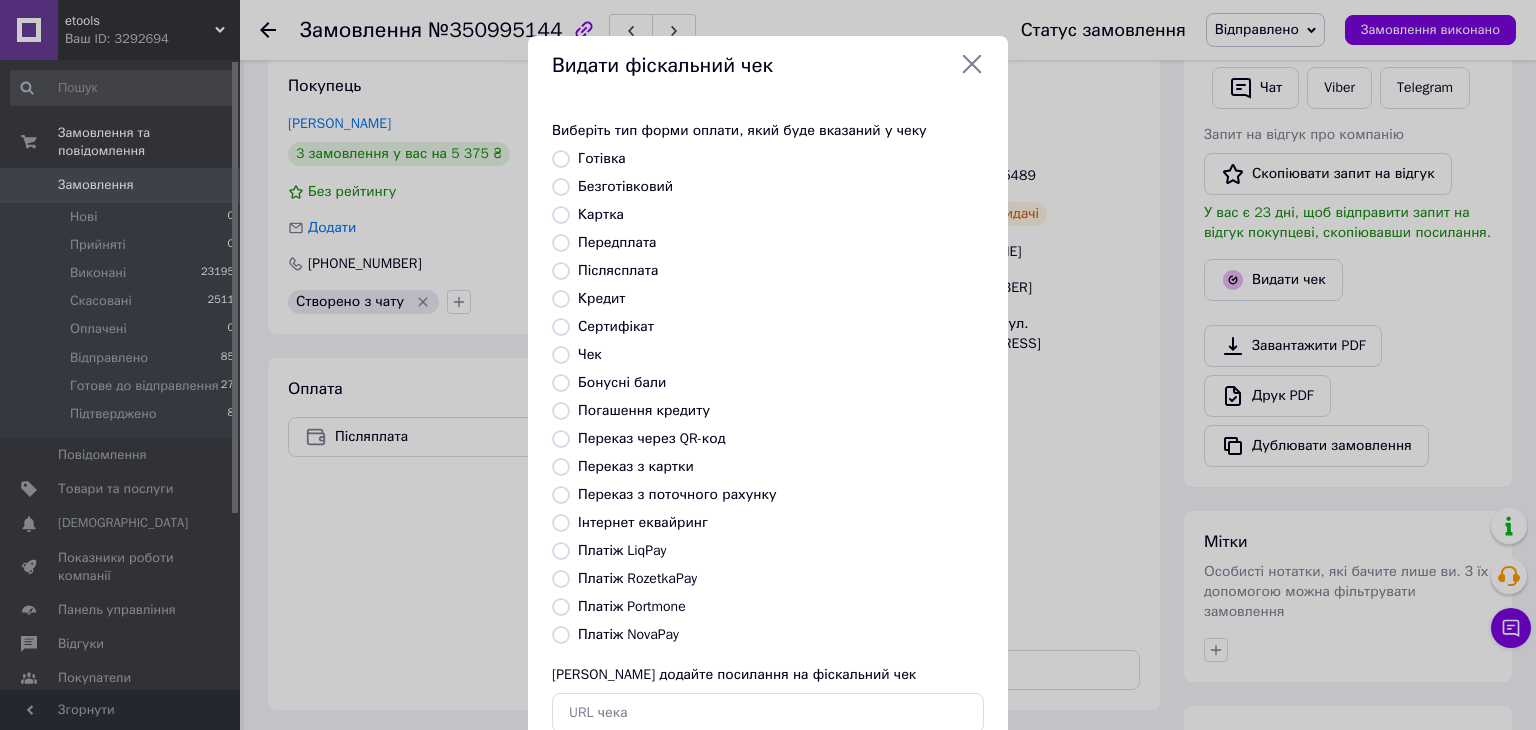 radio on "true" 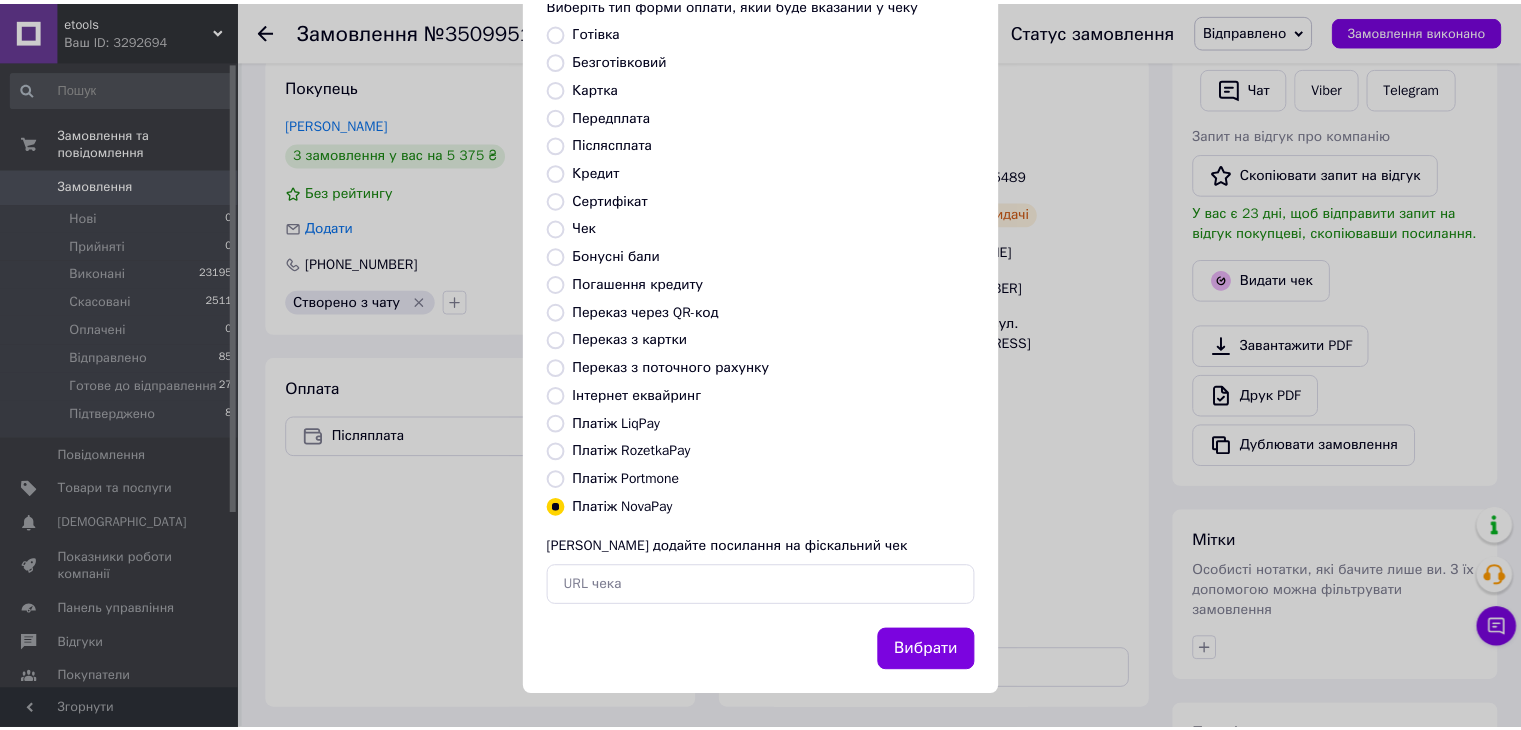 scroll, scrollTop: 128, scrollLeft: 0, axis: vertical 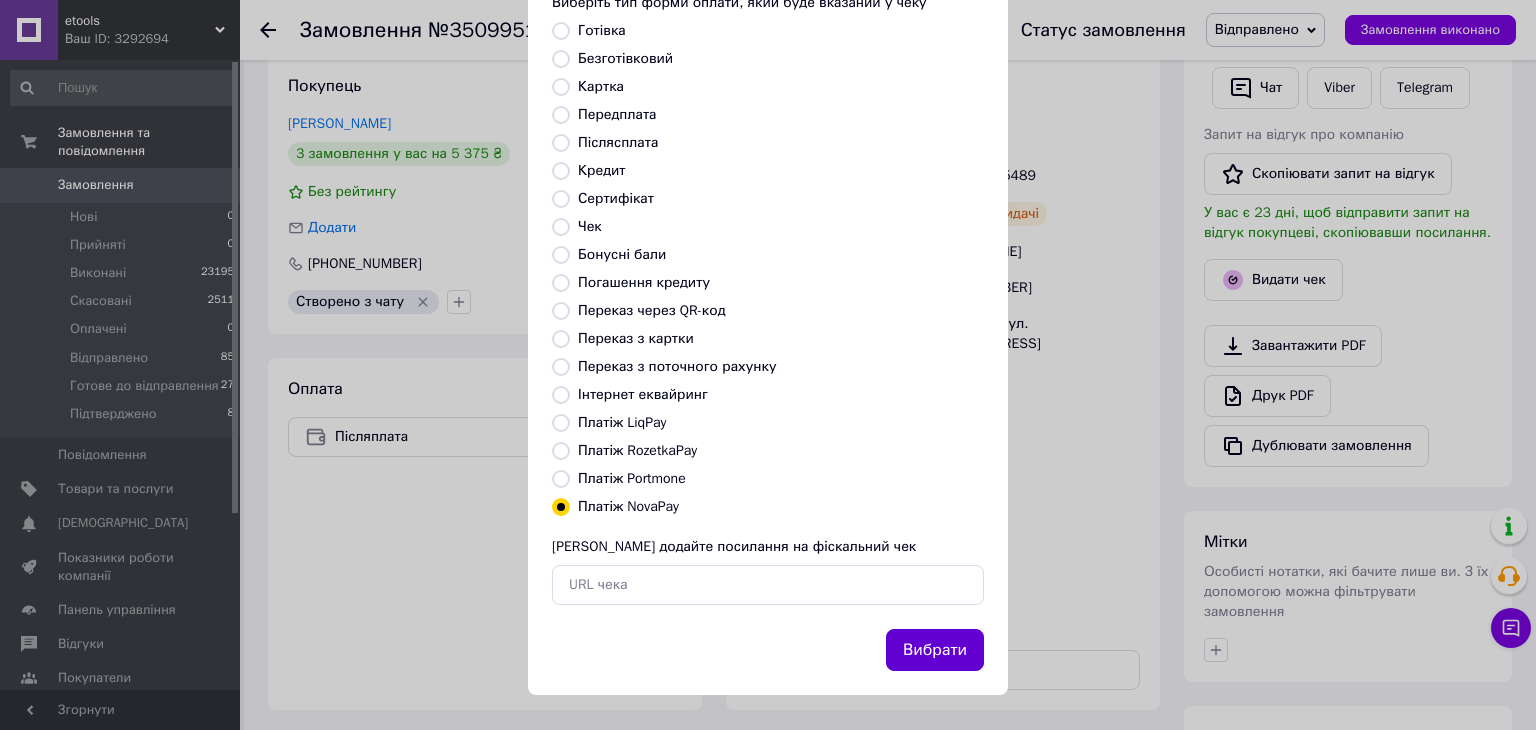 click on "Вибрати" at bounding box center [935, 650] 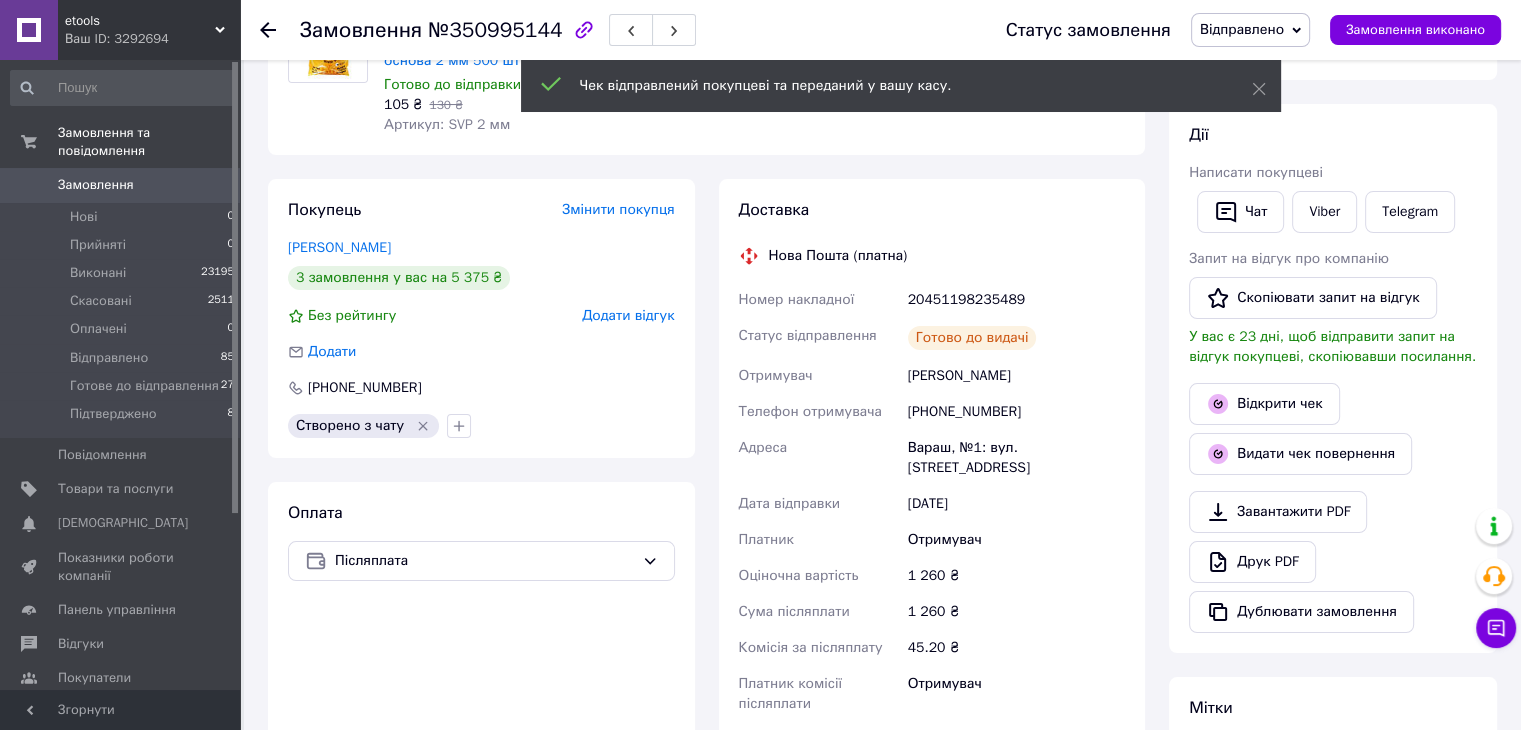 scroll, scrollTop: 52, scrollLeft: 0, axis: vertical 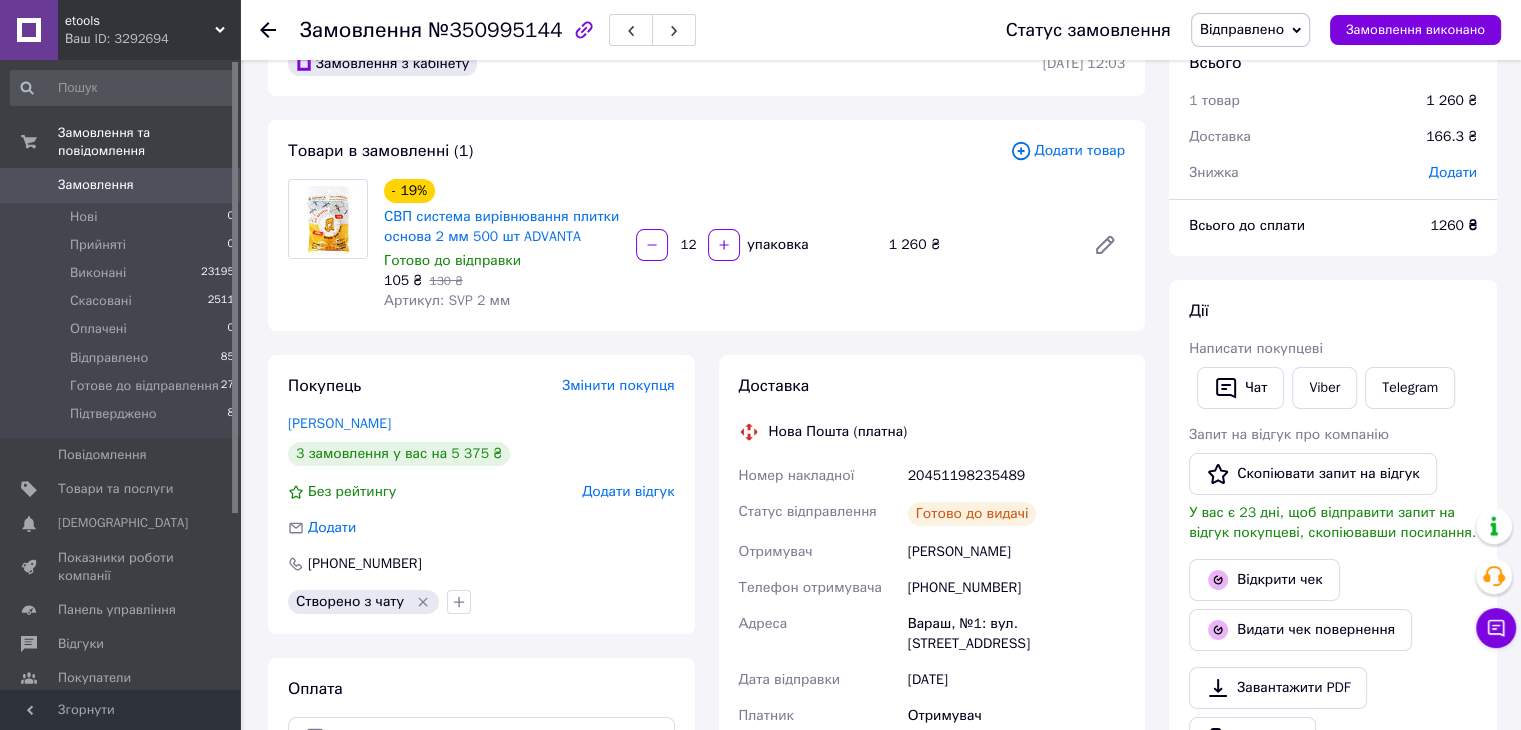 click 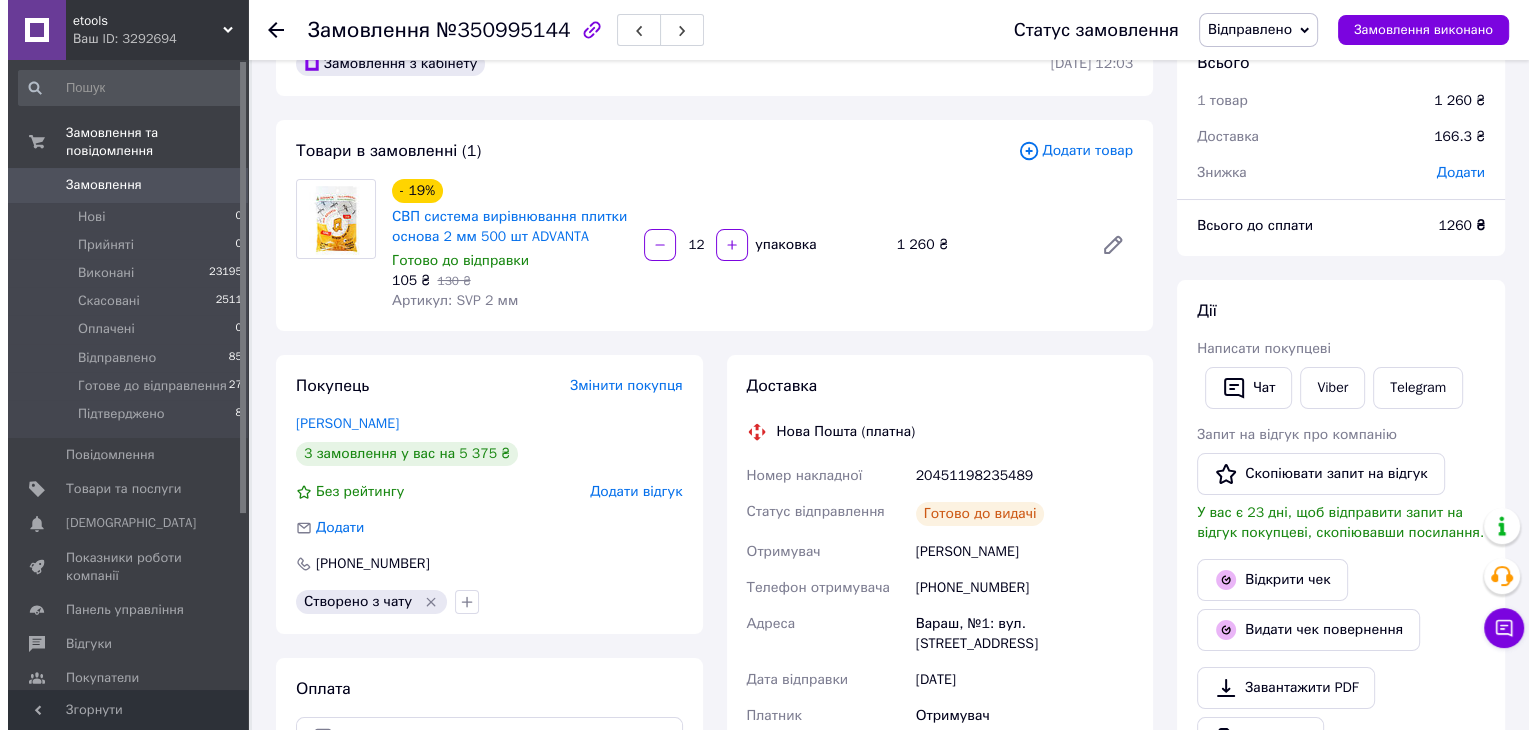 scroll, scrollTop: 0, scrollLeft: 0, axis: both 